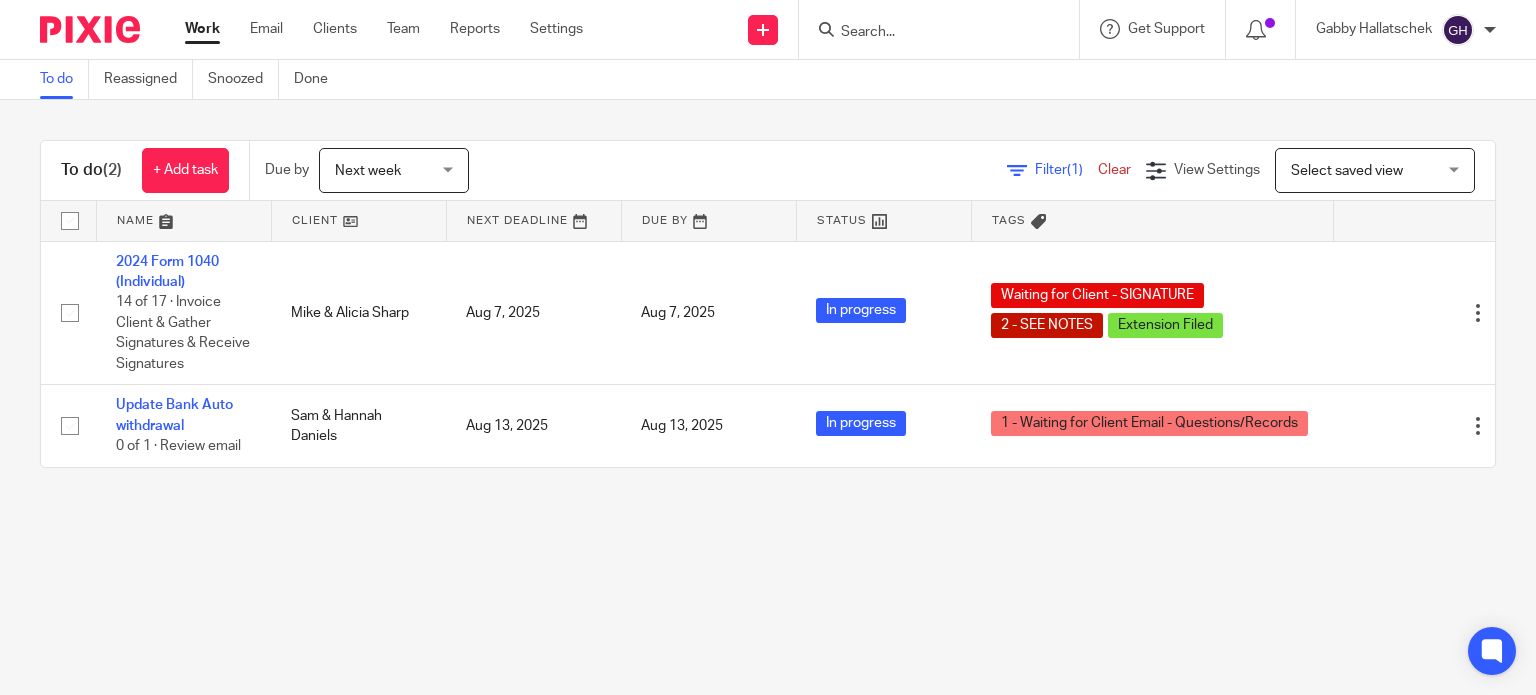 scroll, scrollTop: 0, scrollLeft: 0, axis: both 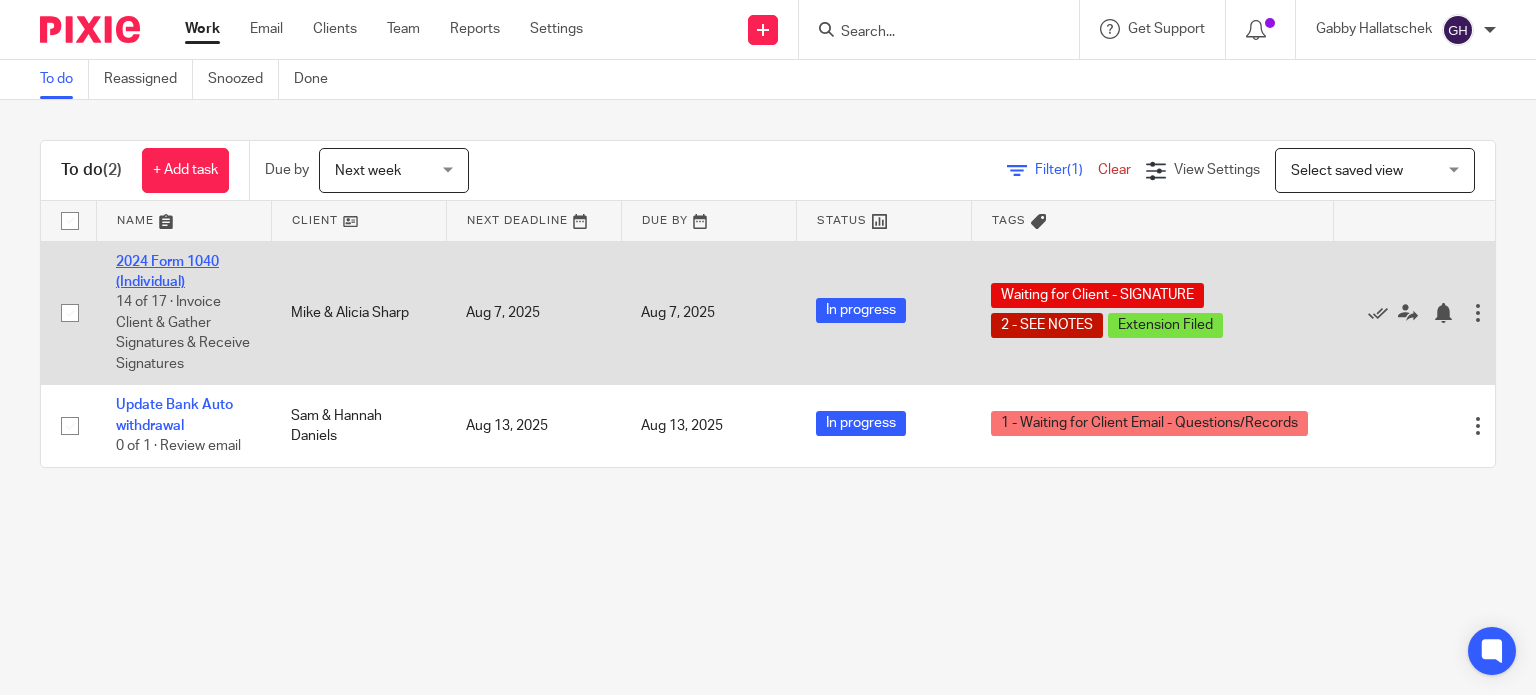 click on "2024 Form 1040 (Individual)" at bounding box center [167, 272] 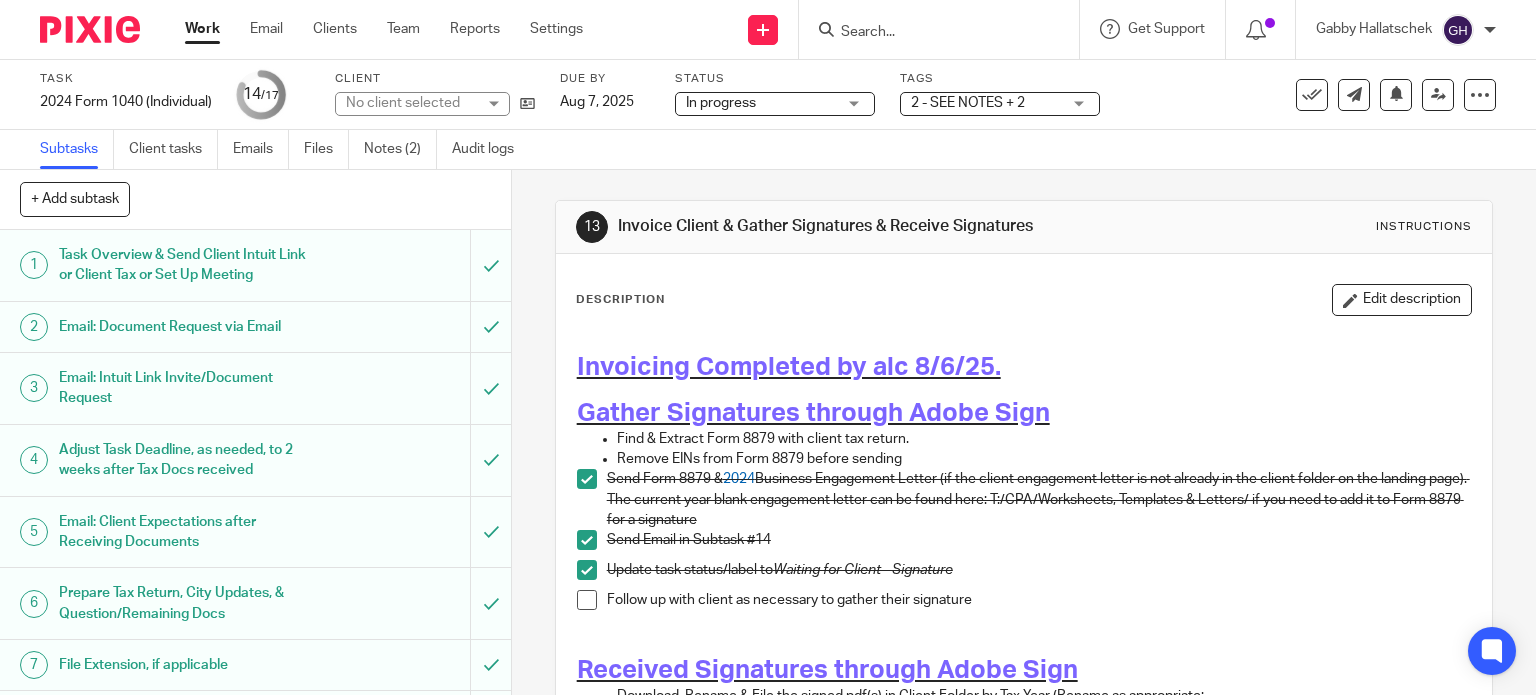 scroll, scrollTop: 0, scrollLeft: 0, axis: both 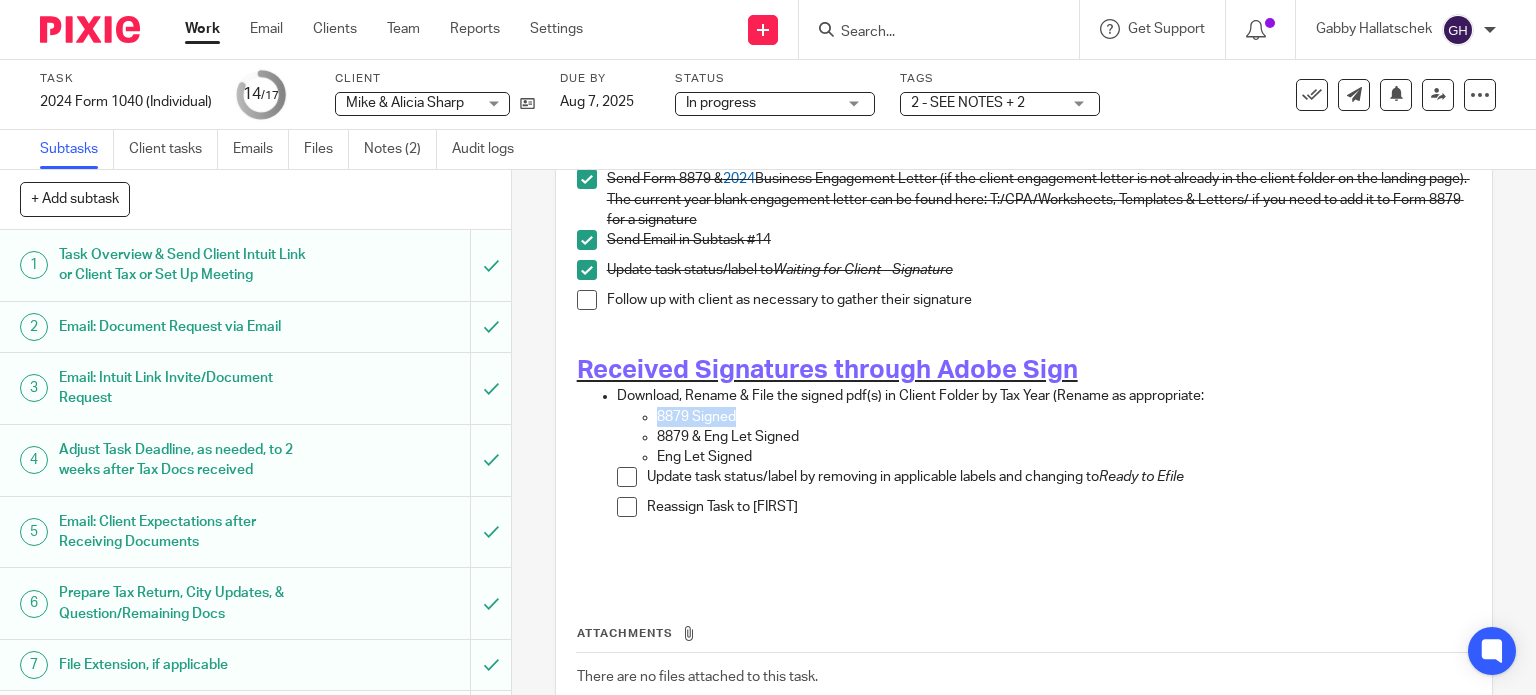 drag, startPoint x: 739, startPoint y: 415, endPoint x: 648, endPoint y: 414, distance: 91.00549 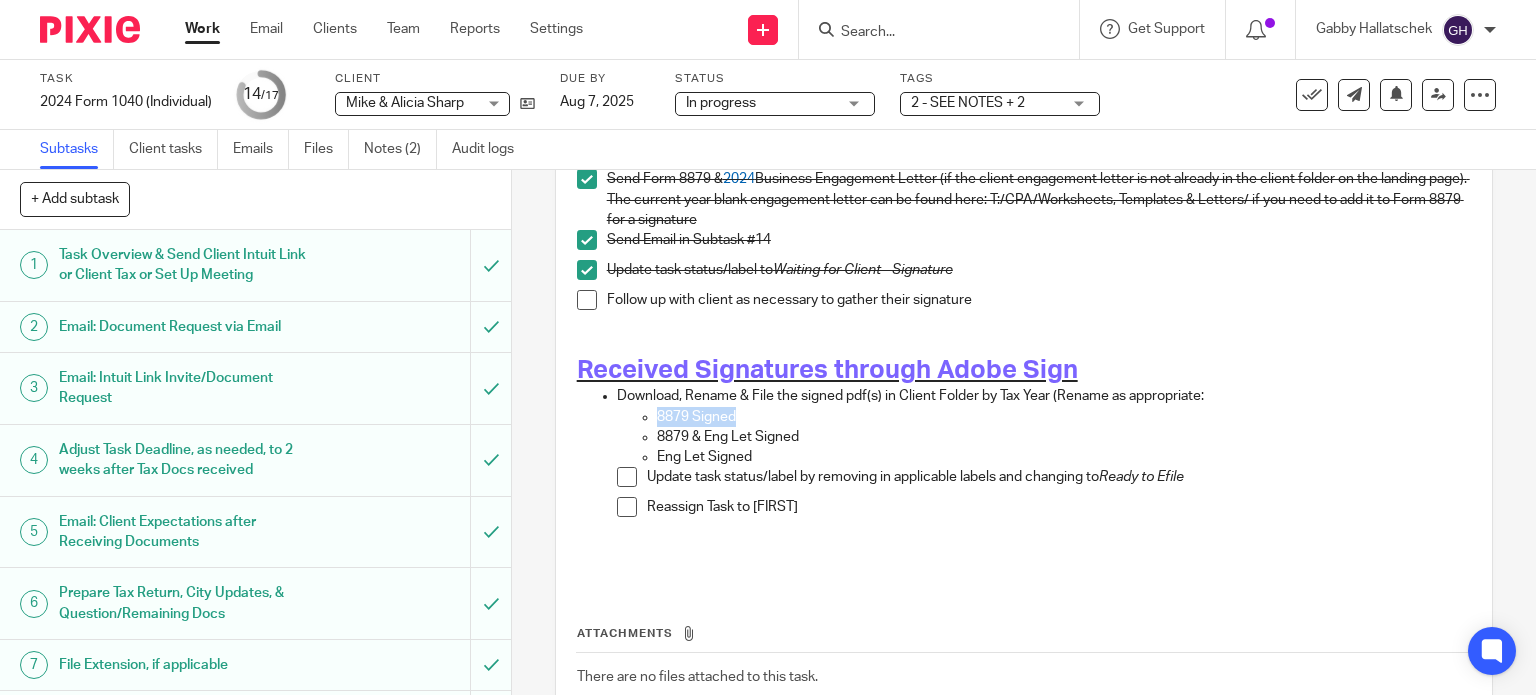 click on "8879 Signed 8879 & Eng Let Signed Eng Let Signed" at bounding box center [1044, 437] 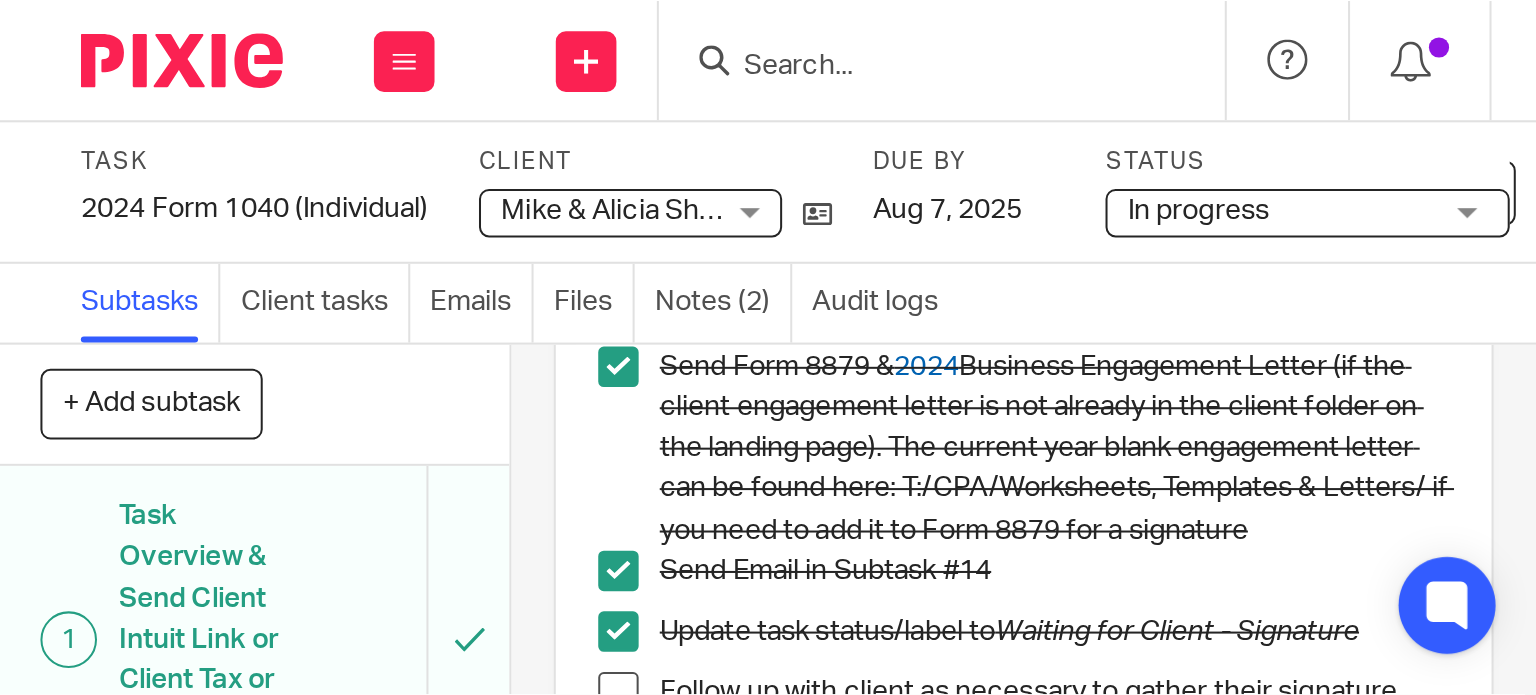 scroll, scrollTop: 300, scrollLeft: 0, axis: vertical 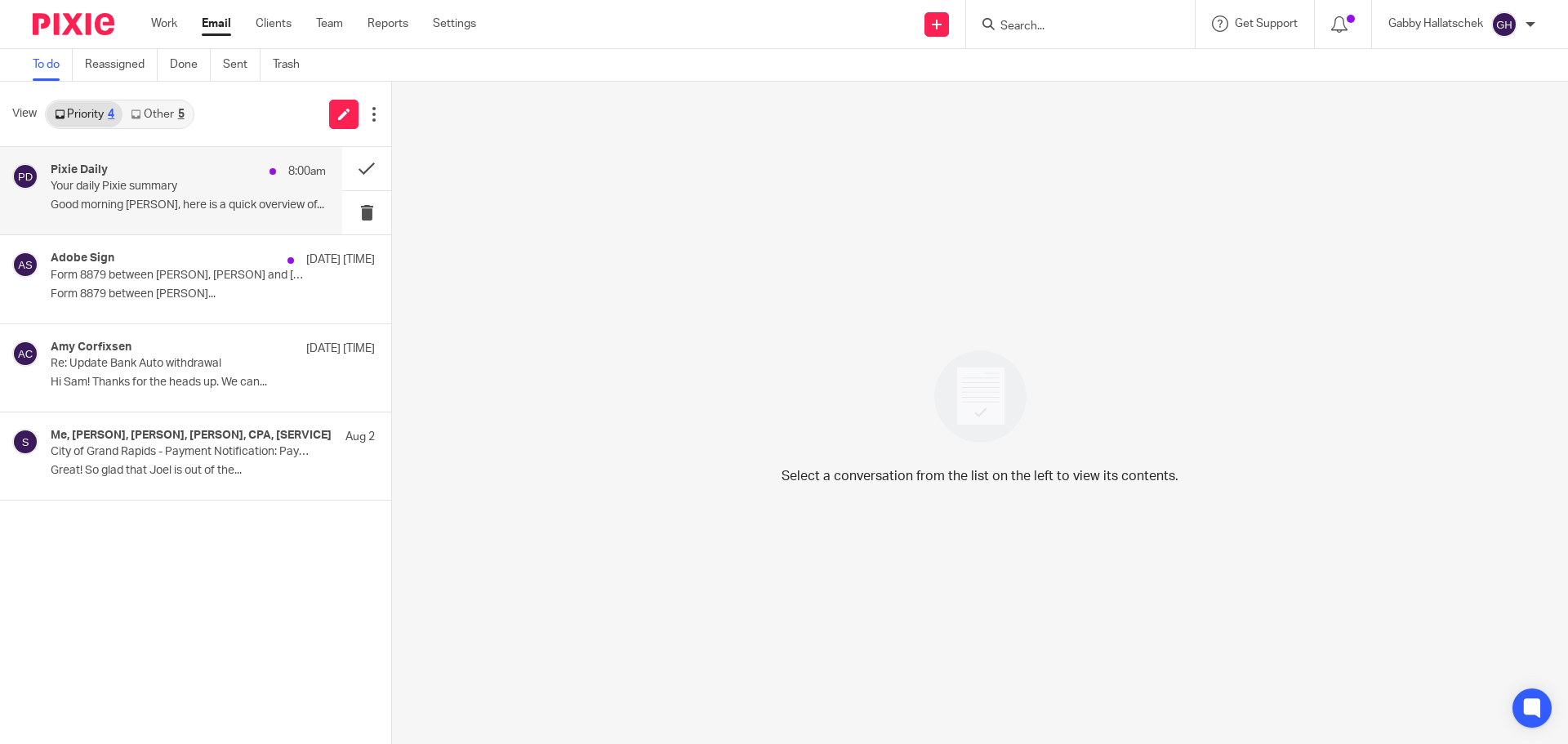 click on "Pixie Daily
8:00am" at bounding box center (188, 172) 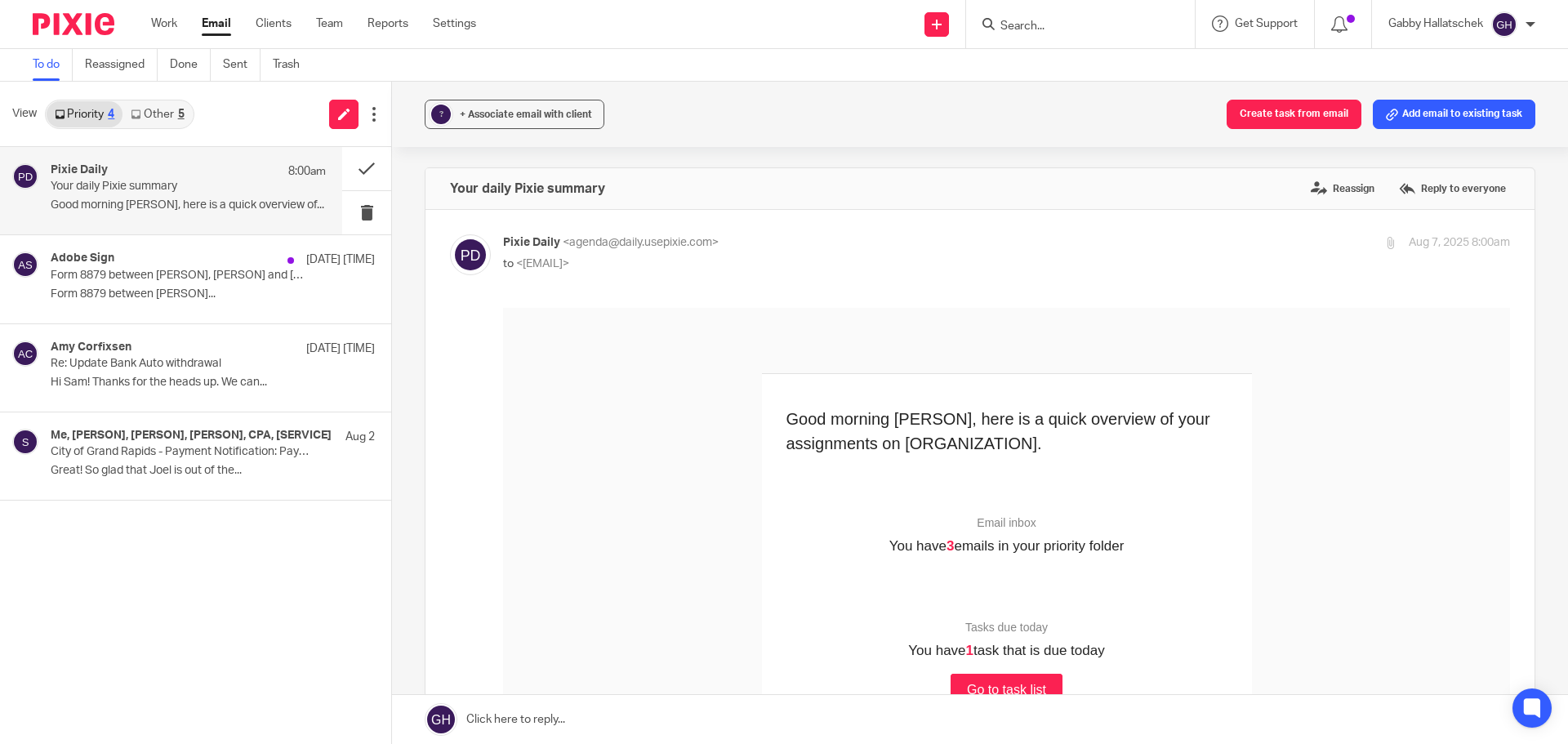 scroll, scrollTop: 0, scrollLeft: 0, axis: both 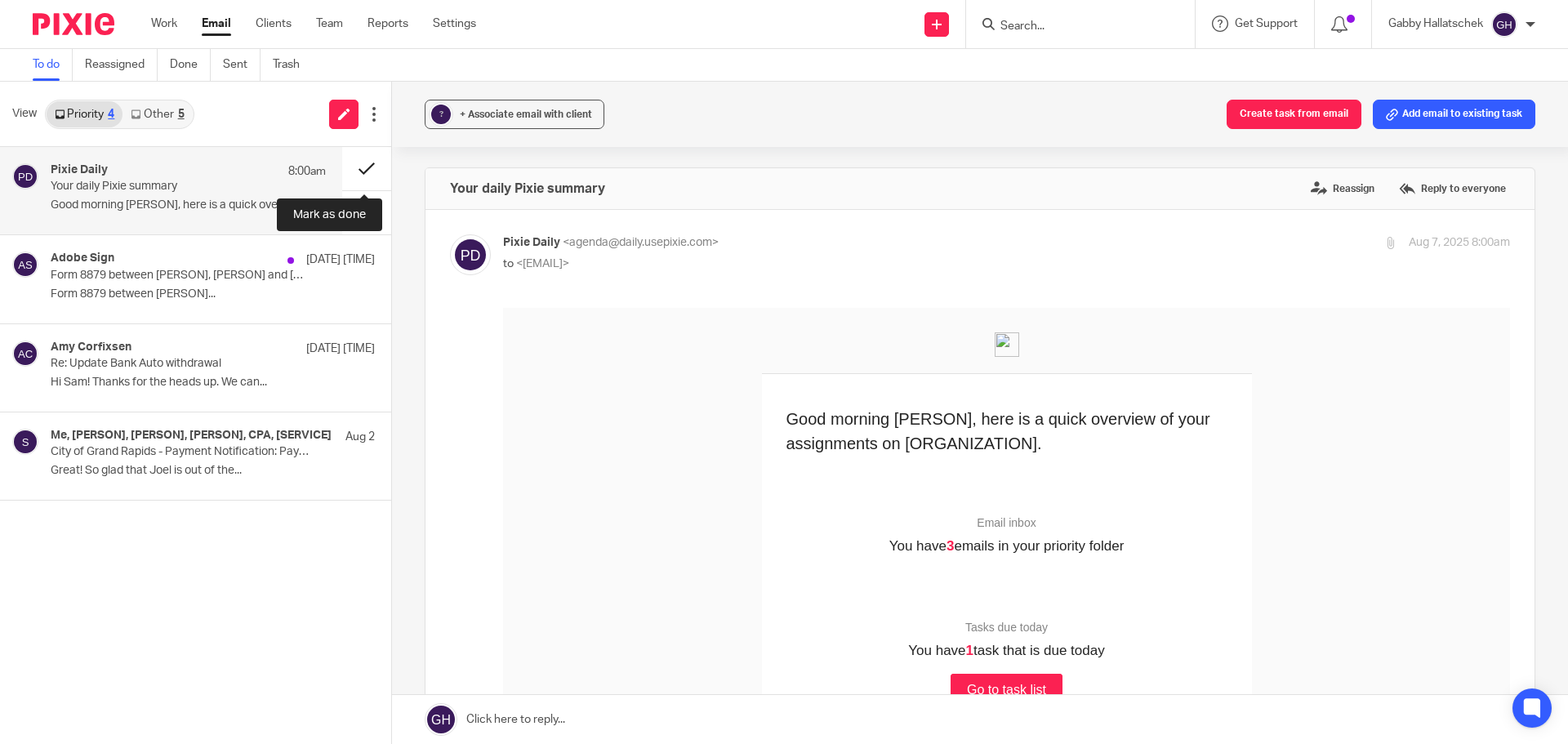 click at bounding box center [367, 168] 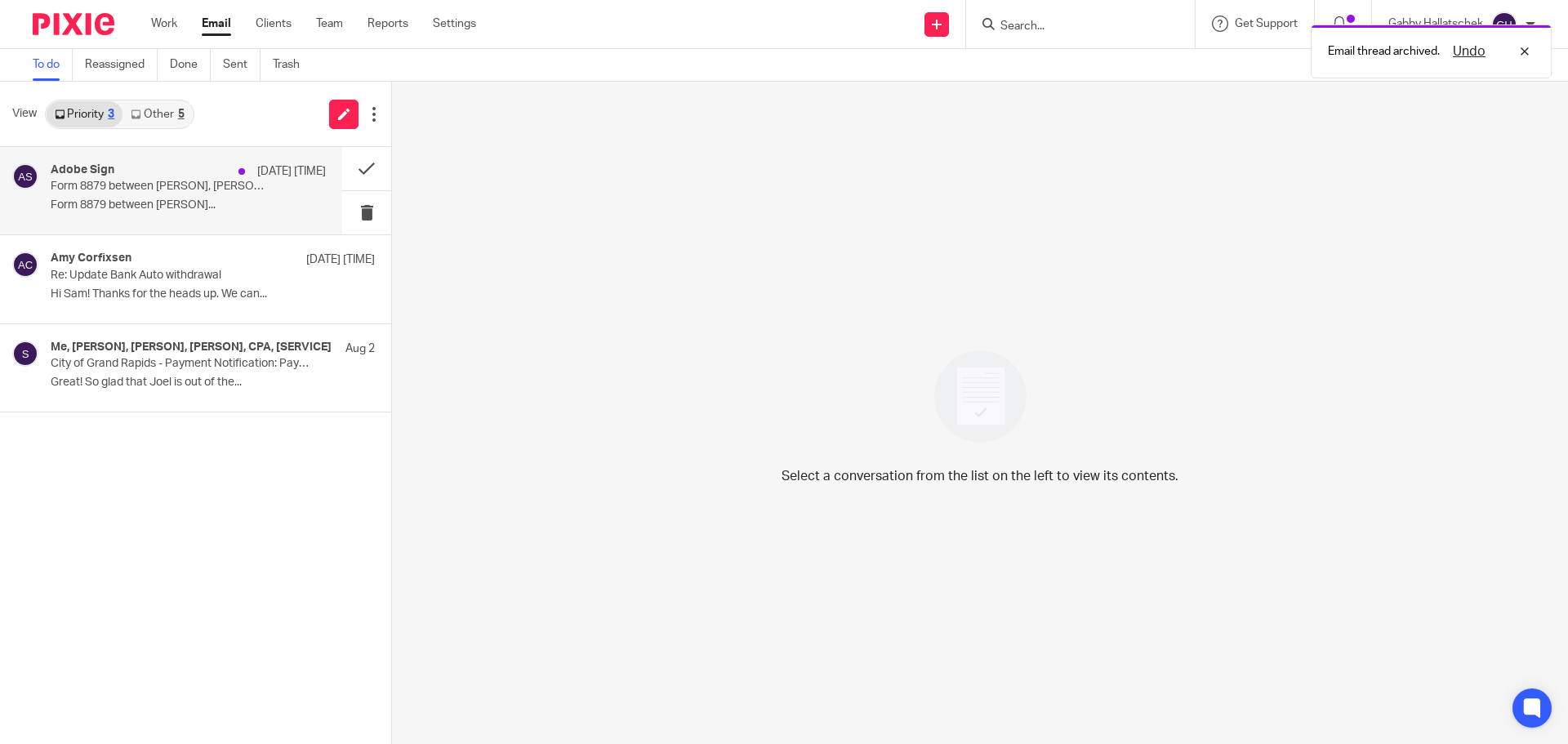 click on "Form 8879 between Amy..." at bounding box center [188, 205] 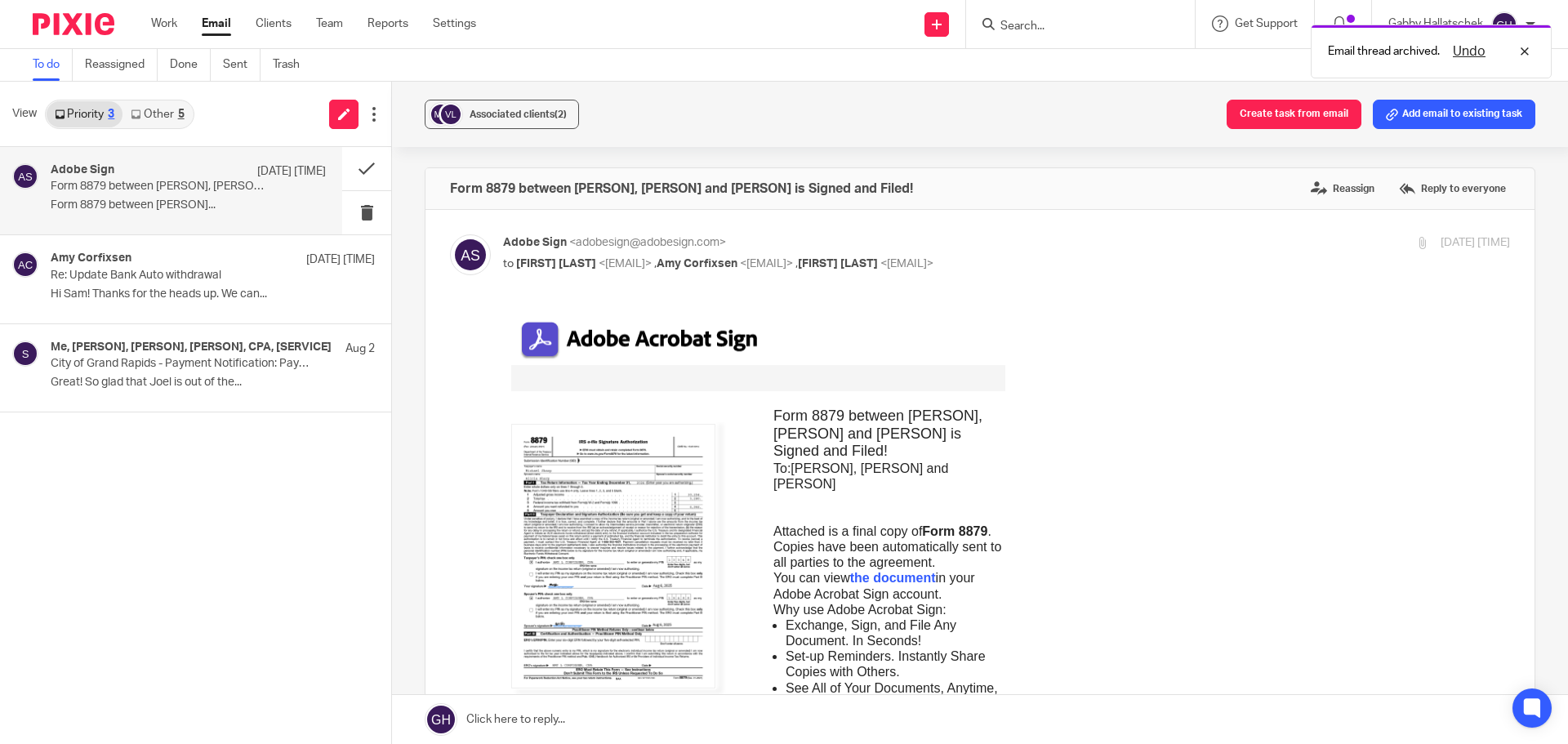 scroll, scrollTop: 0, scrollLeft: 0, axis: both 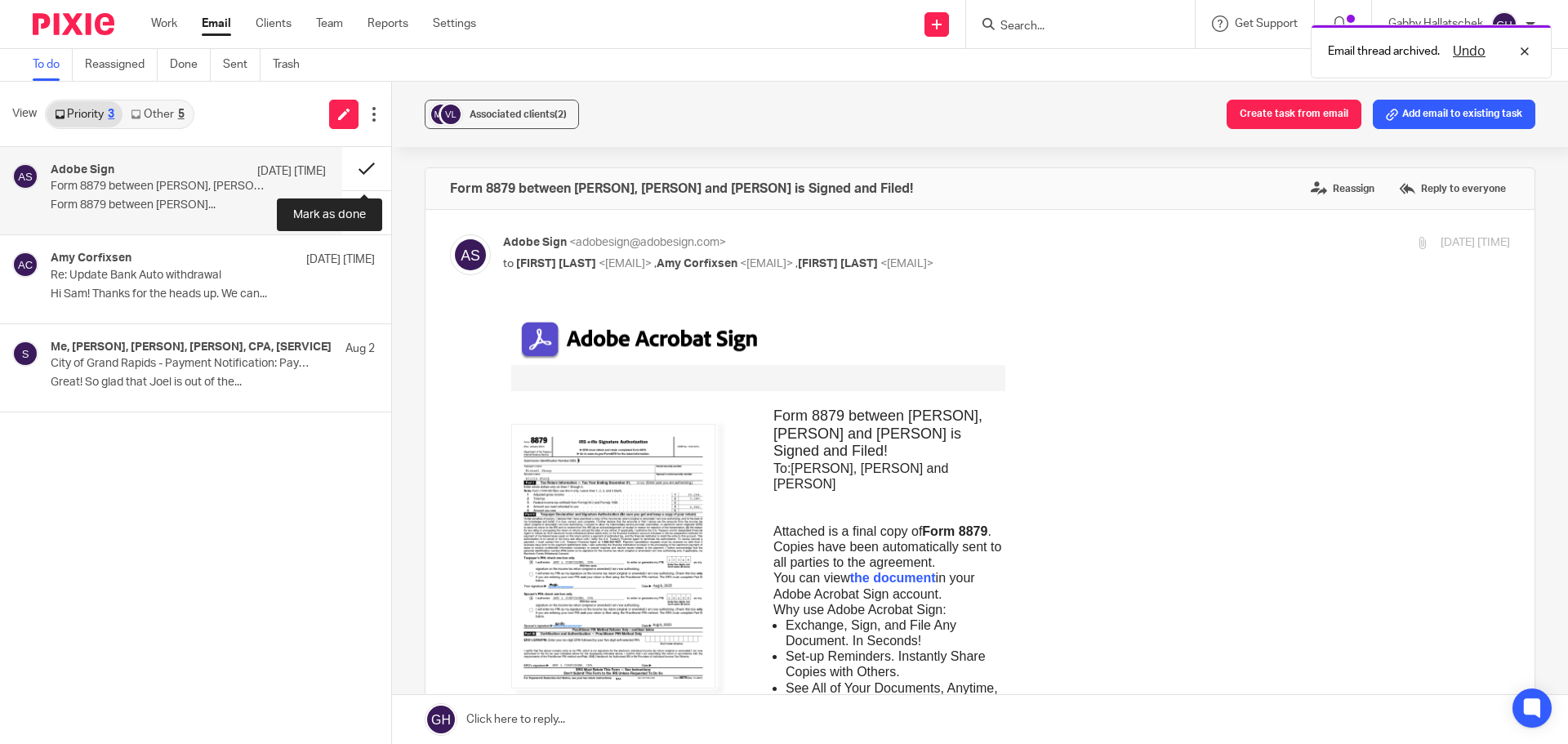 click at bounding box center [367, 168] 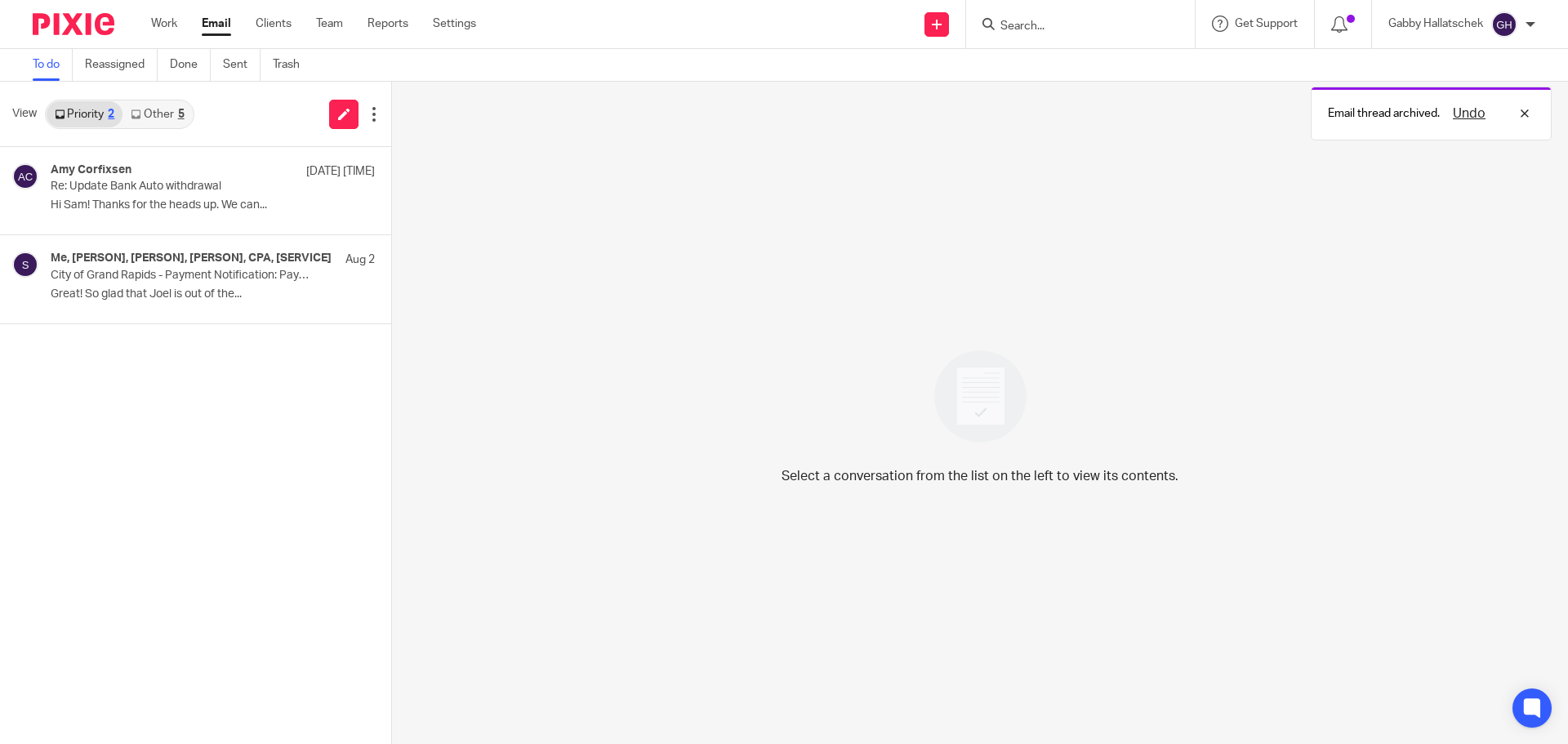 click at bounding box center (136, 114) 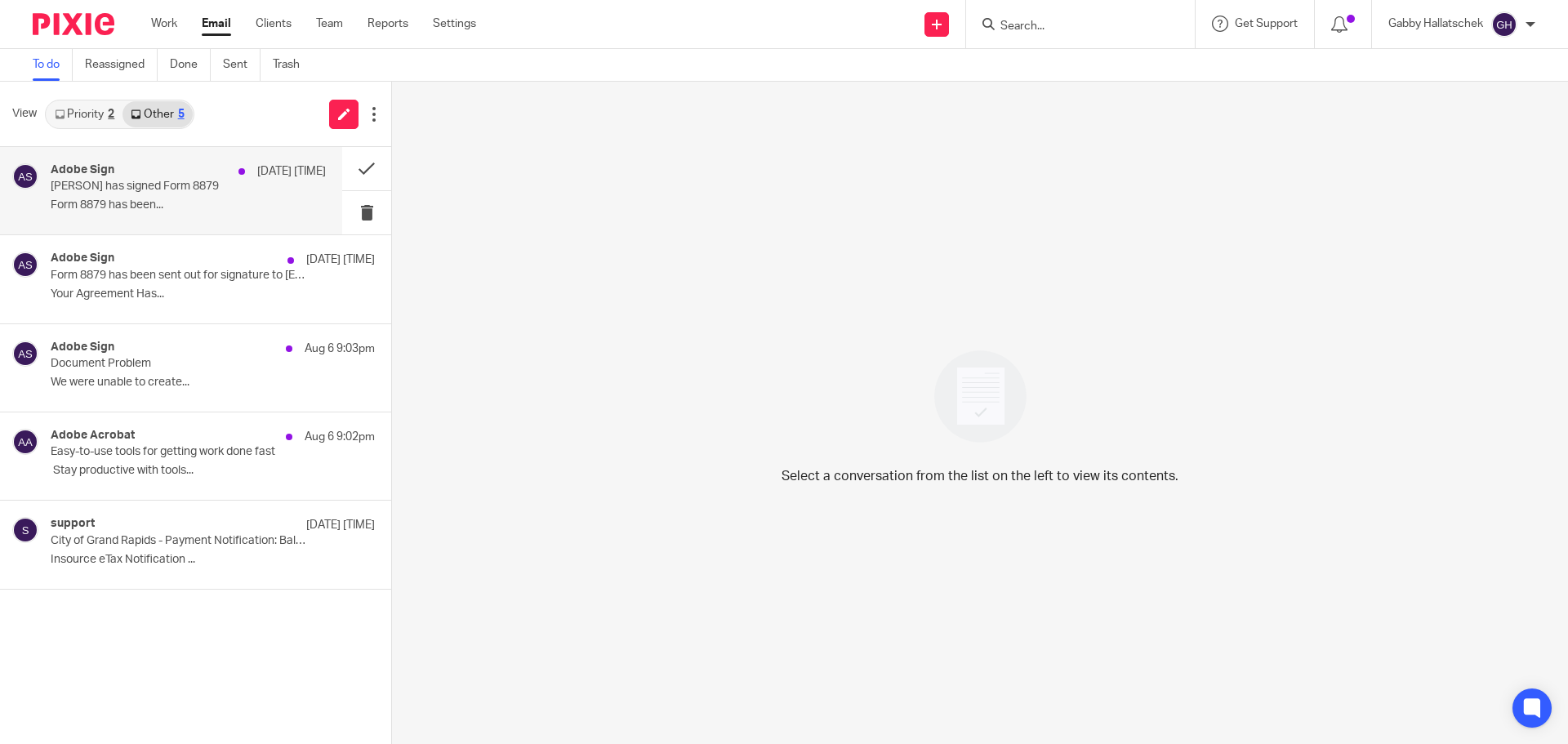 click on "Michael Sharp has signed Form 8879" at bounding box center [161, 186] 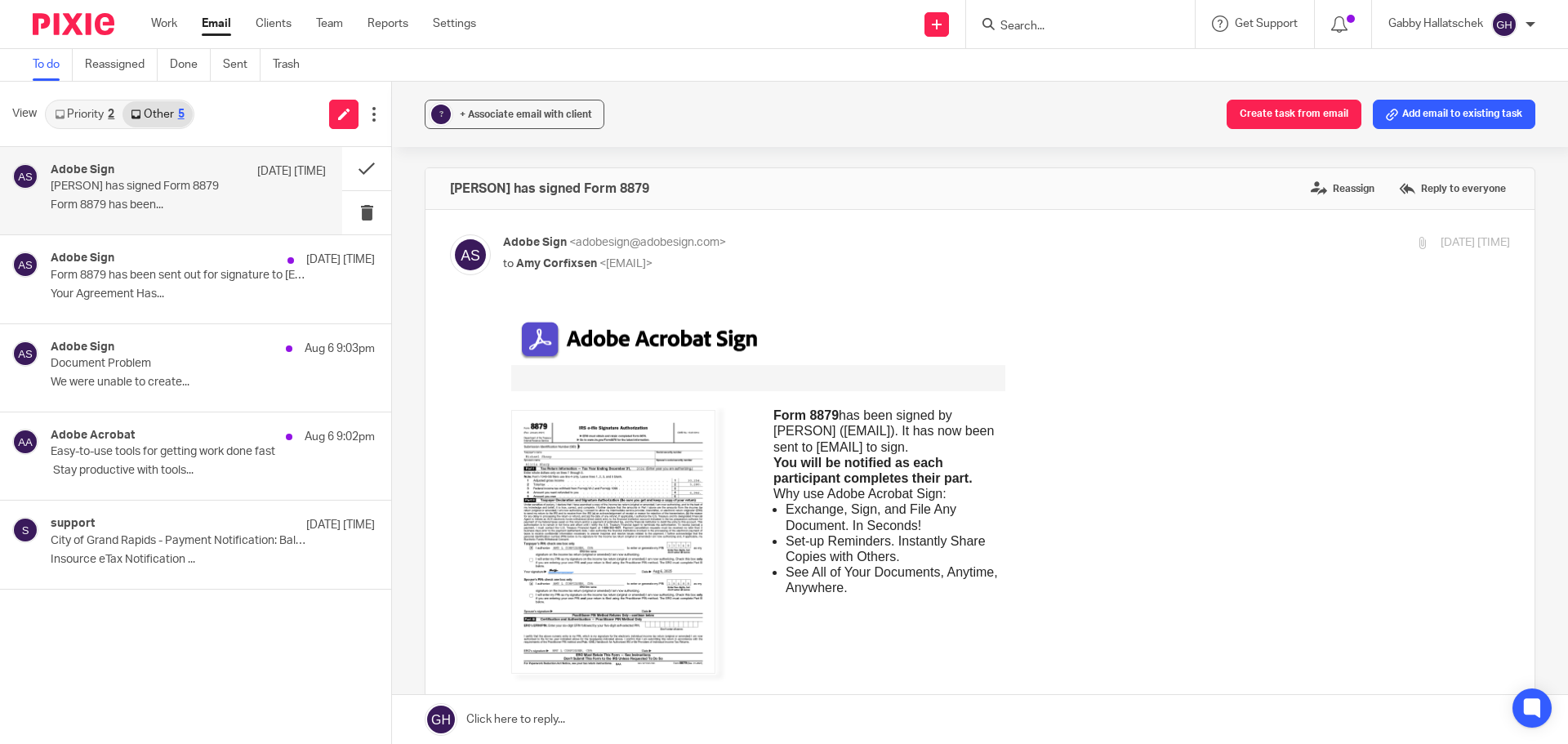 scroll, scrollTop: 0, scrollLeft: 0, axis: both 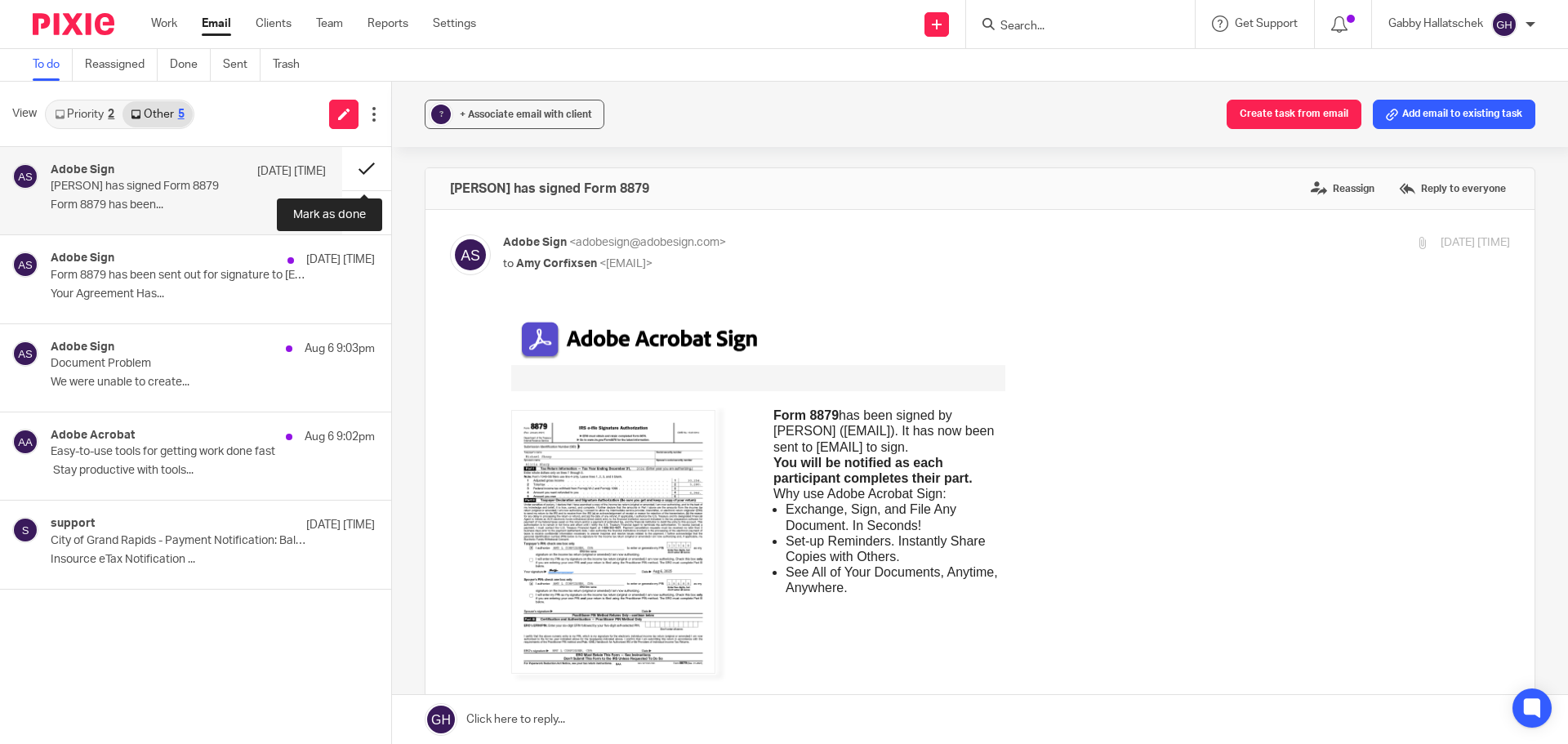 click at bounding box center (367, 168) 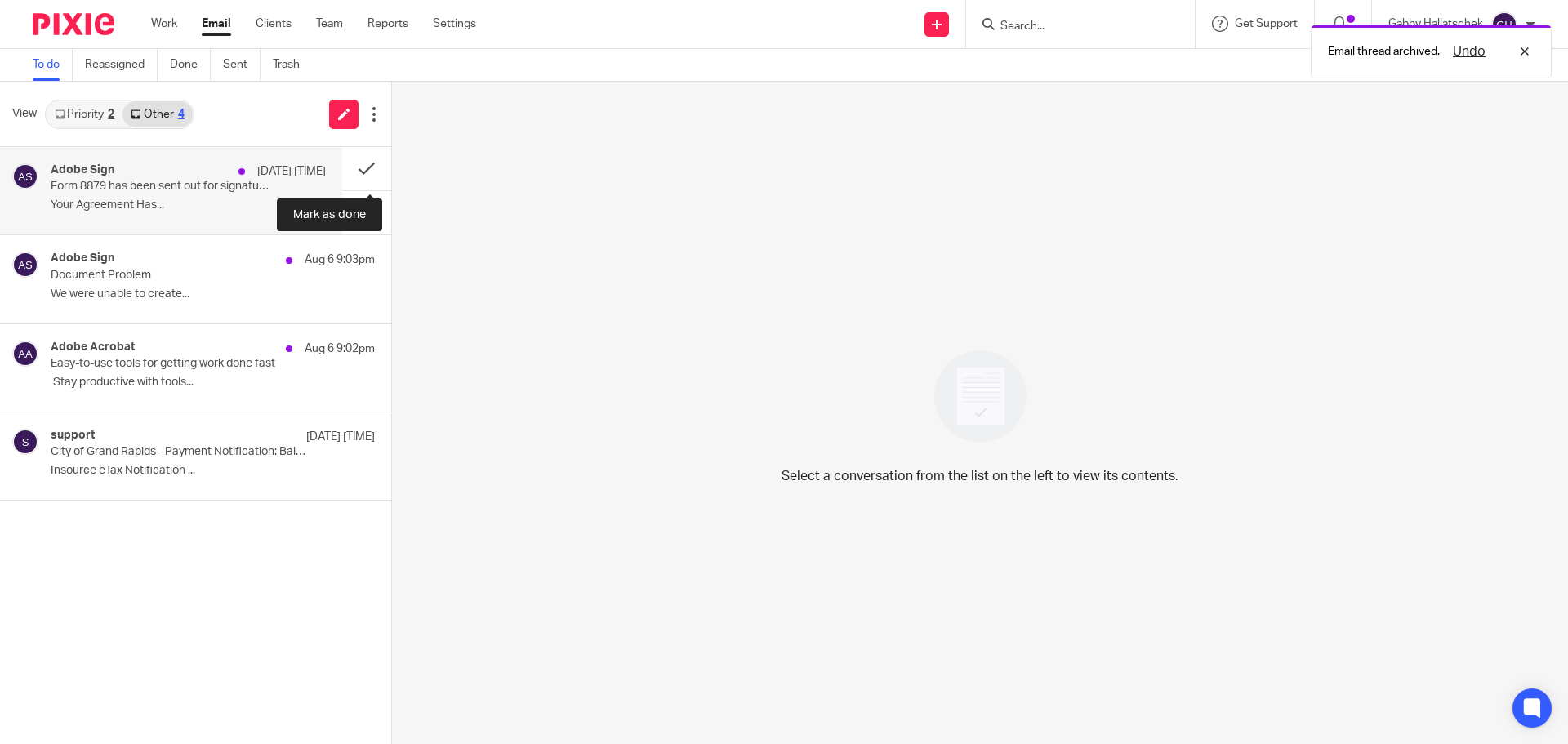 click at bounding box center (367, 168) 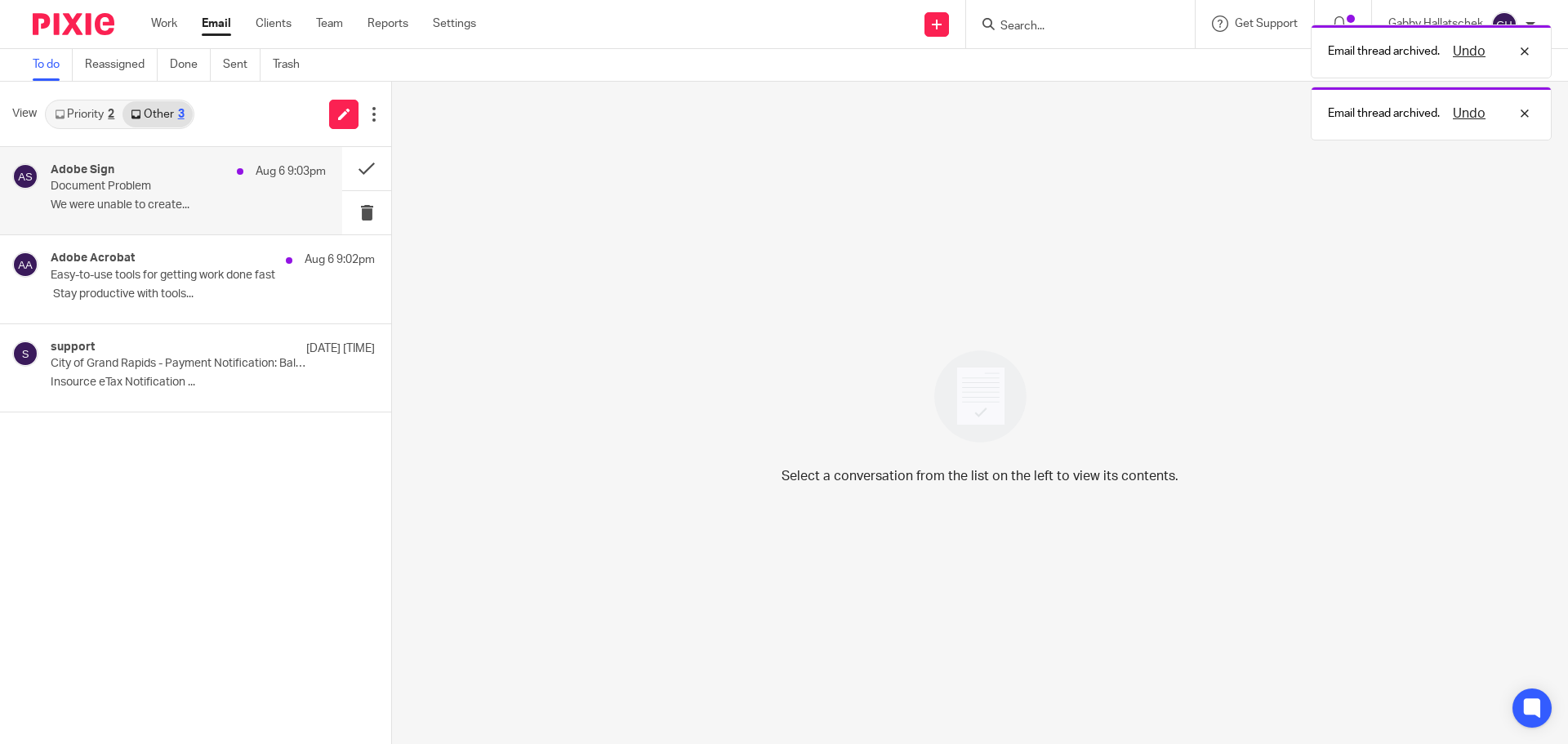 click on "Document Problem" at bounding box center (161, 186) 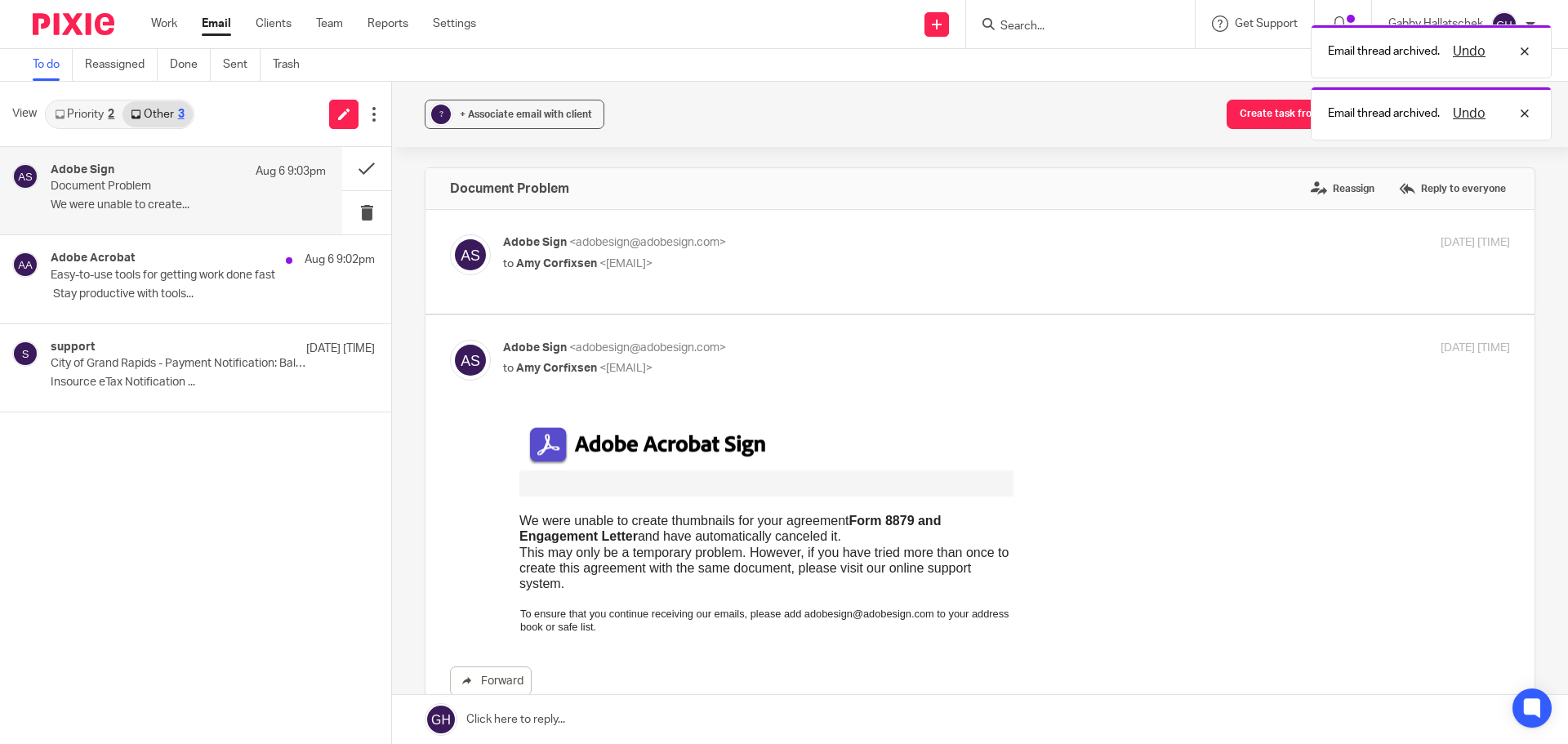 scroll, scrollTop: 0, scrollLeft: 0, axis: both 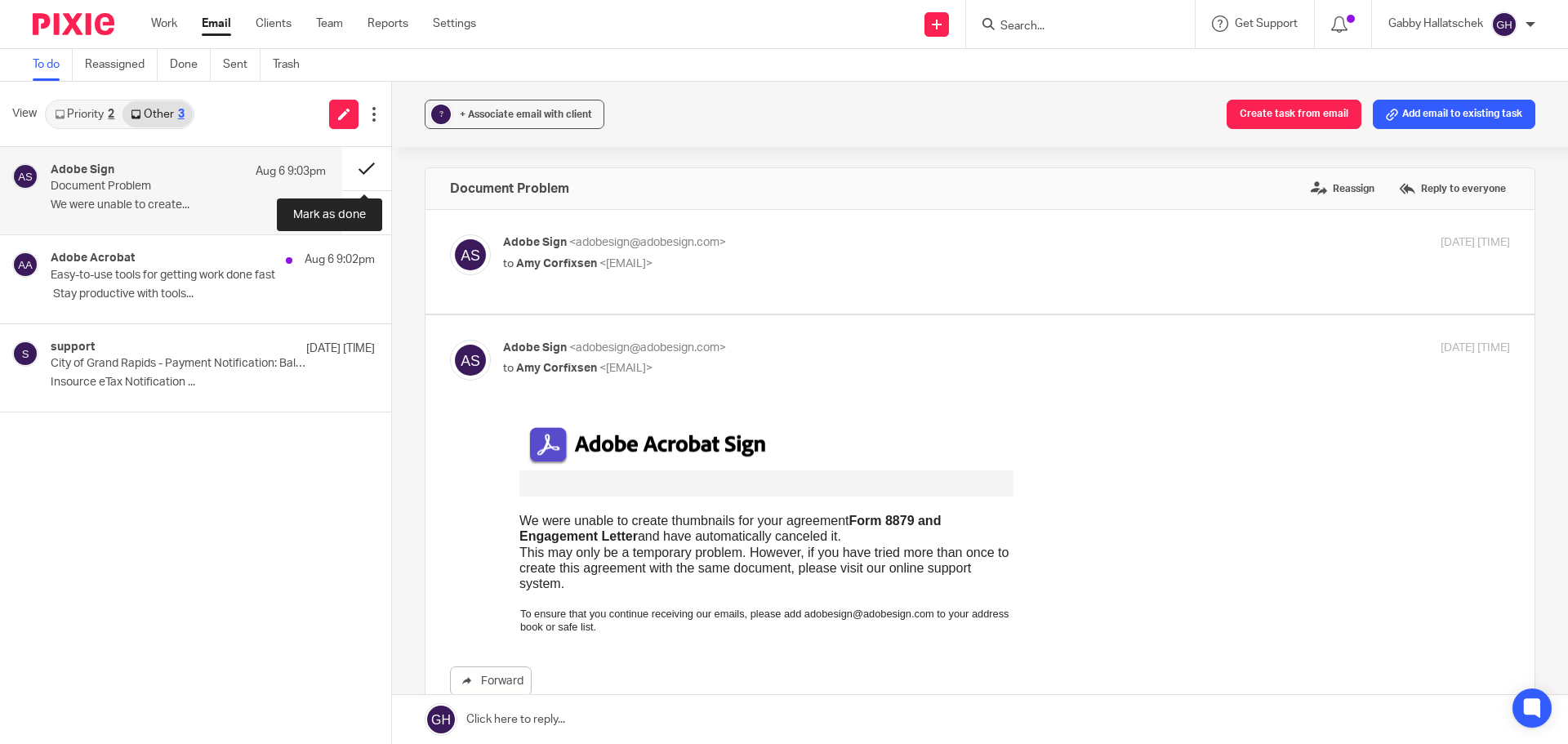 click at bounding box center (367, 168) 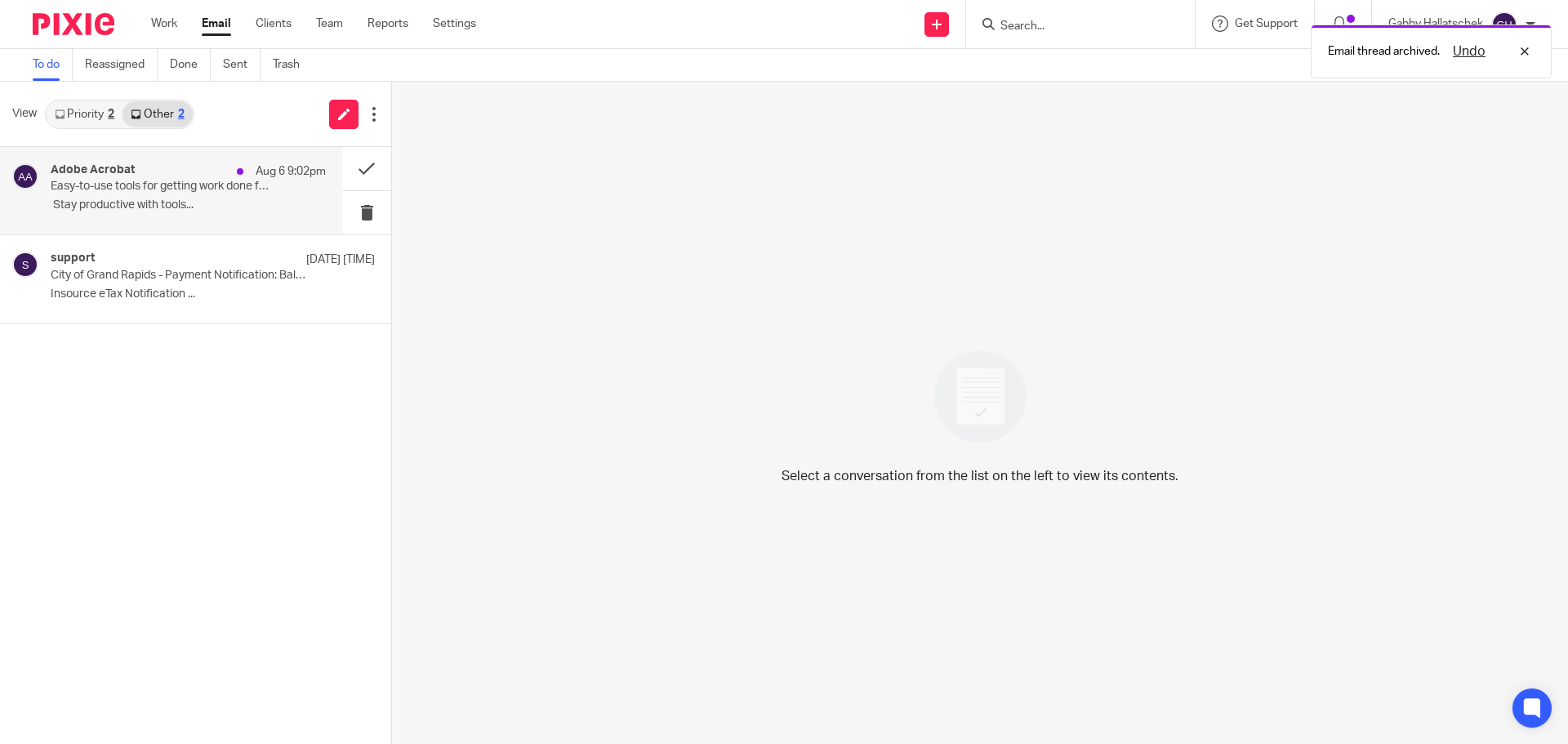 click on "Easy-to-use tools for getting work done fast" at bounding box center [161, 186] 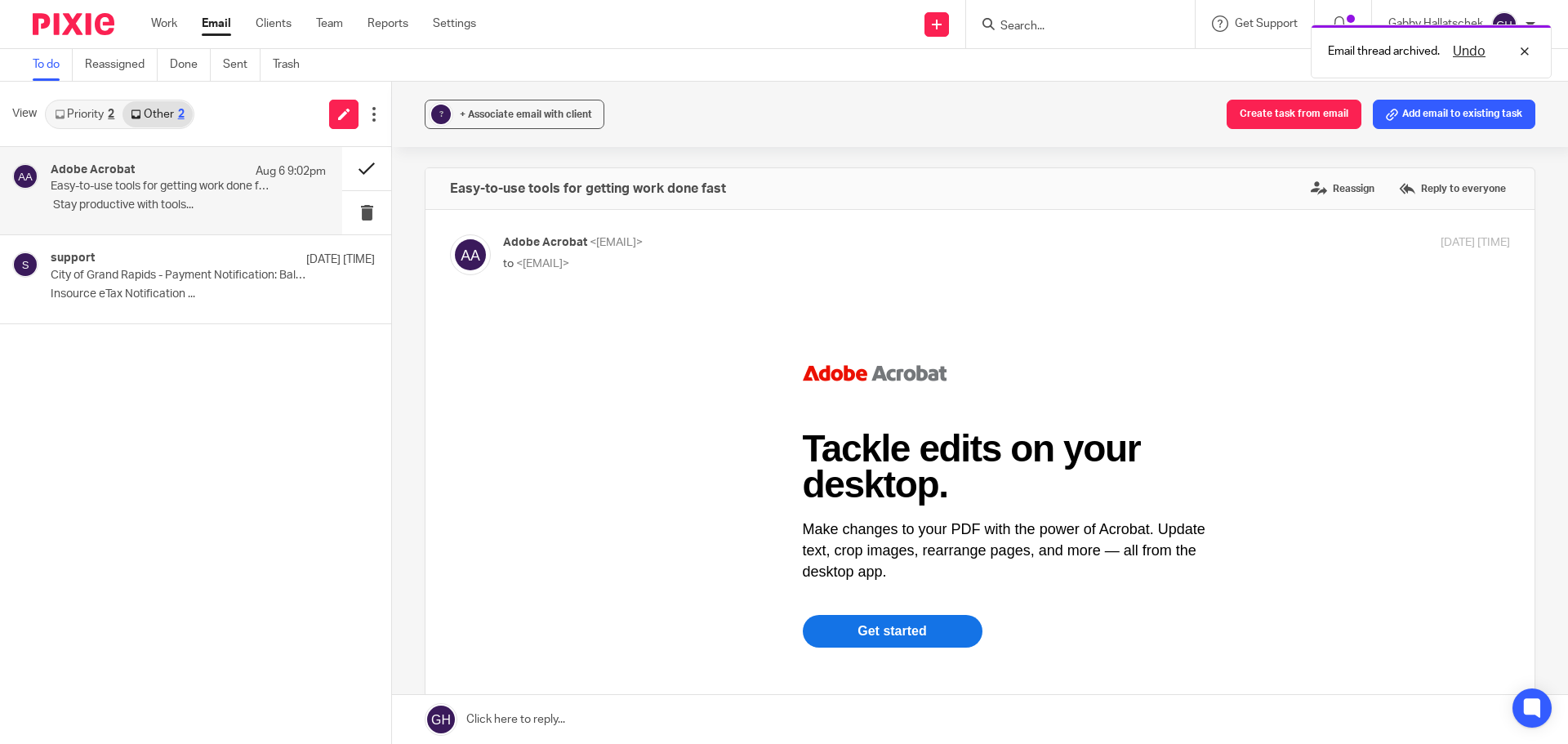 scroll, scrollTop: 0, scrollLeft: 0, axis: both 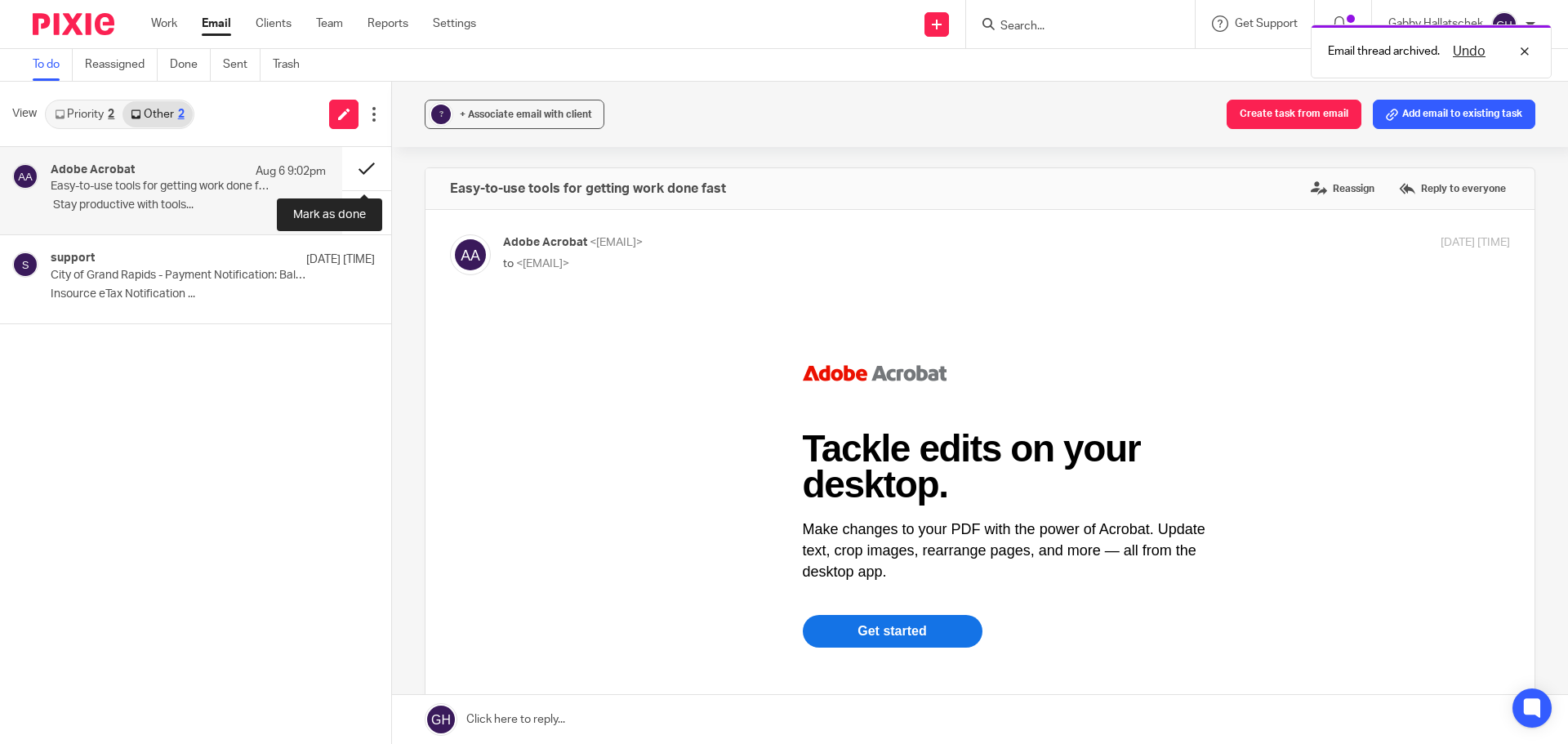 click at bounding box center (367, 168) 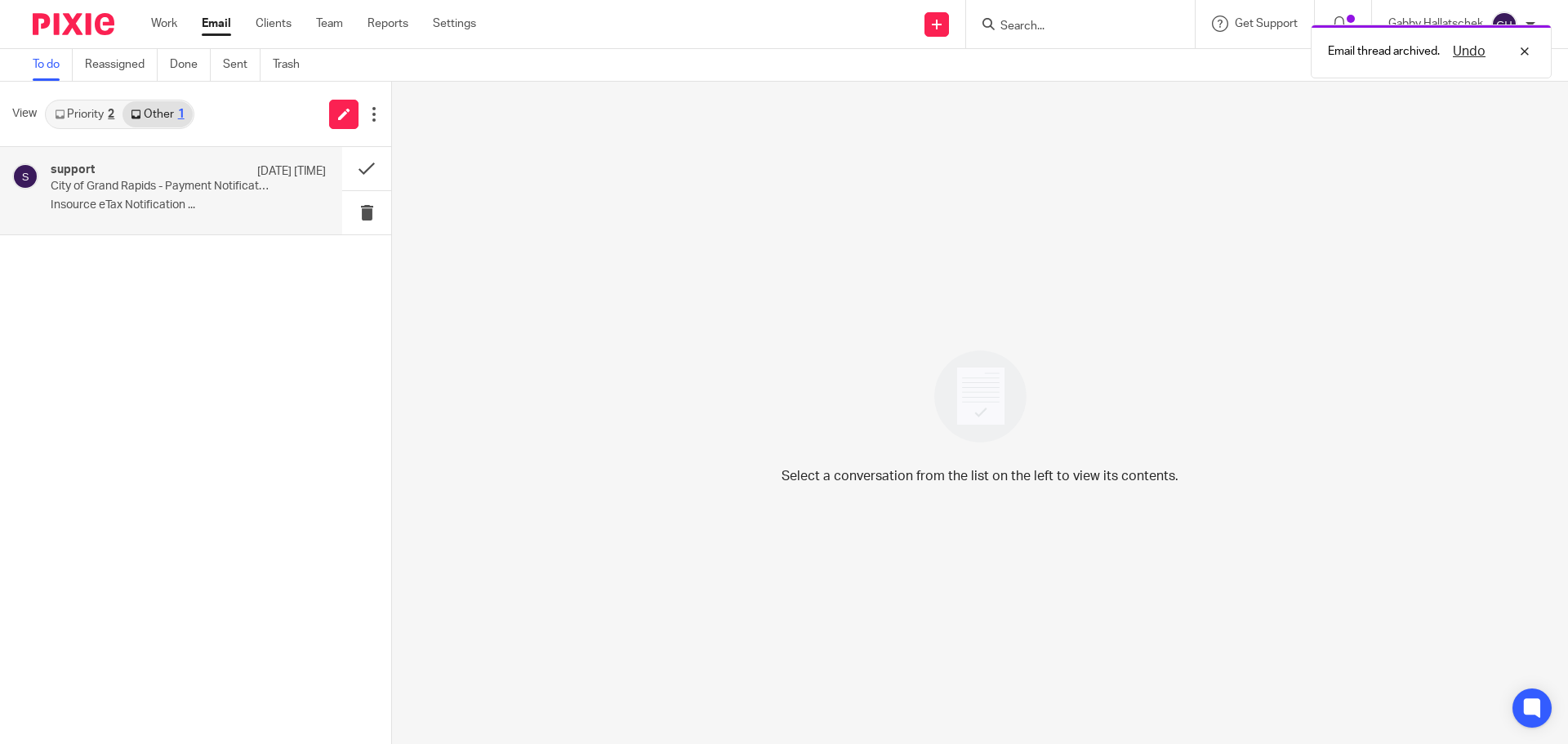 click on "Insource eTax Notification                     ..." at bounding box center [188, 205] 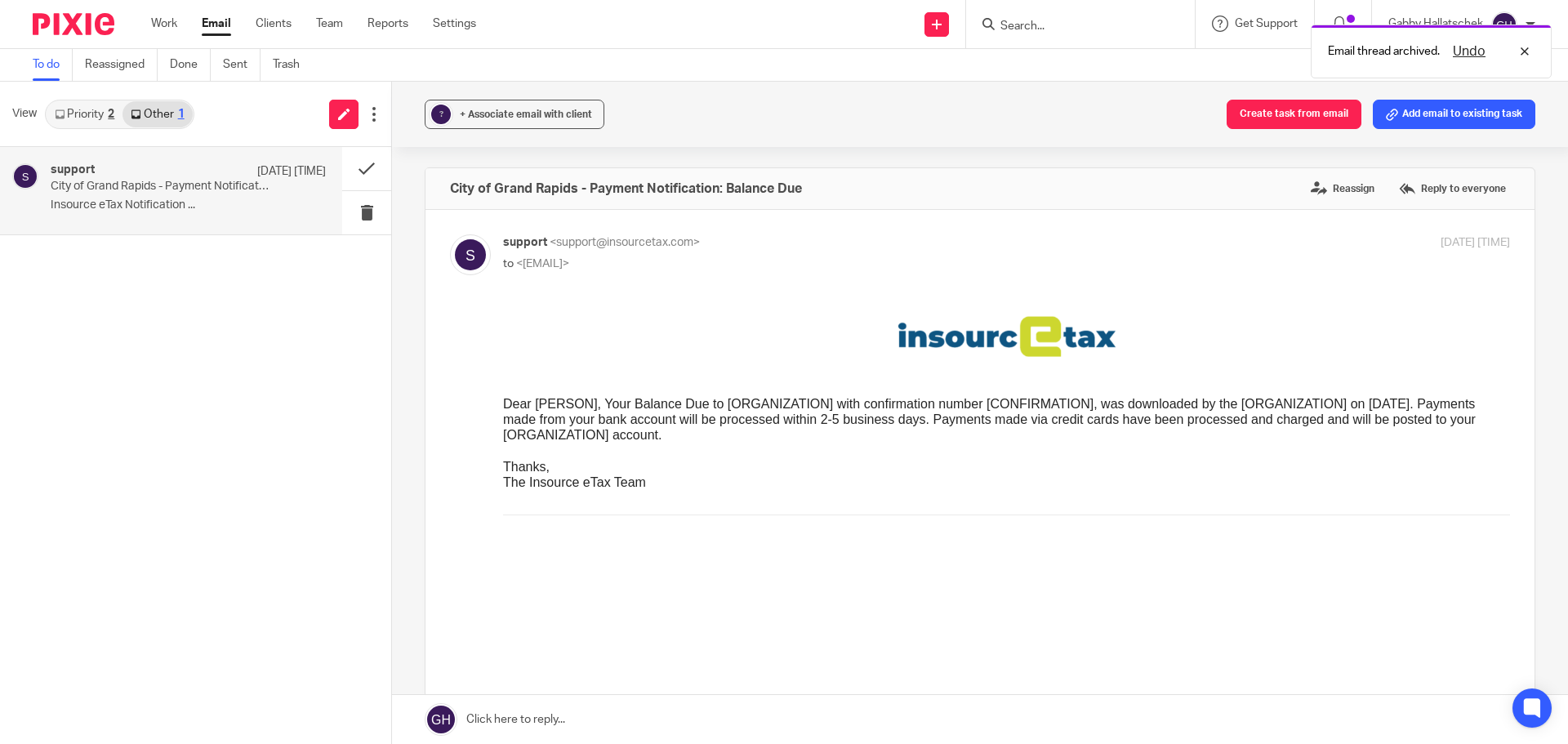 scroll, scrollTop: 0, scrollLeft: 0, axis: both 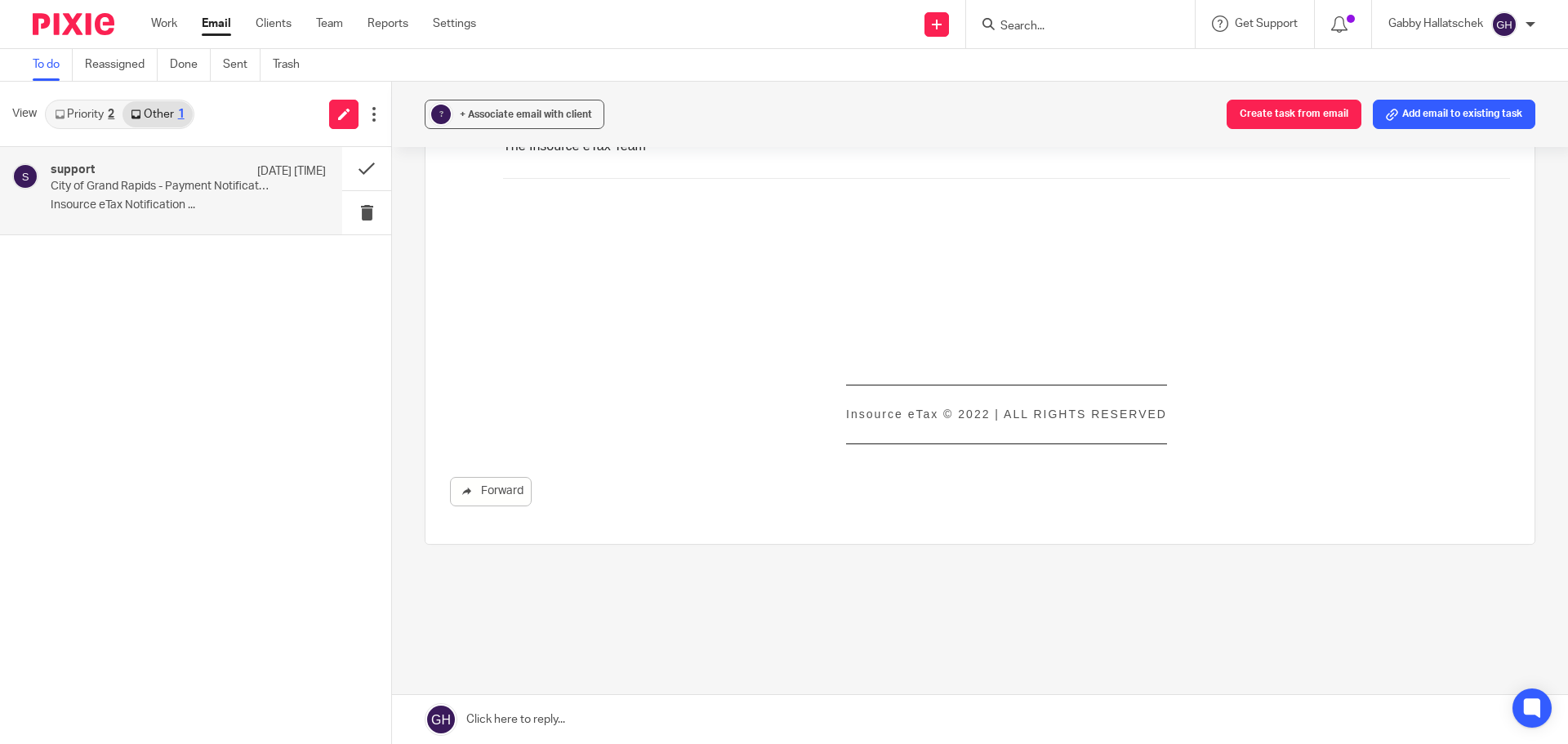 click on "City of Grand Rapids - Payment Notification: Balance Due" at bounding box center [161, 186] 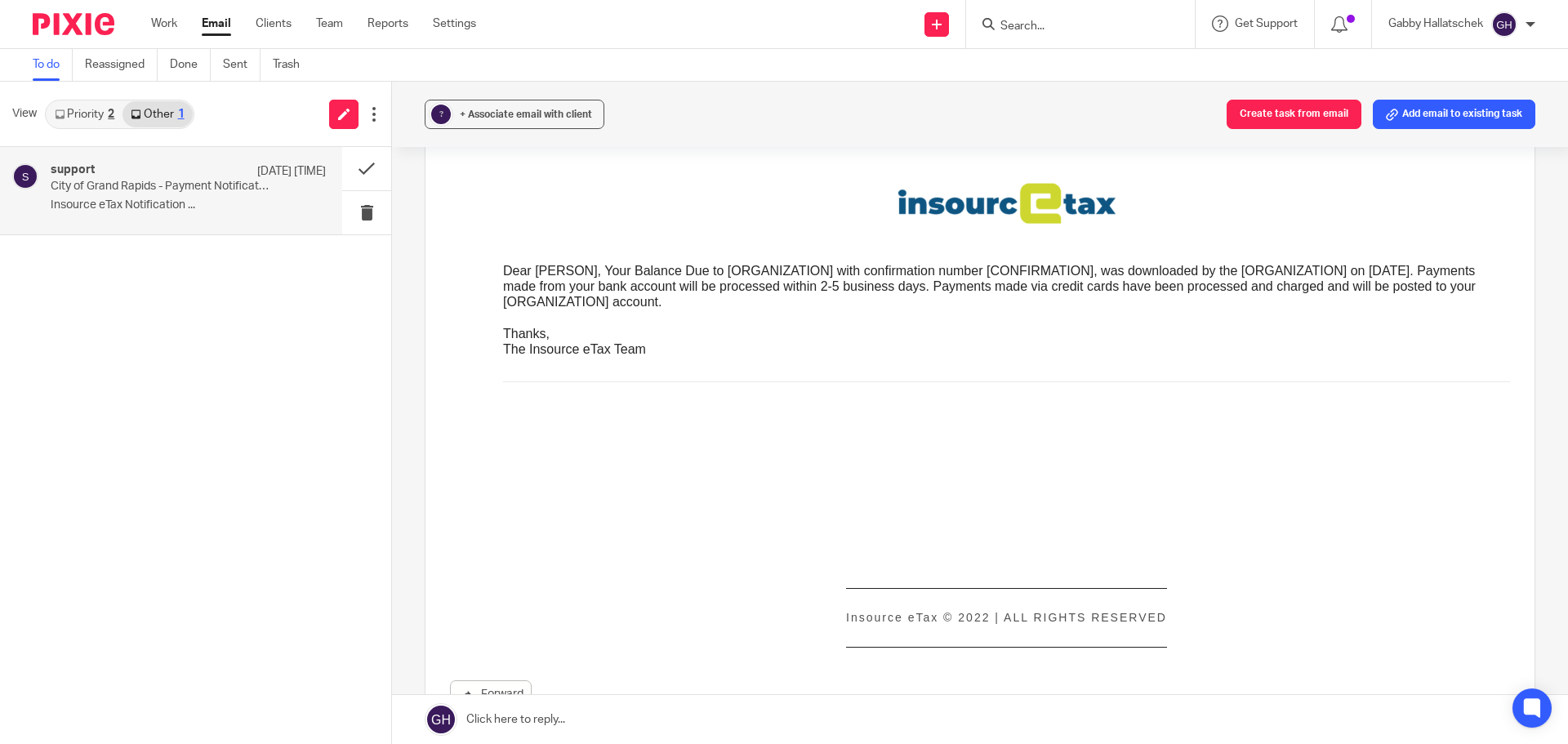 scroll, scrollTop: 0, scrollLeft: 0, axis: both 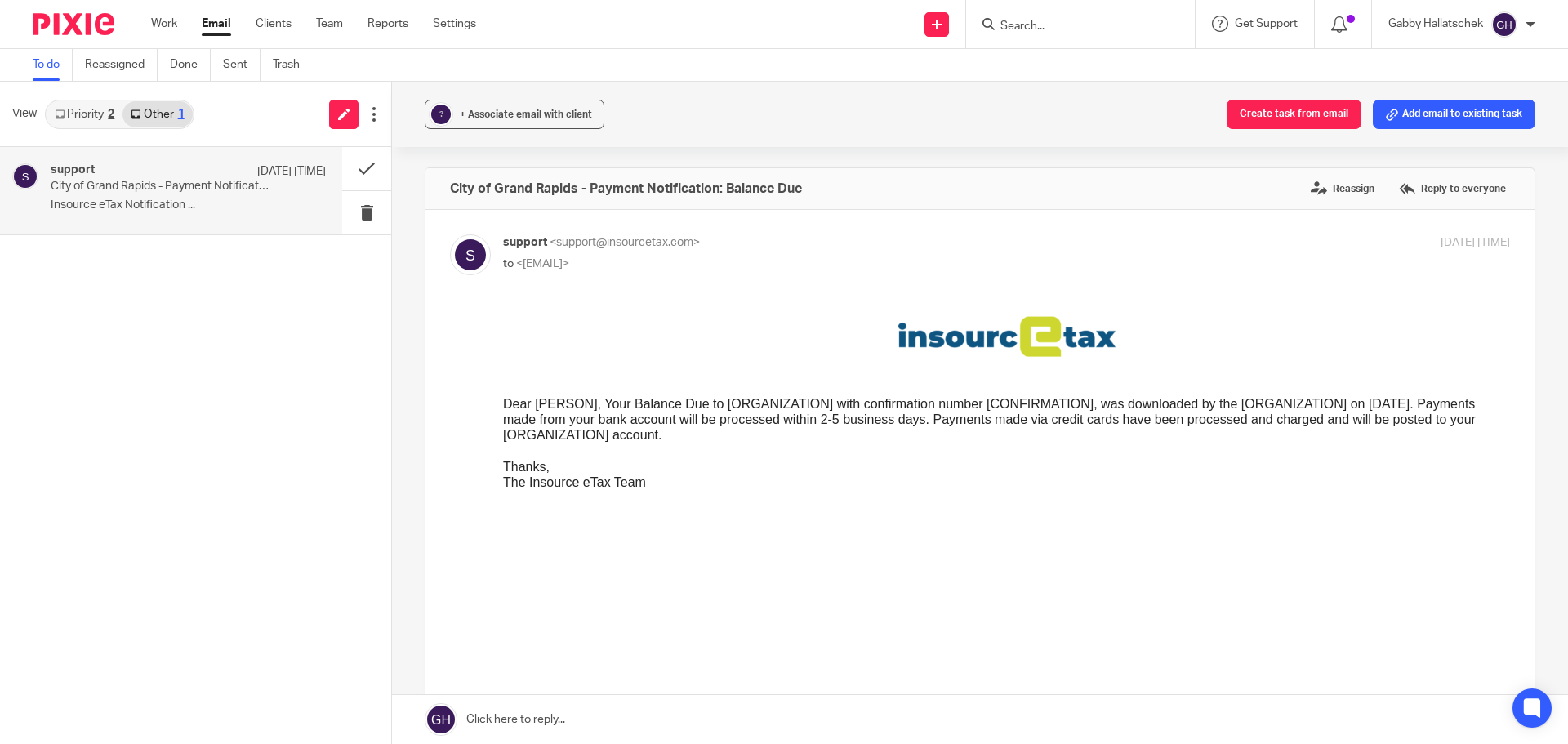 click on "Priority
2" at bounding box center [84, 114] 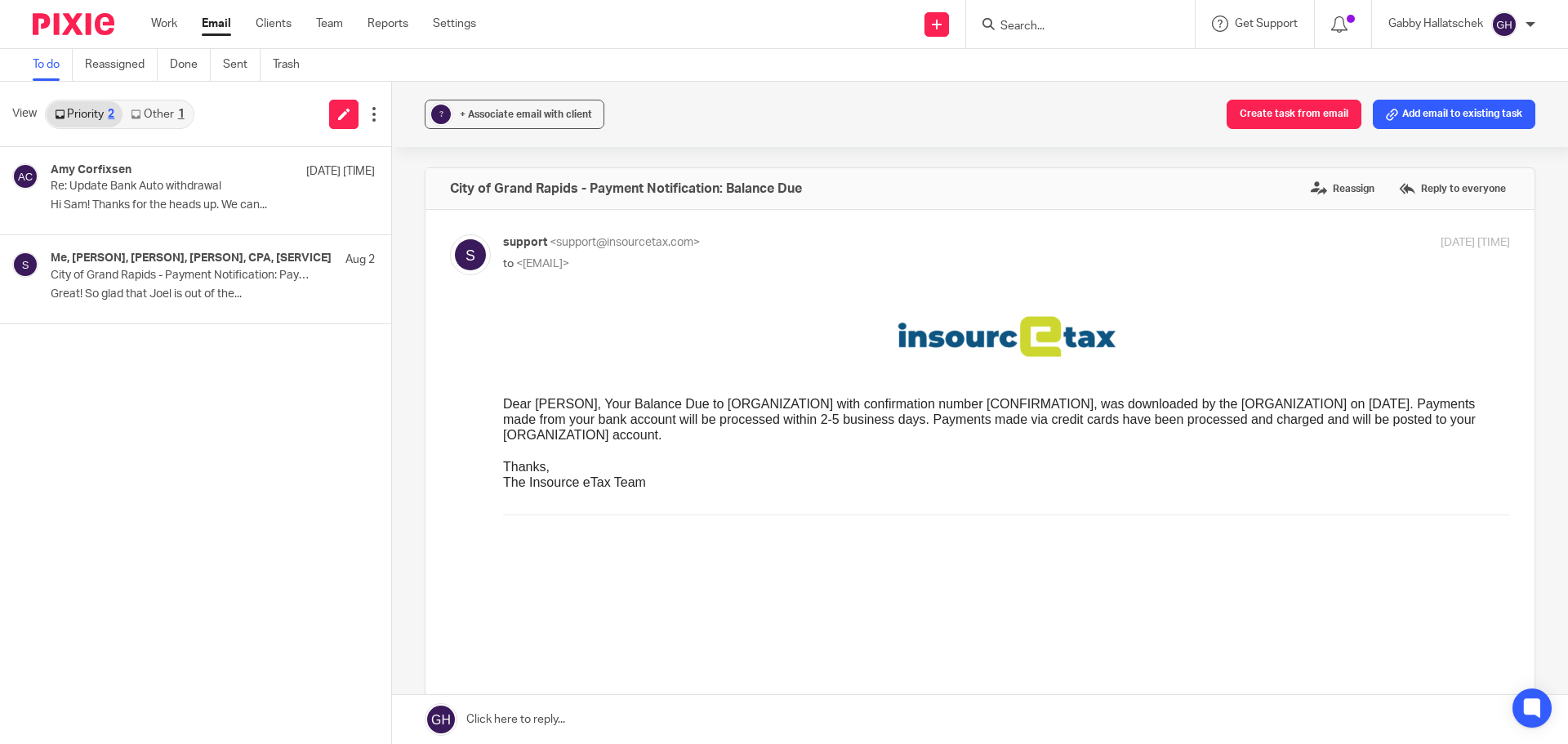 click on "Other
1" at bounding box center [157, 114] 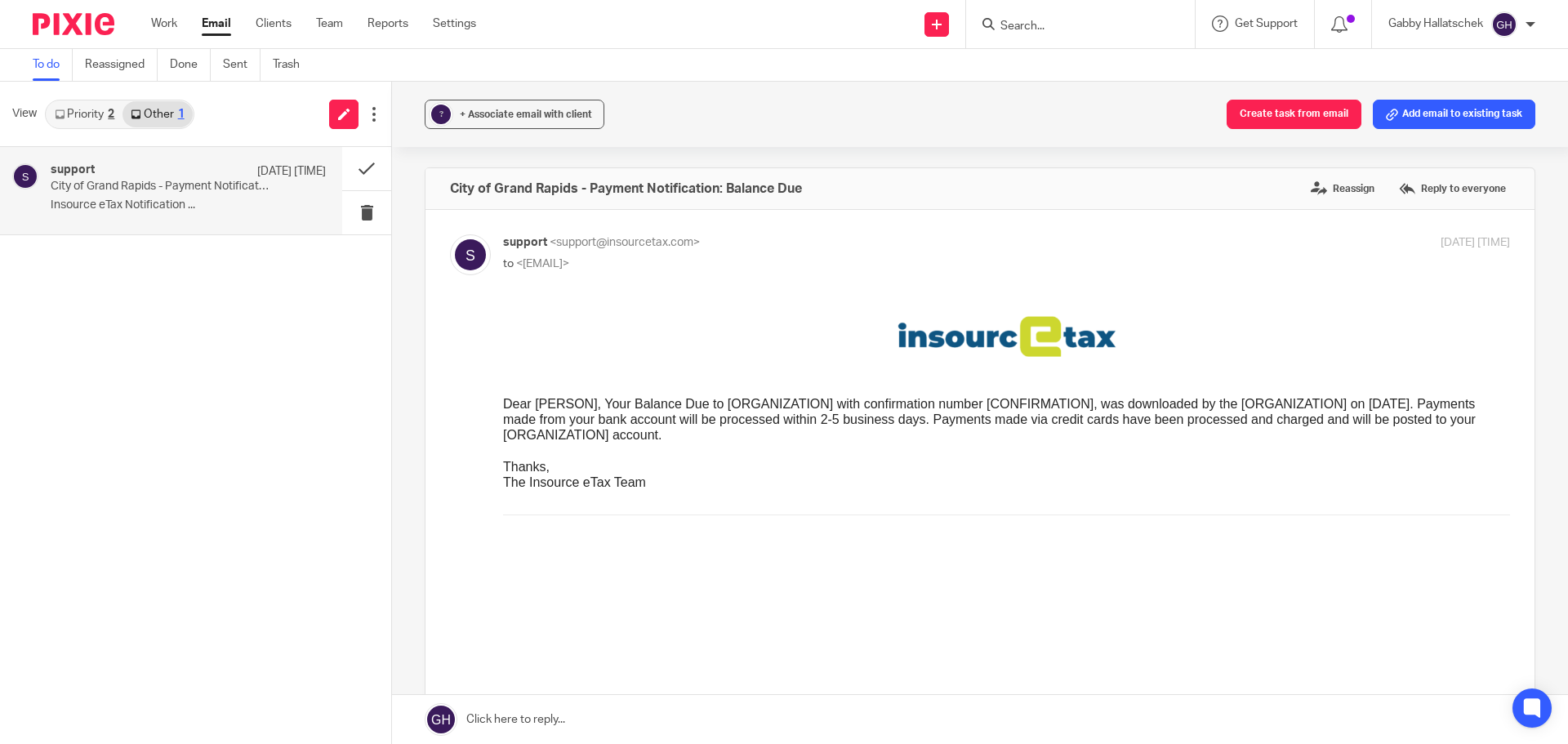 click on "Priority
2" at bounding box center (84, 114) 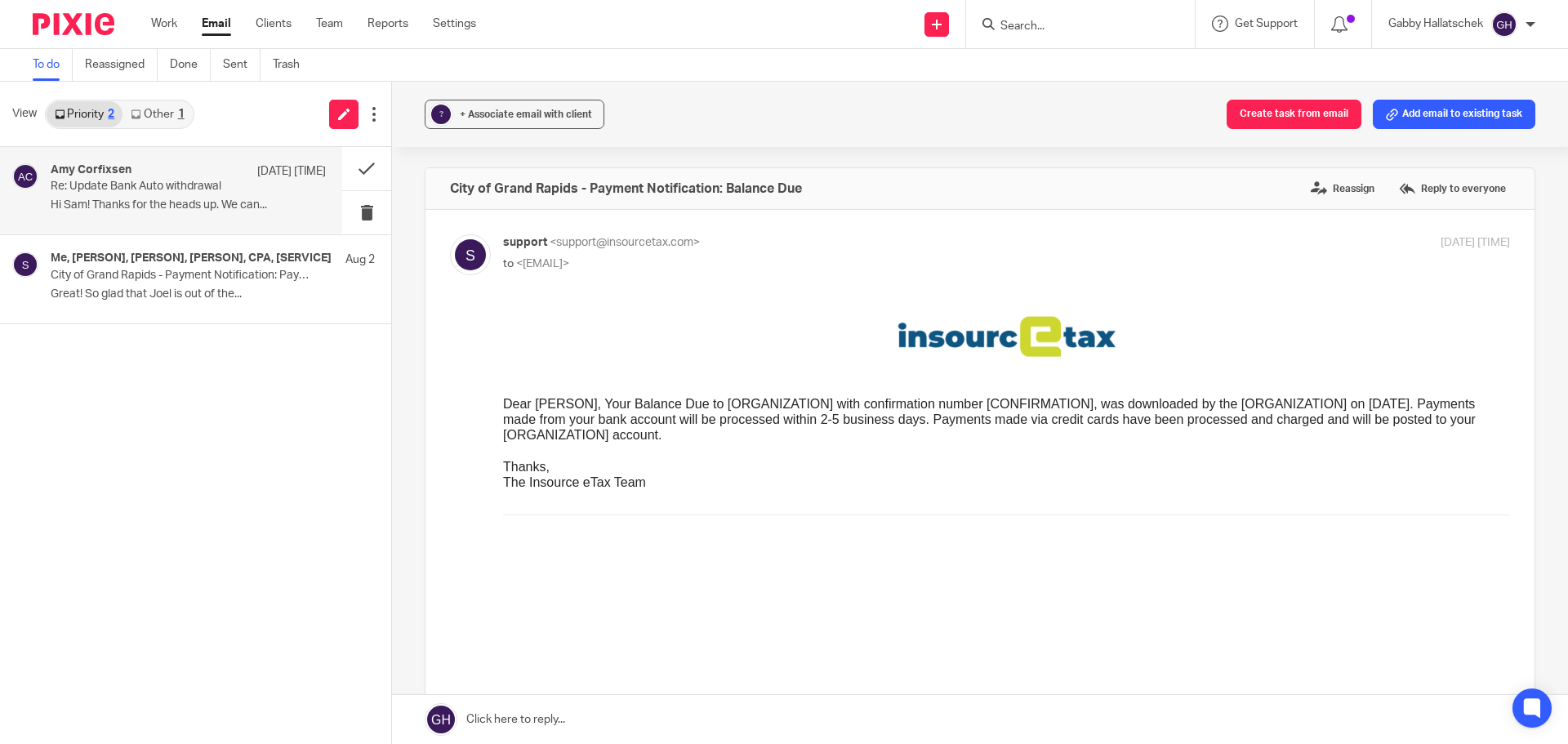 click on "Amy Corfixsen
Aug 6 12:40pm" at bounding box center [188, 172] 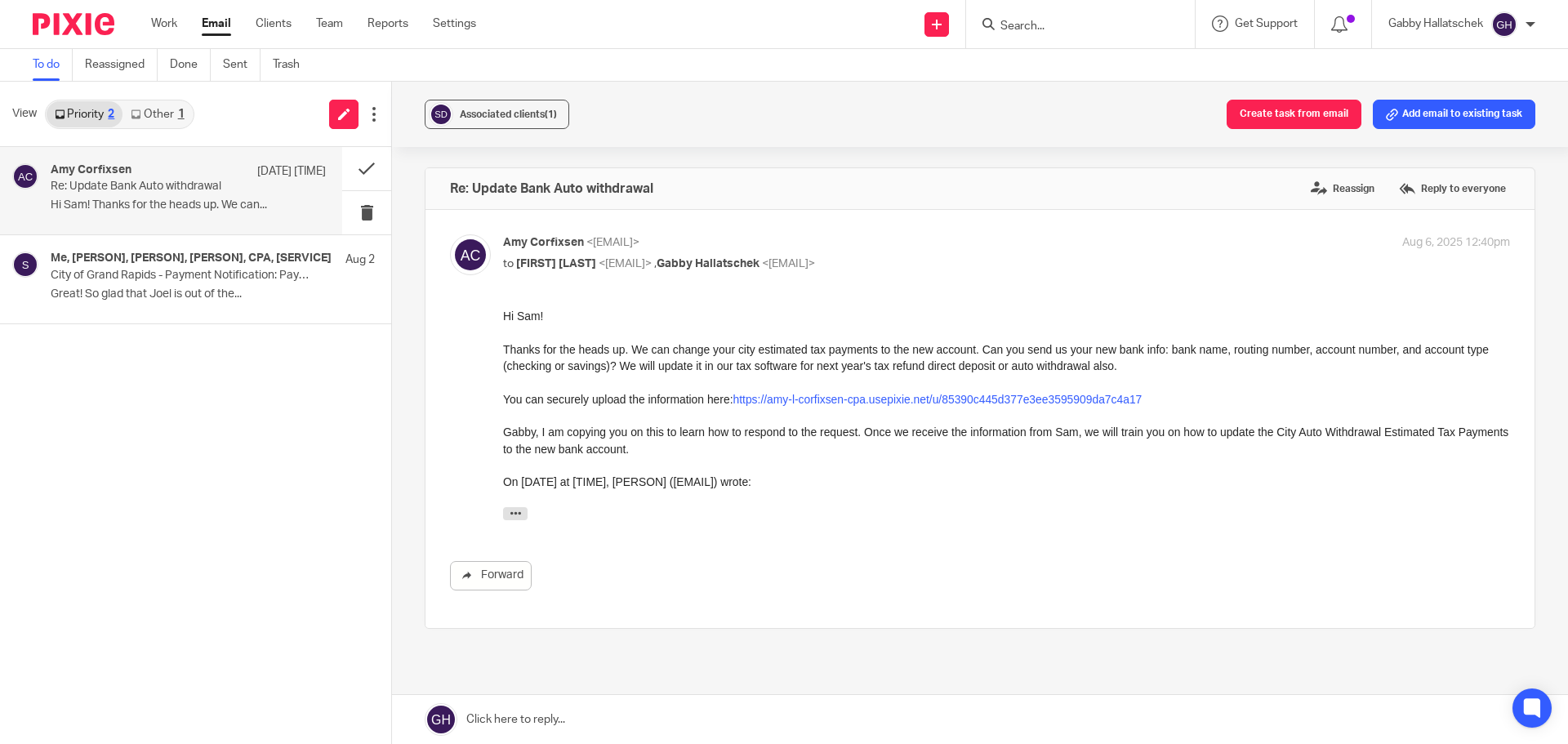 scroll, scrollTop: 0, scrollLeft: 0, axis: both 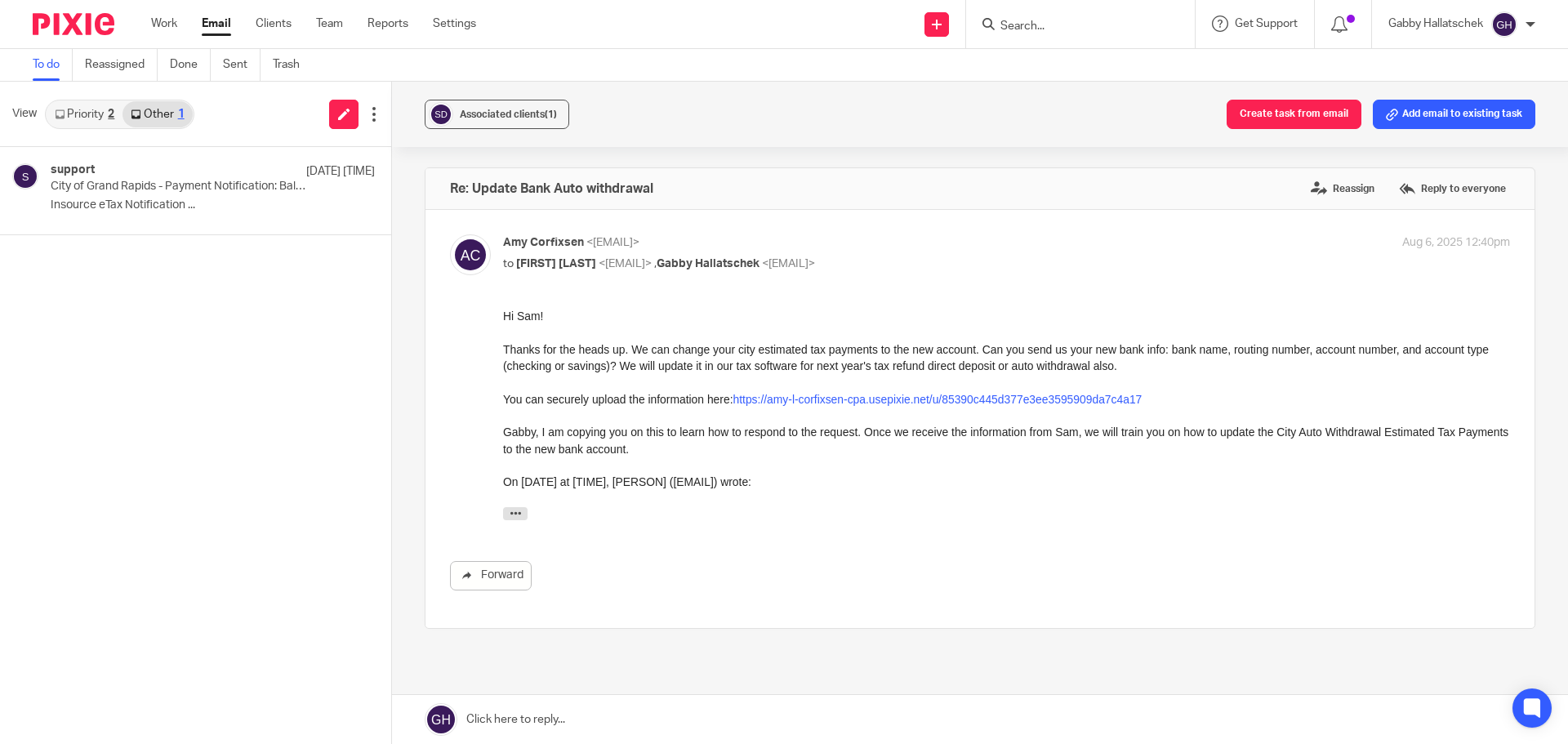 click on "Priority
2" at bounding box center [84, 114] 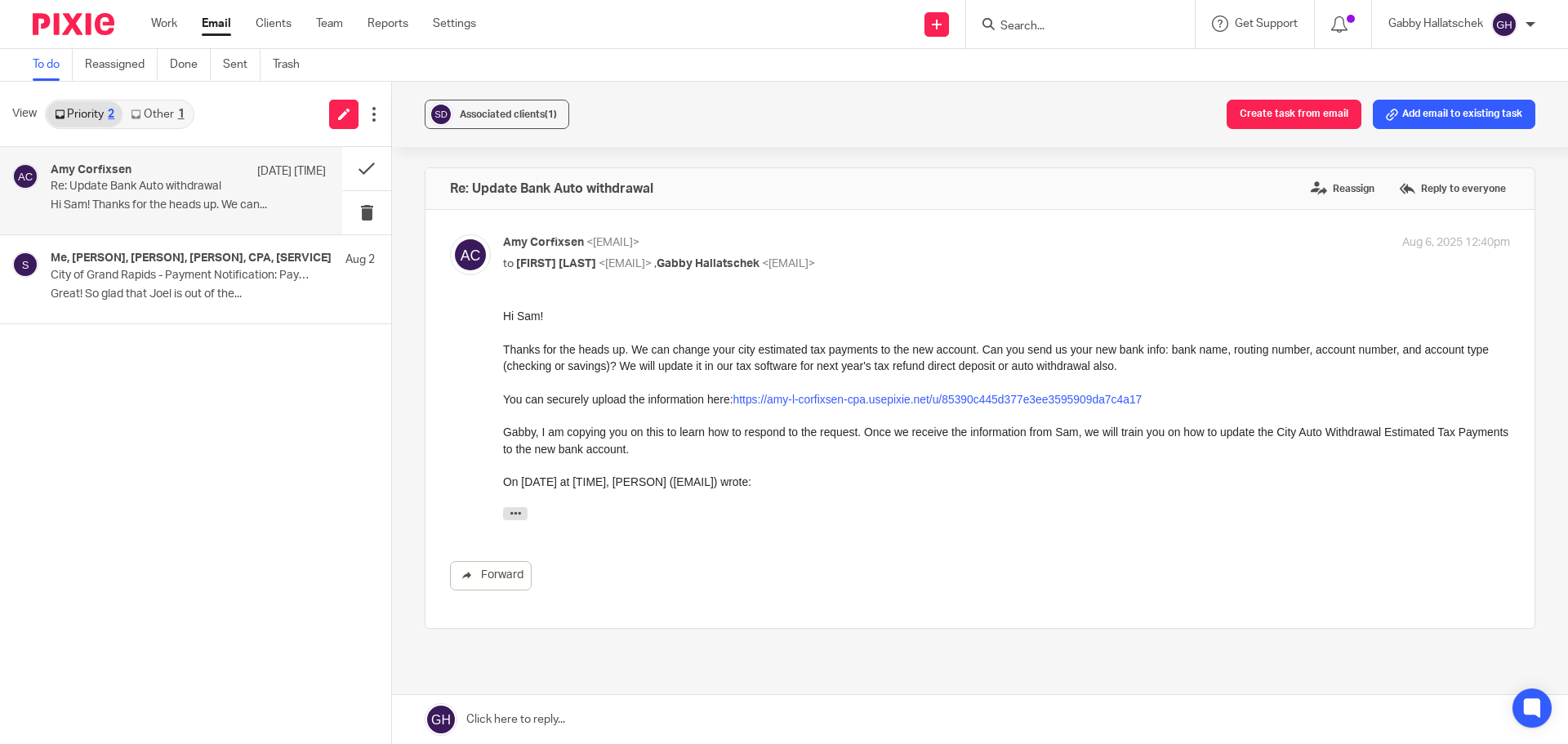 click on "Hi Sam!    Thanks for the heads up. We can..." at bounding box center (188, 205) 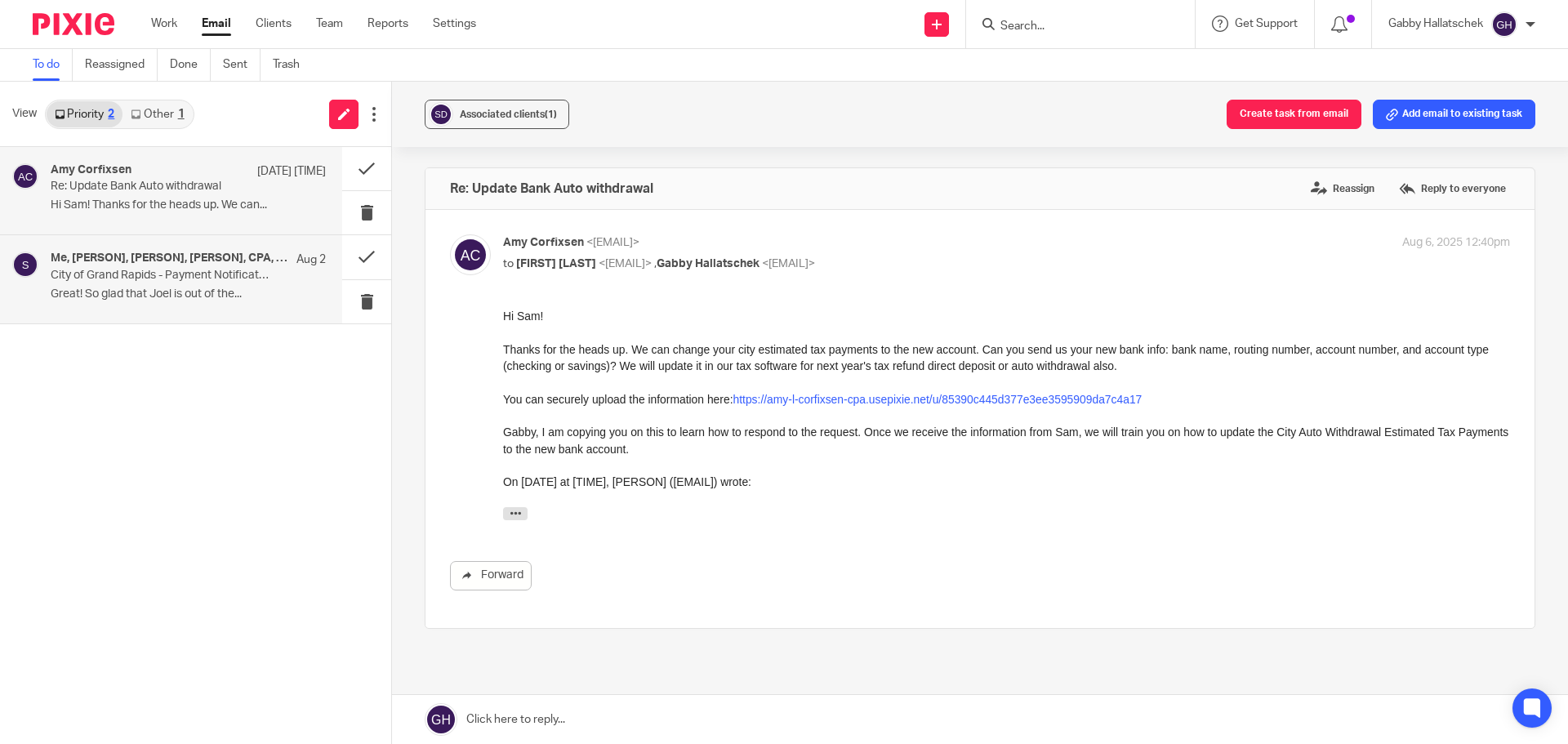 click on "Me, Amy Corfixsen, Jennifer Ruffin, Amy L Corfixsen, CPA, support" at bounding box center (169, 258) 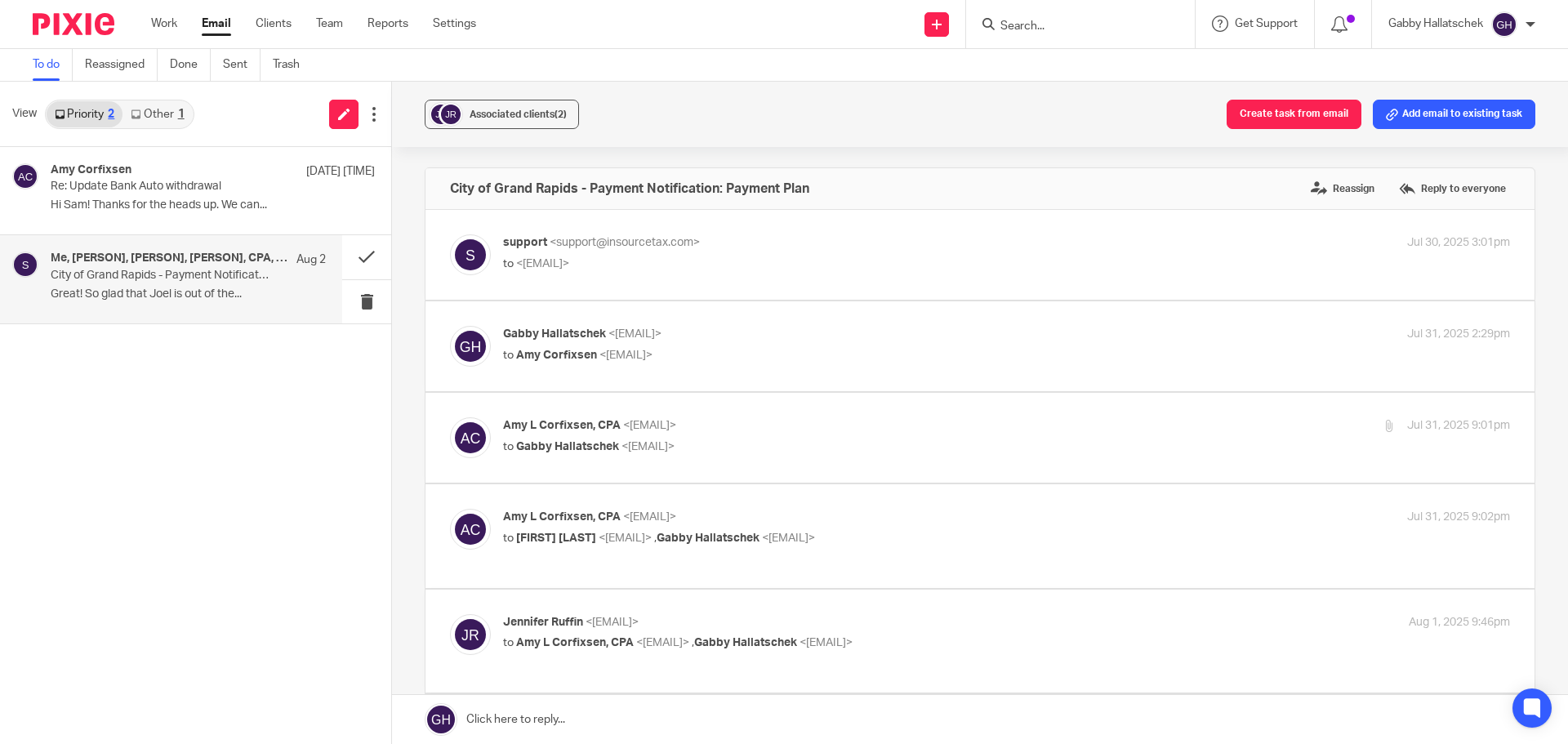 scroll, scrollTop: 0, scrollLeft: 0, axis: both 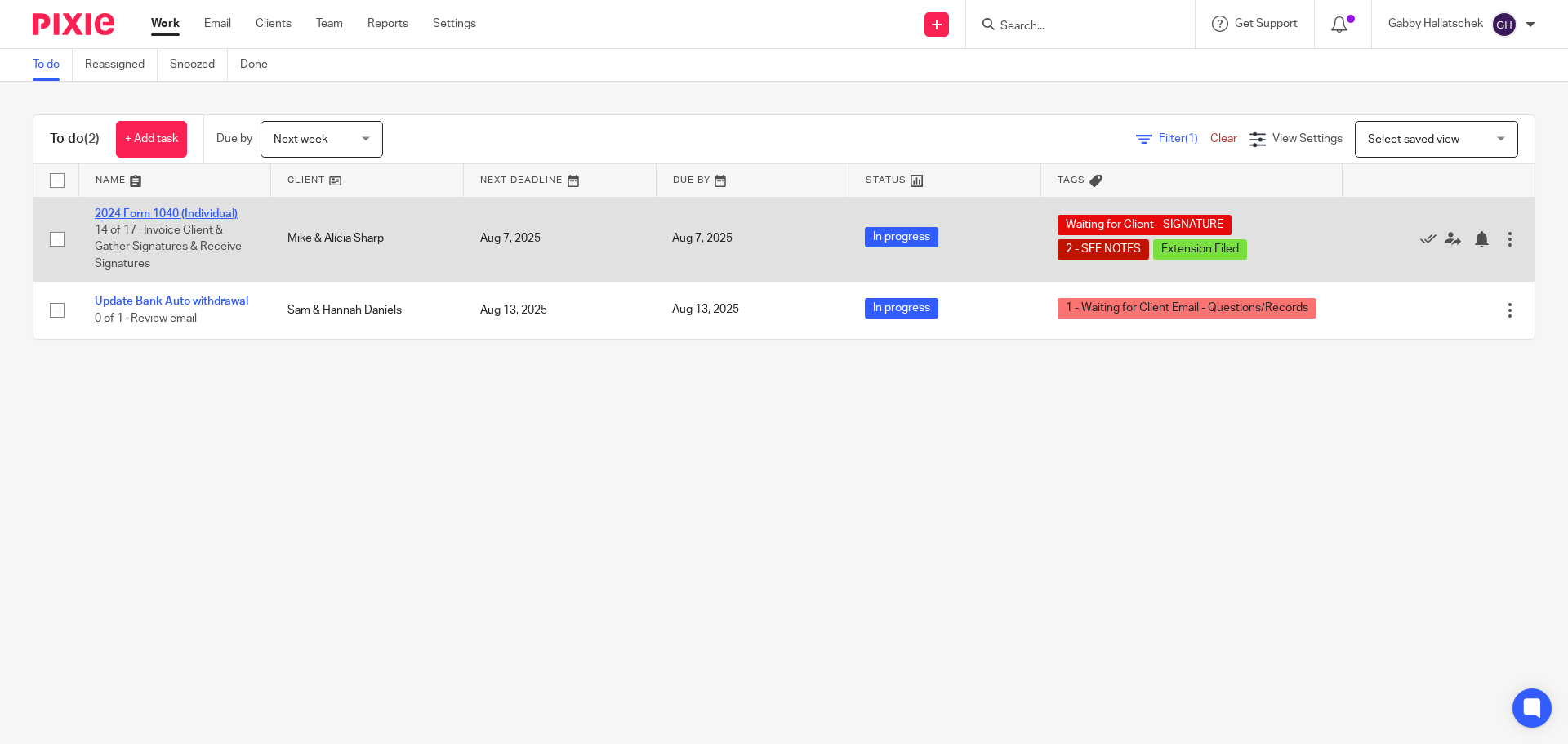 click on "2024 Form 1040 (Individual)" at bounding box center (166, 214) 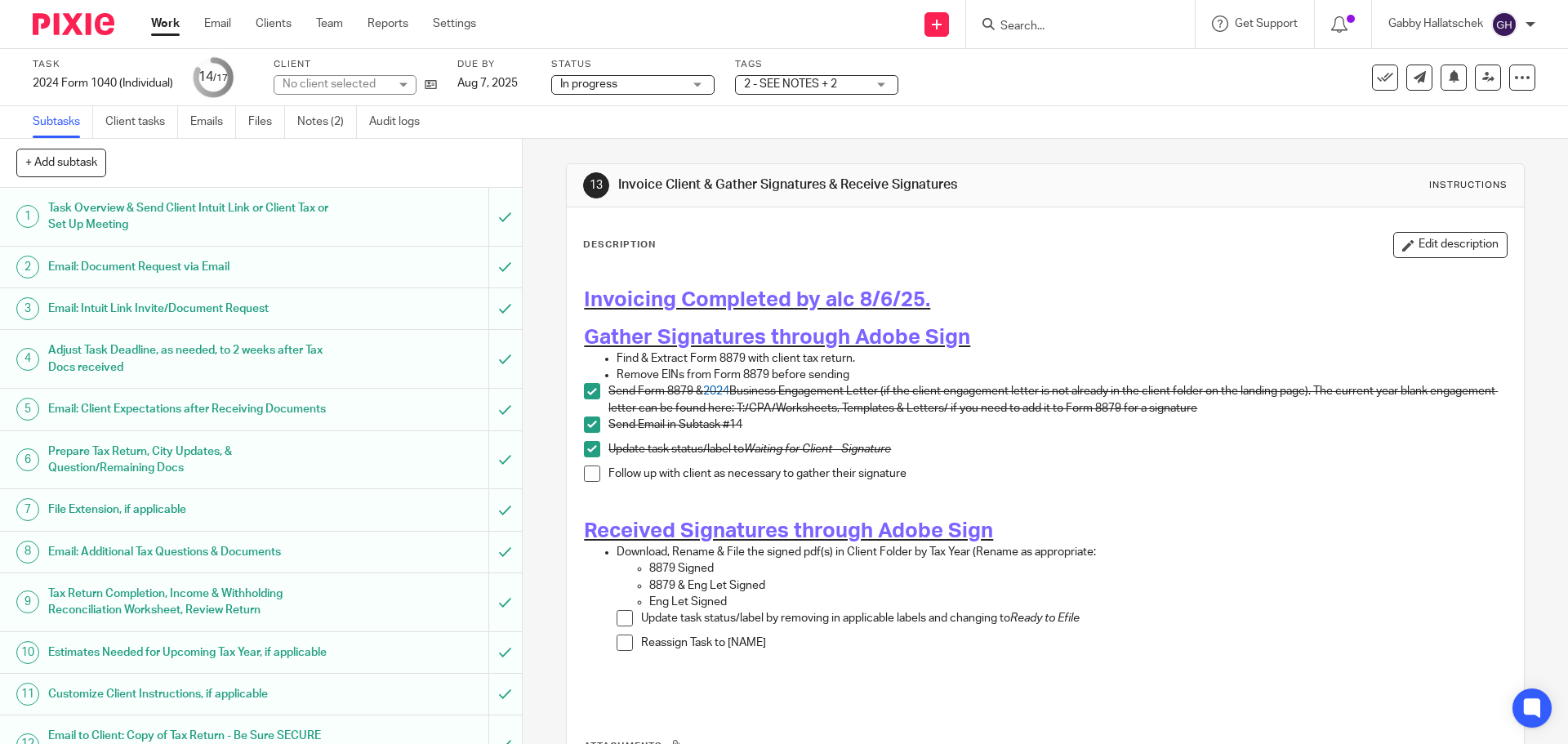 scroll, scrollTop: 0, scrollLeft: 0, axis: both 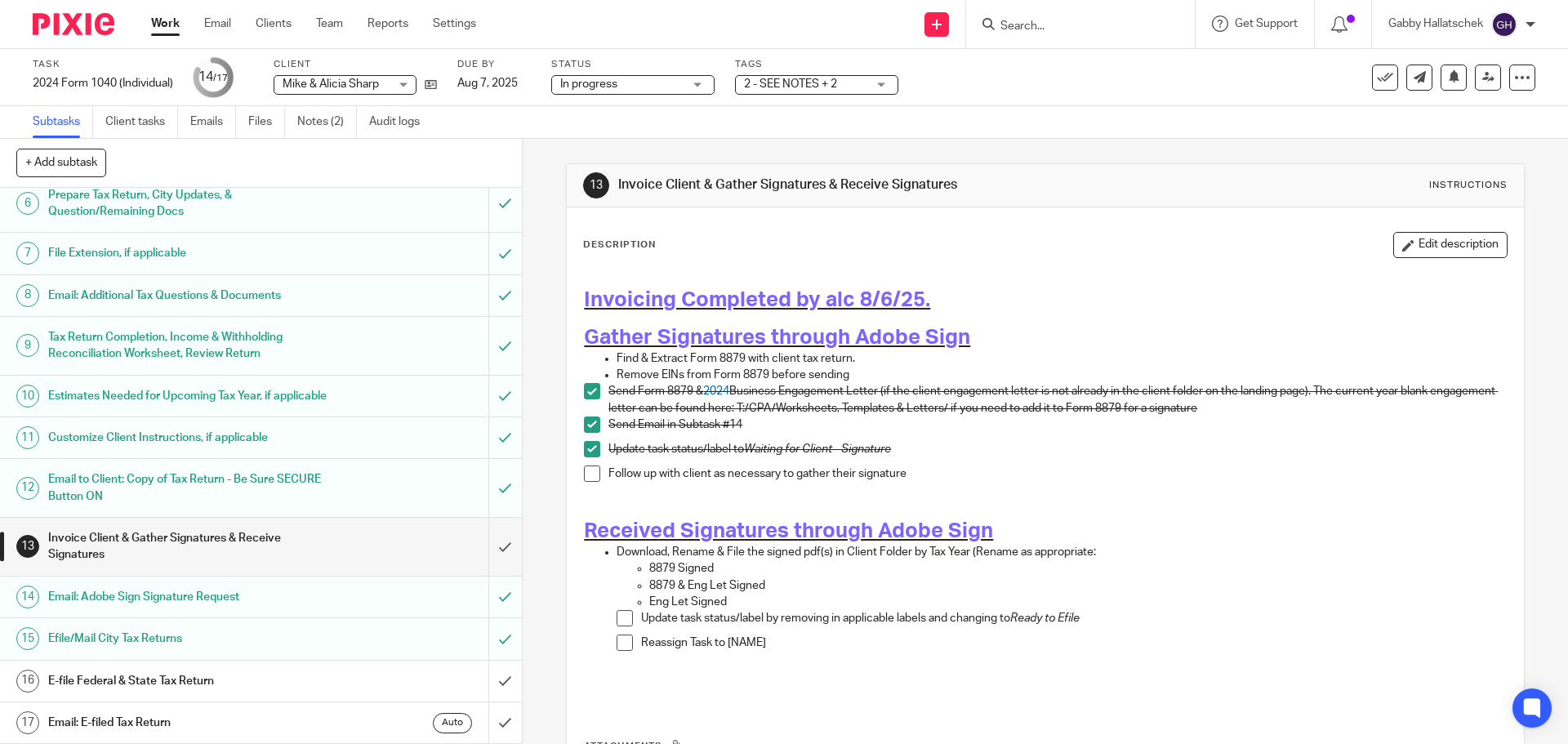 click at bounding box center [592, 474] 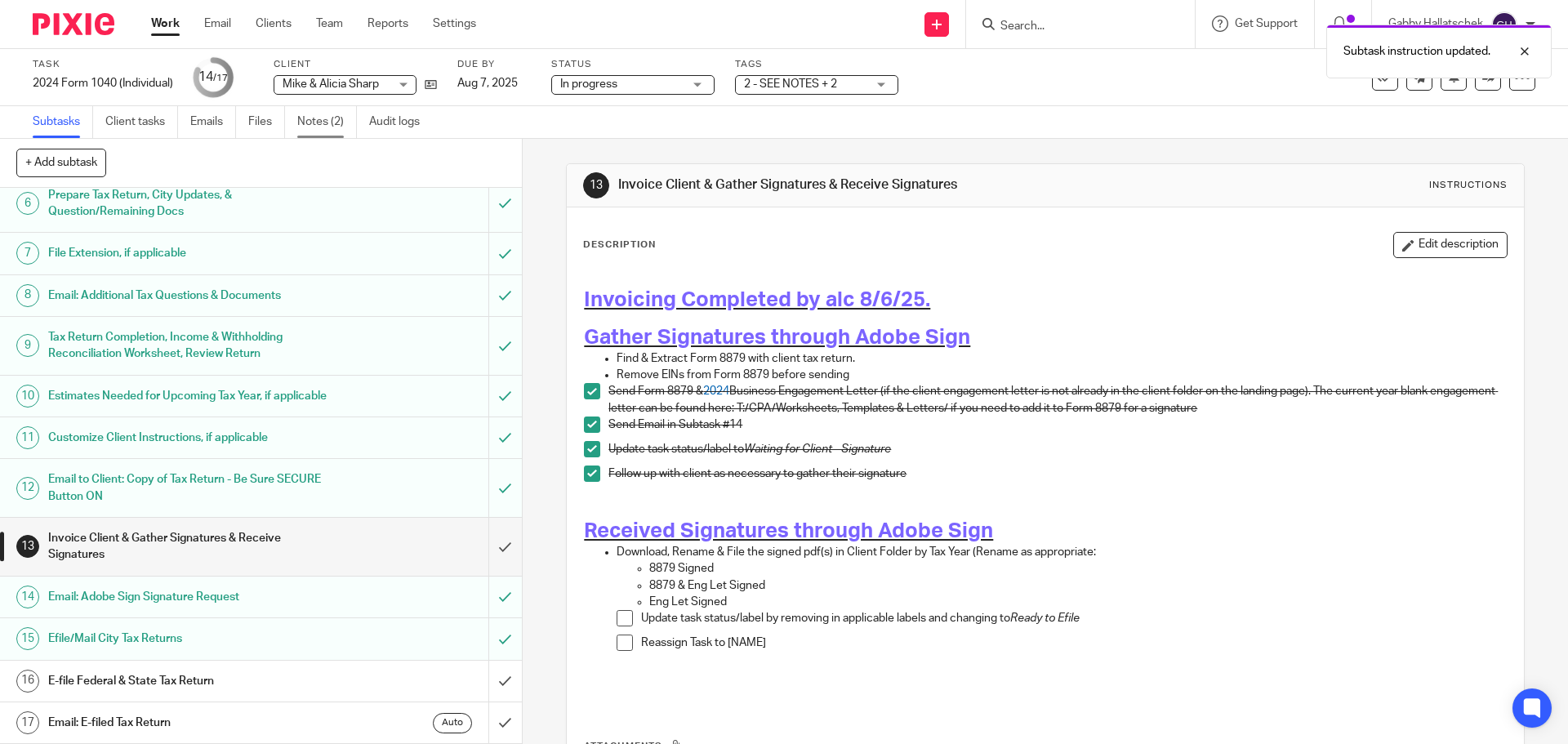 click on "Notes (2)" at bounding box center (327, 122) 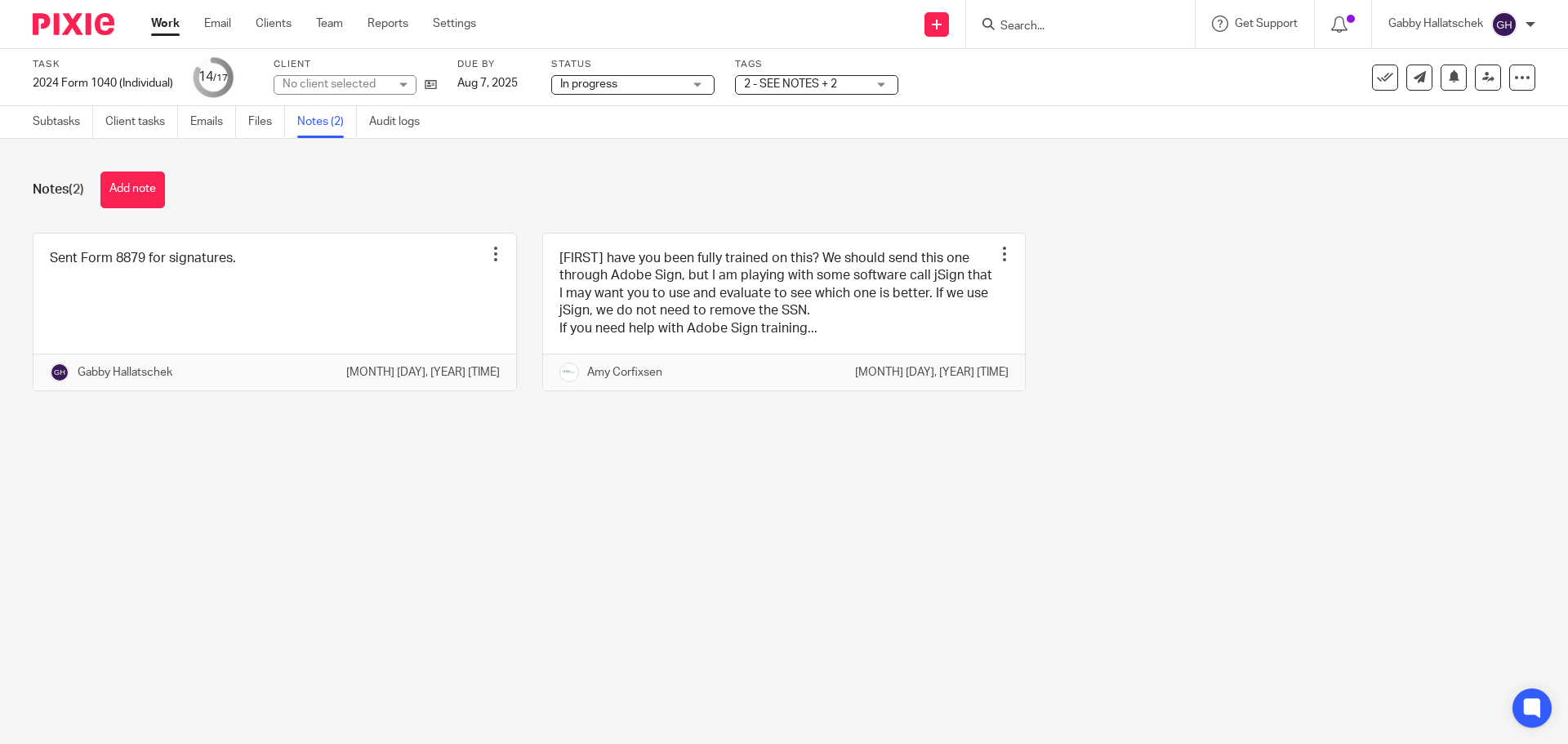 scroll, scrollTop: 0, scrollLeft: 0, axis: both 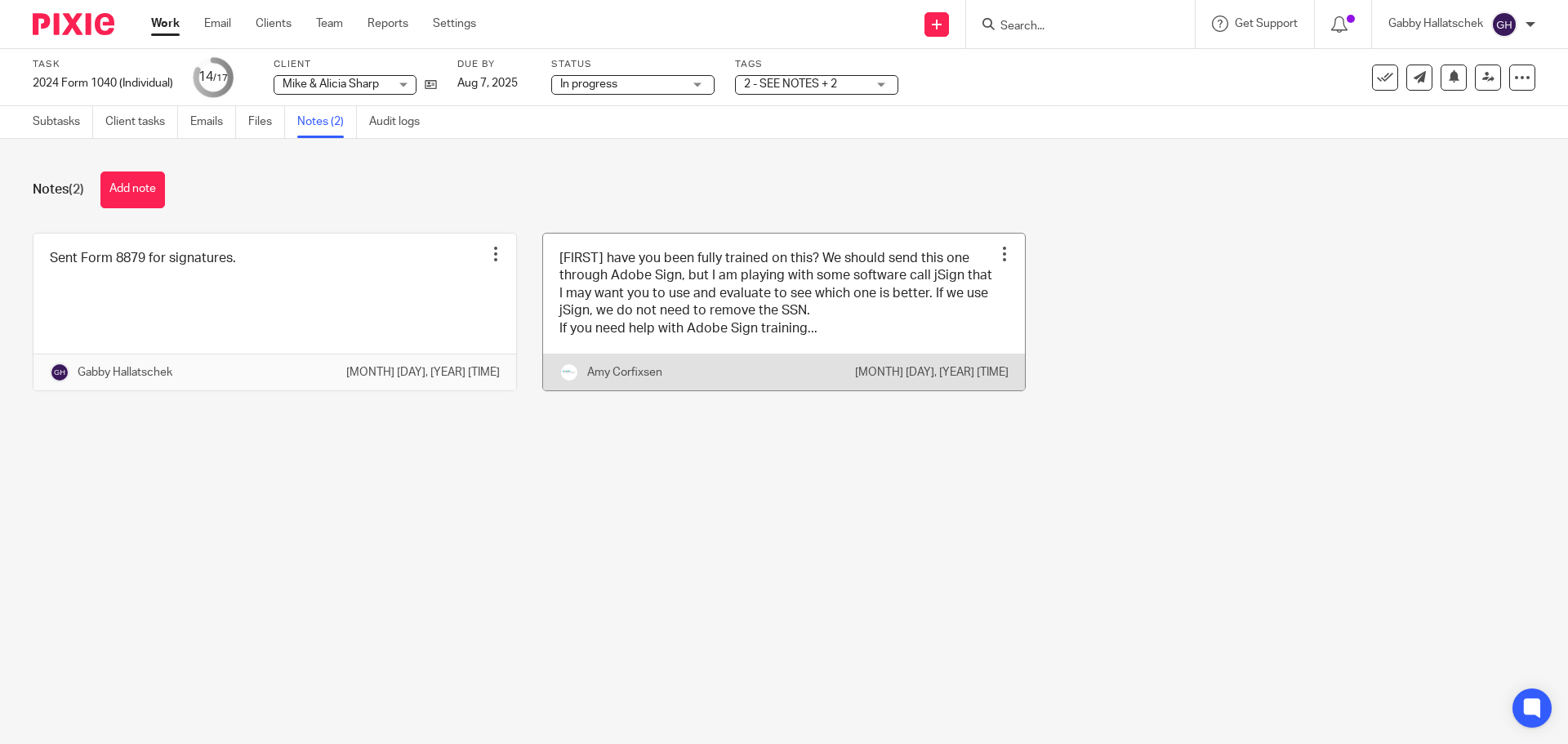 click at bounding box center (784, 312) 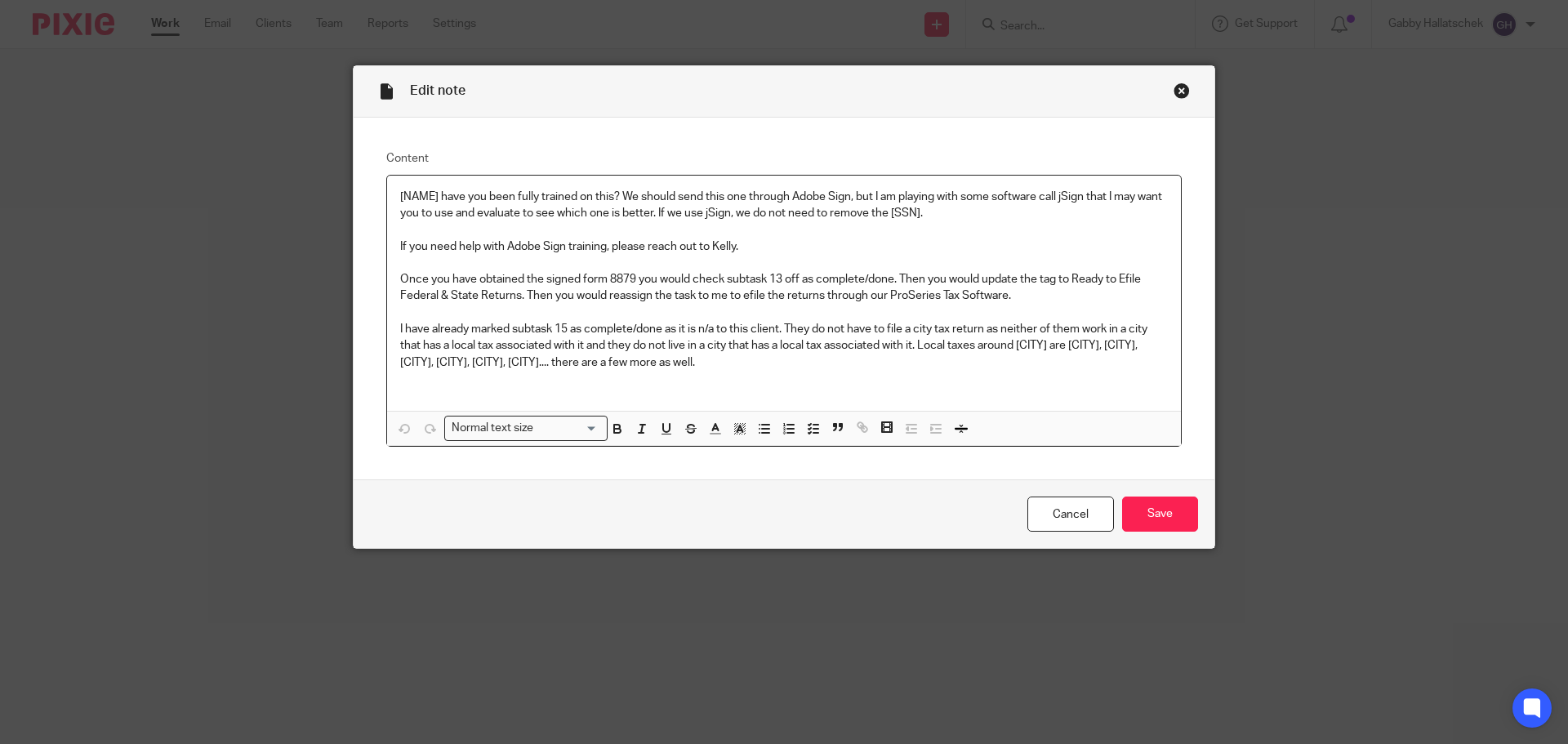 scroll, scrollTop: 0, scrollLeft: 0, axis: both 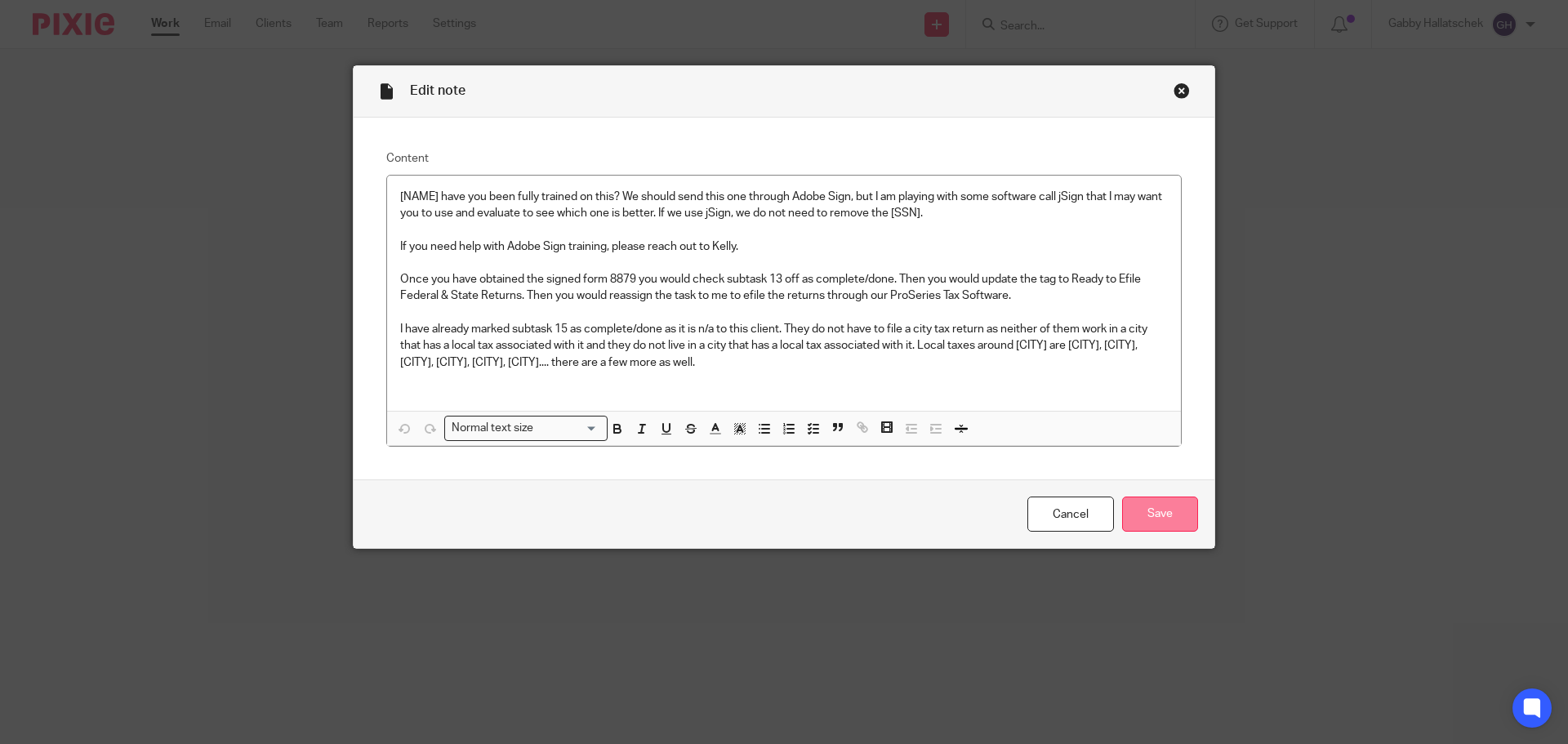 click on "Save" at bounding box center [1160, 514] 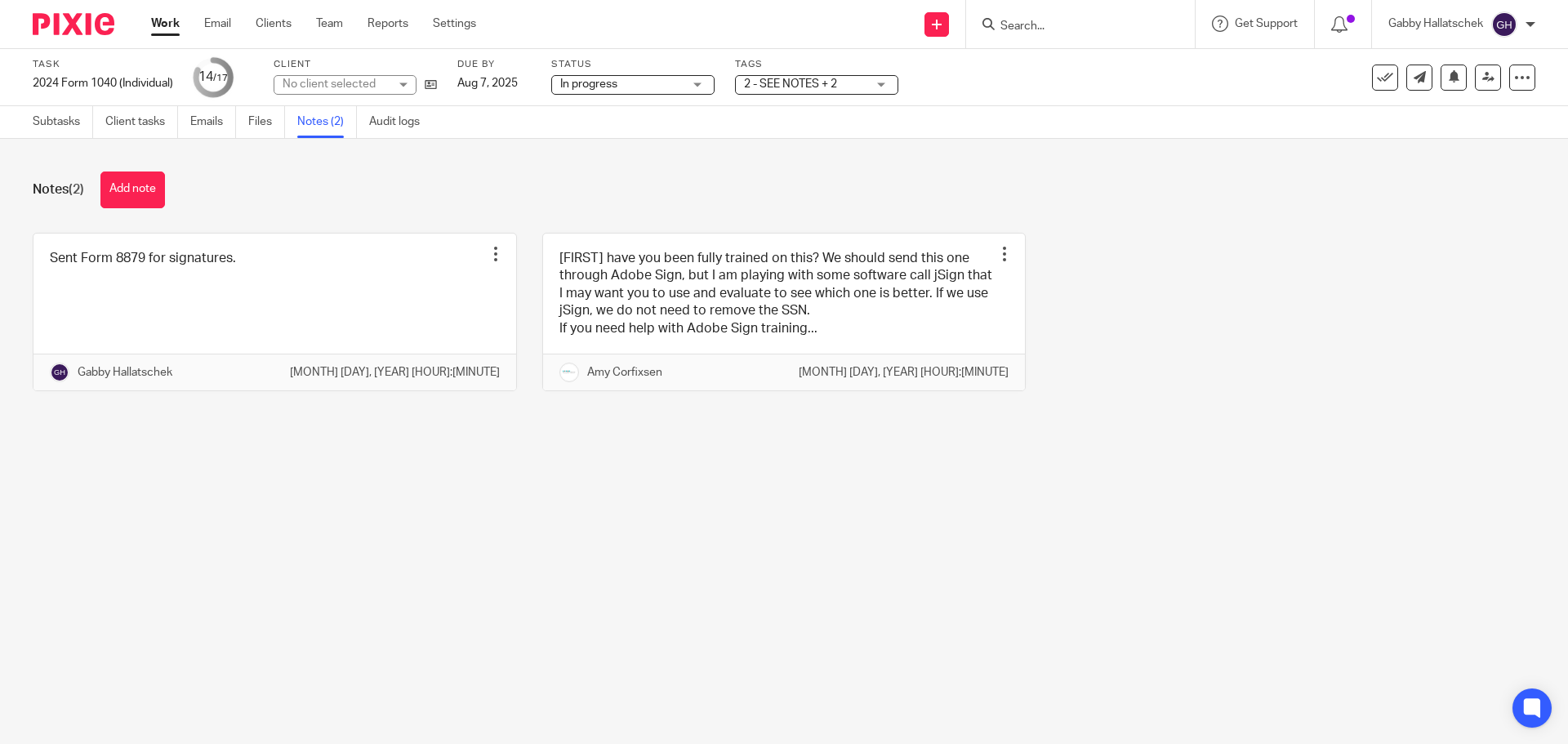 scroll, scrollTop: 0, scrollLeft: 0, axis: both 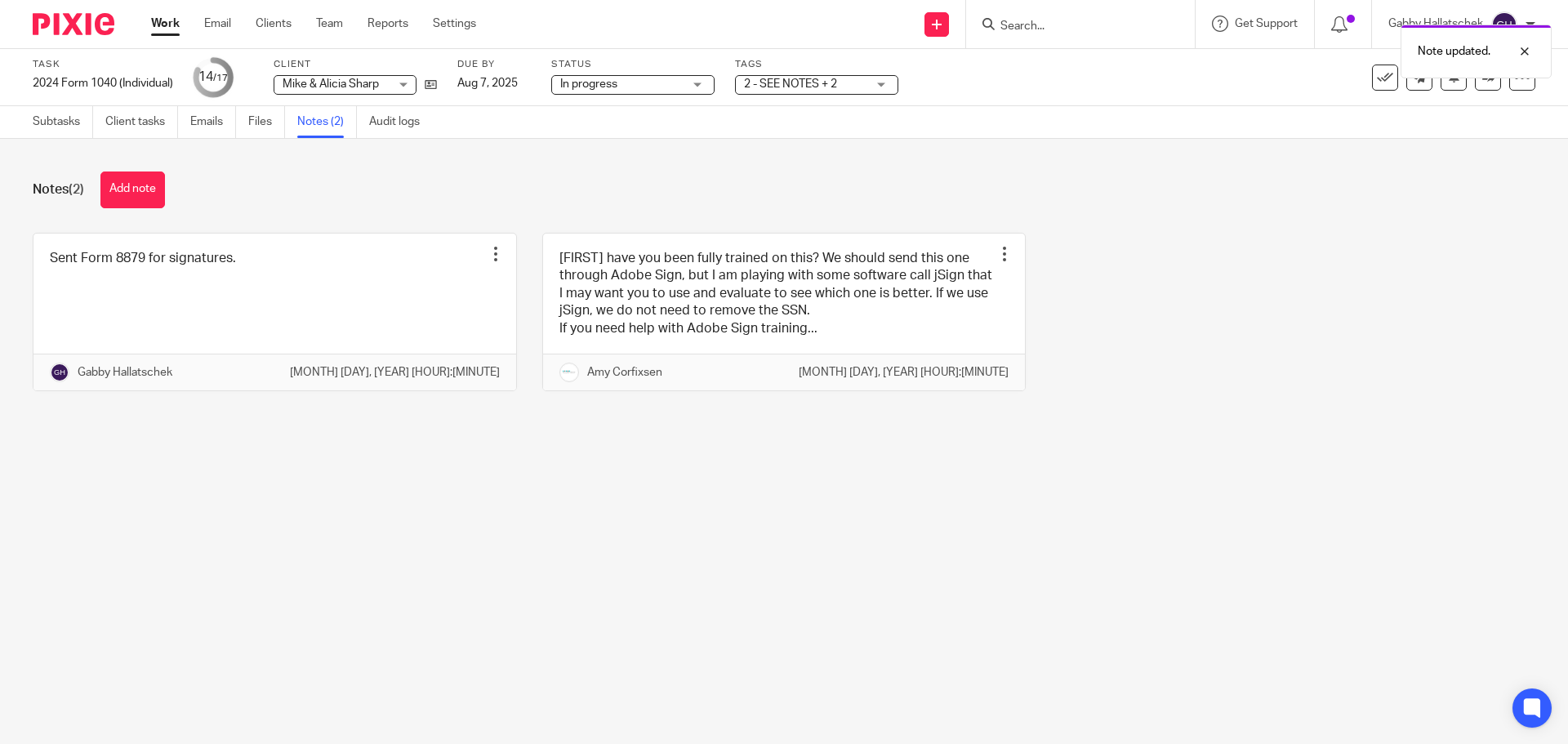 click on "Subtasks
Client tasks
Emails
Files
Notes (2)
Audit logs" at bounding box center [238, 122] 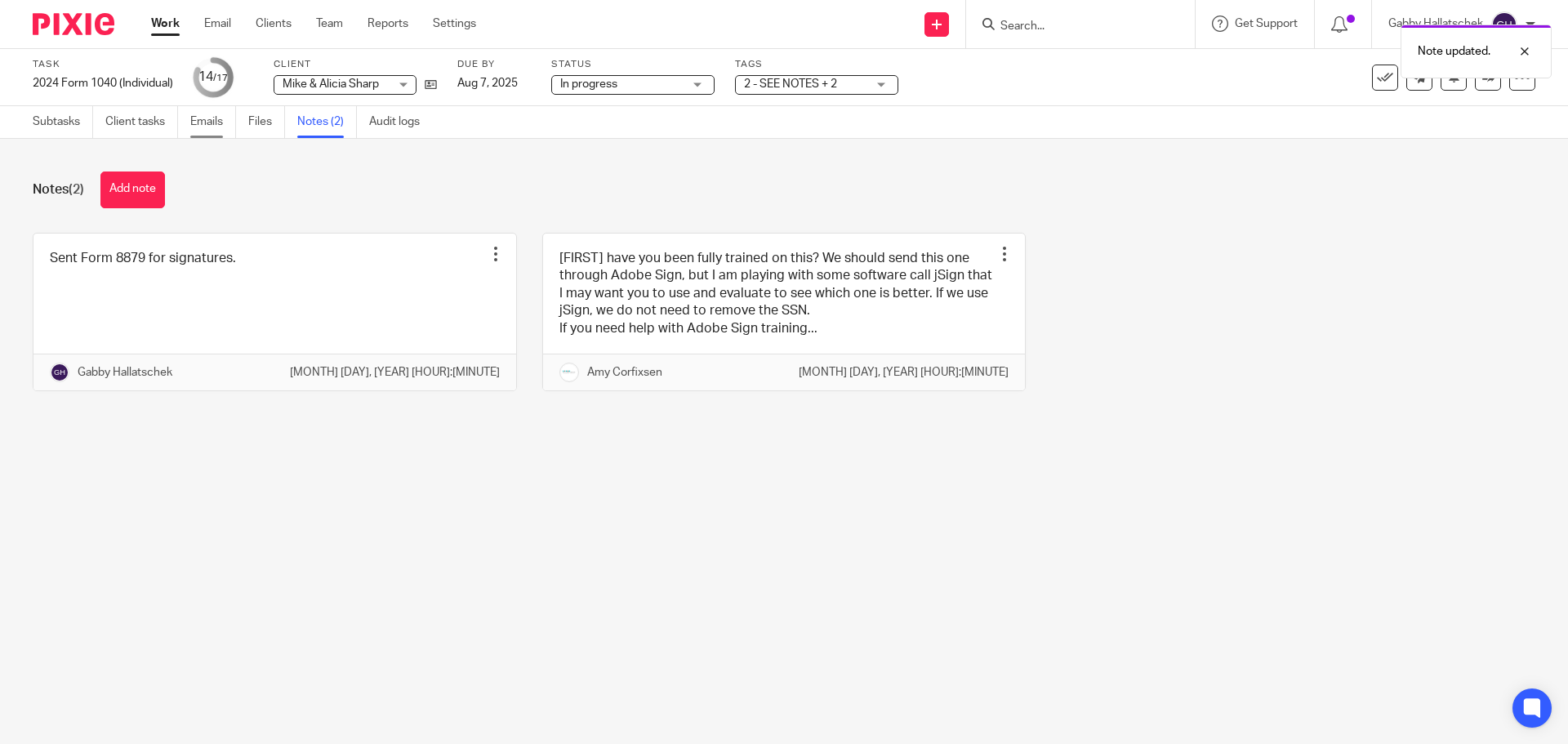click on "Emails" at bounding box center [213, 122] 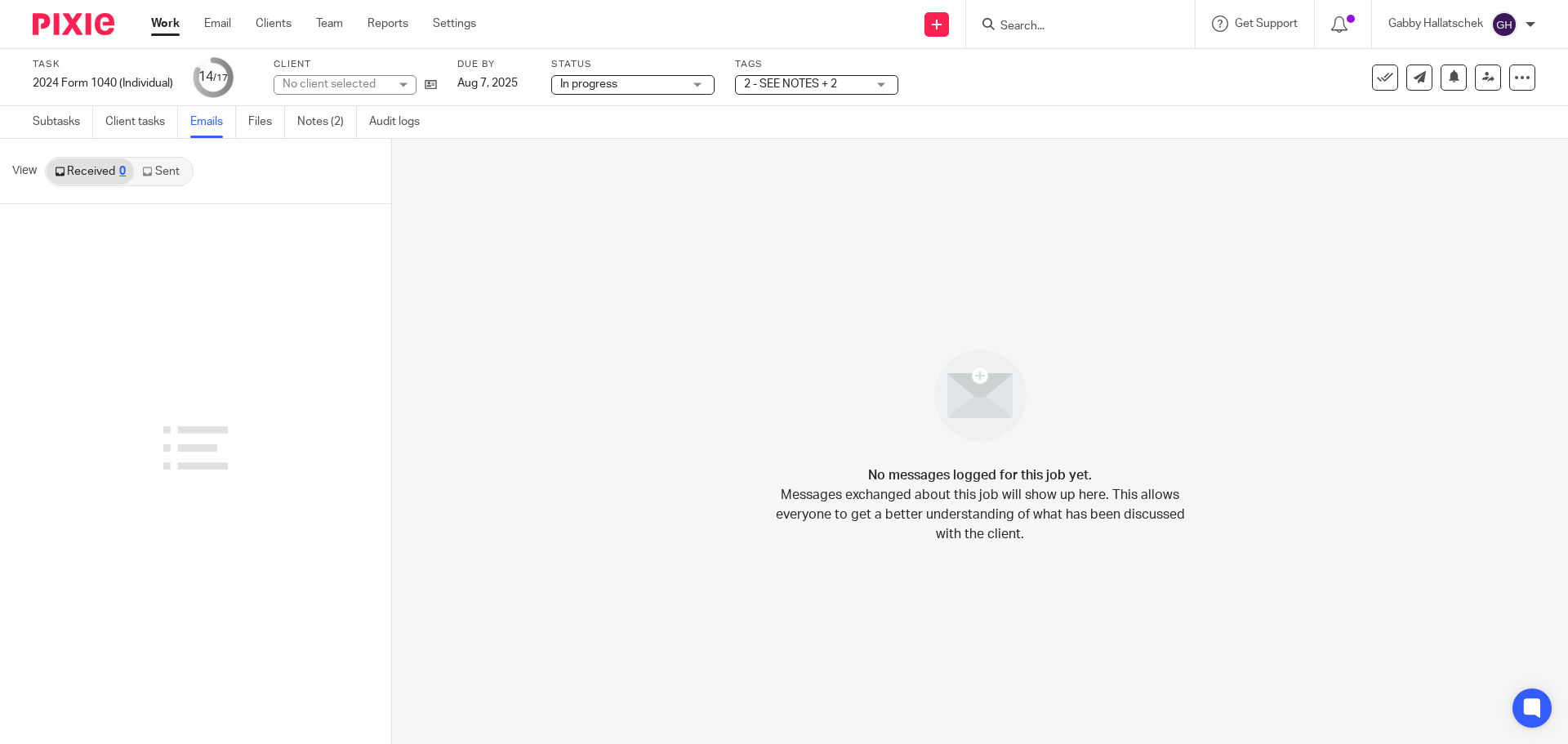 scroll, scrollTop: 0, scrollLeft: 0, axis: both 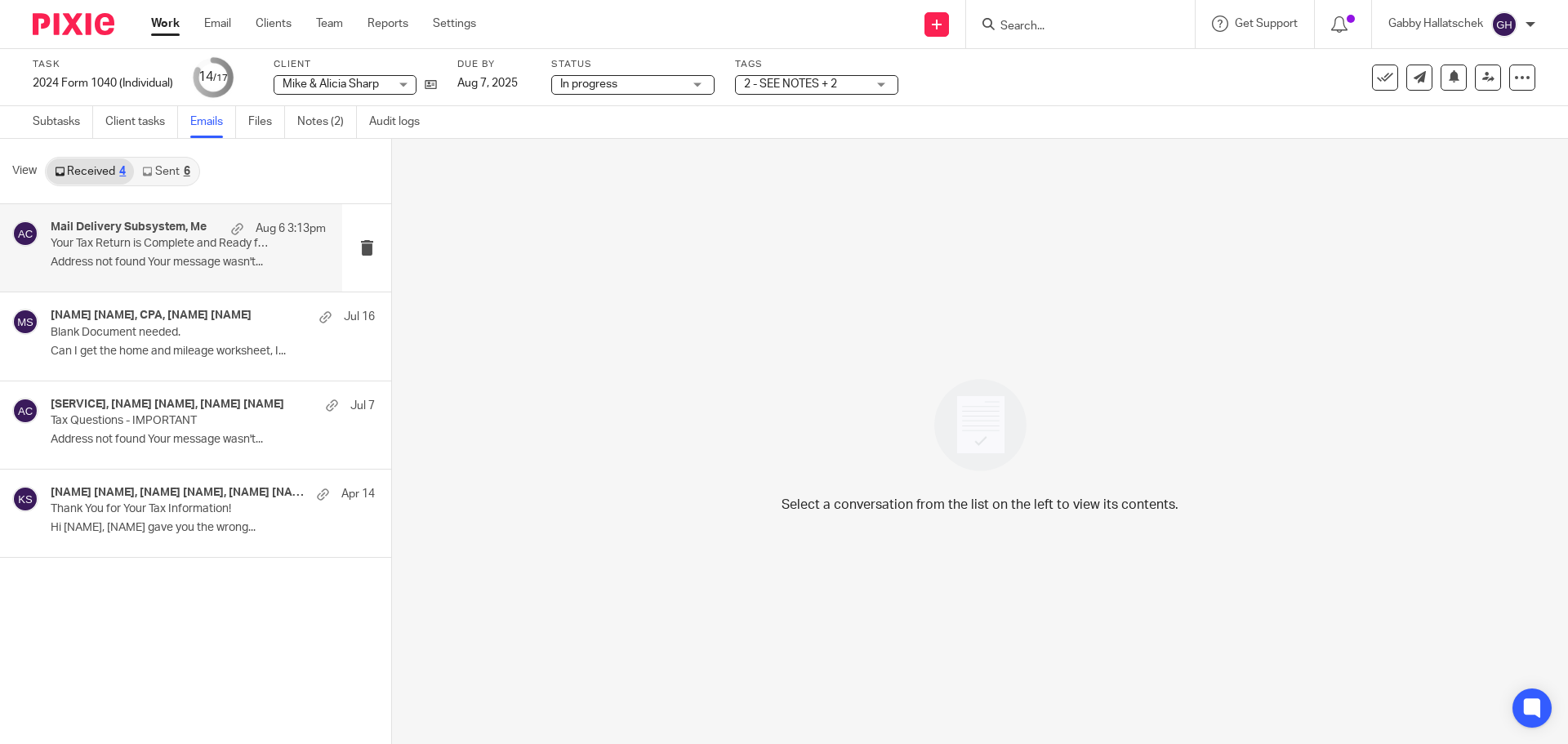click on "Your Tax Return is Complete and Ready for Your Review" at bounding box center (161, 243) 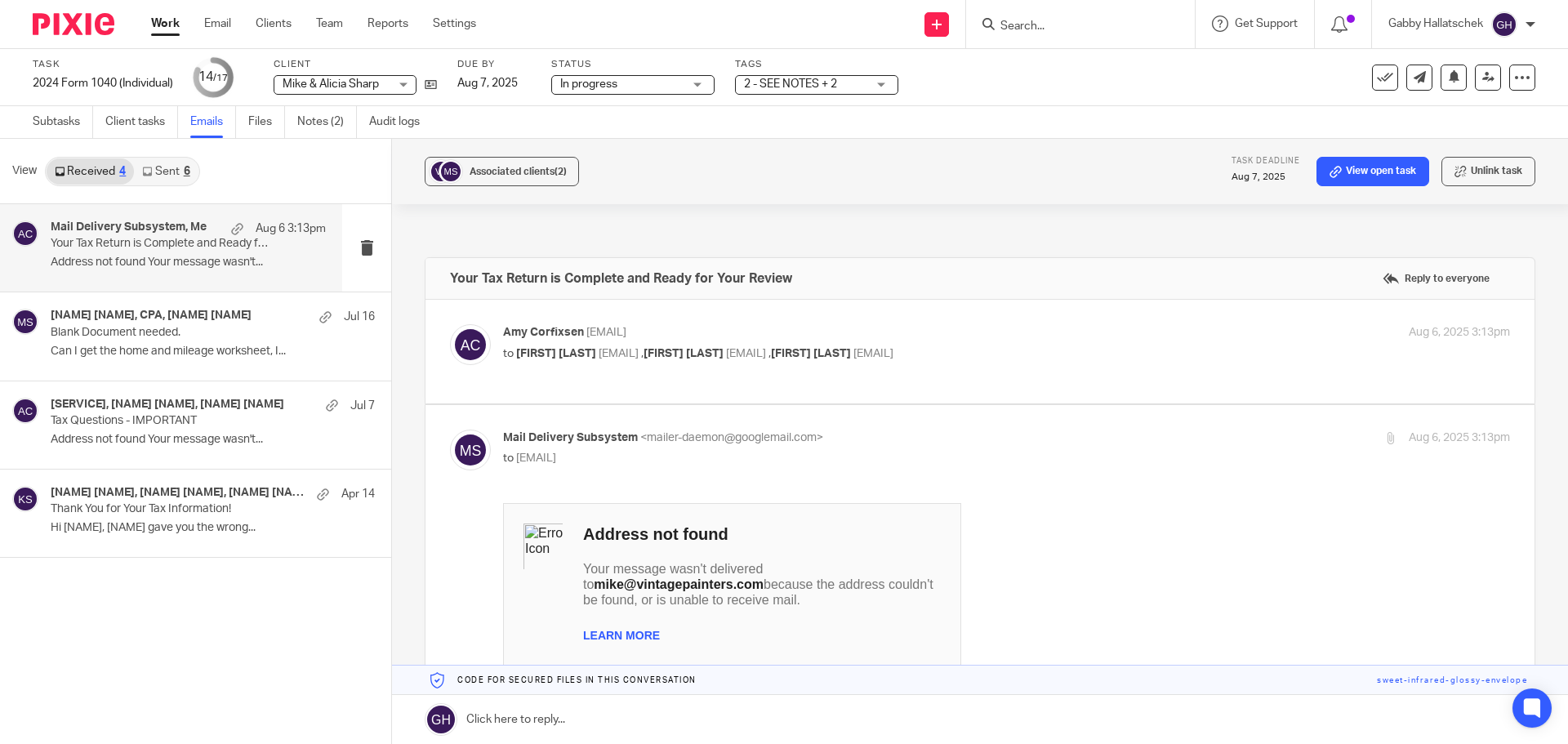 scroll, scrollTop: 0, scrollLeft: 0, axis: both 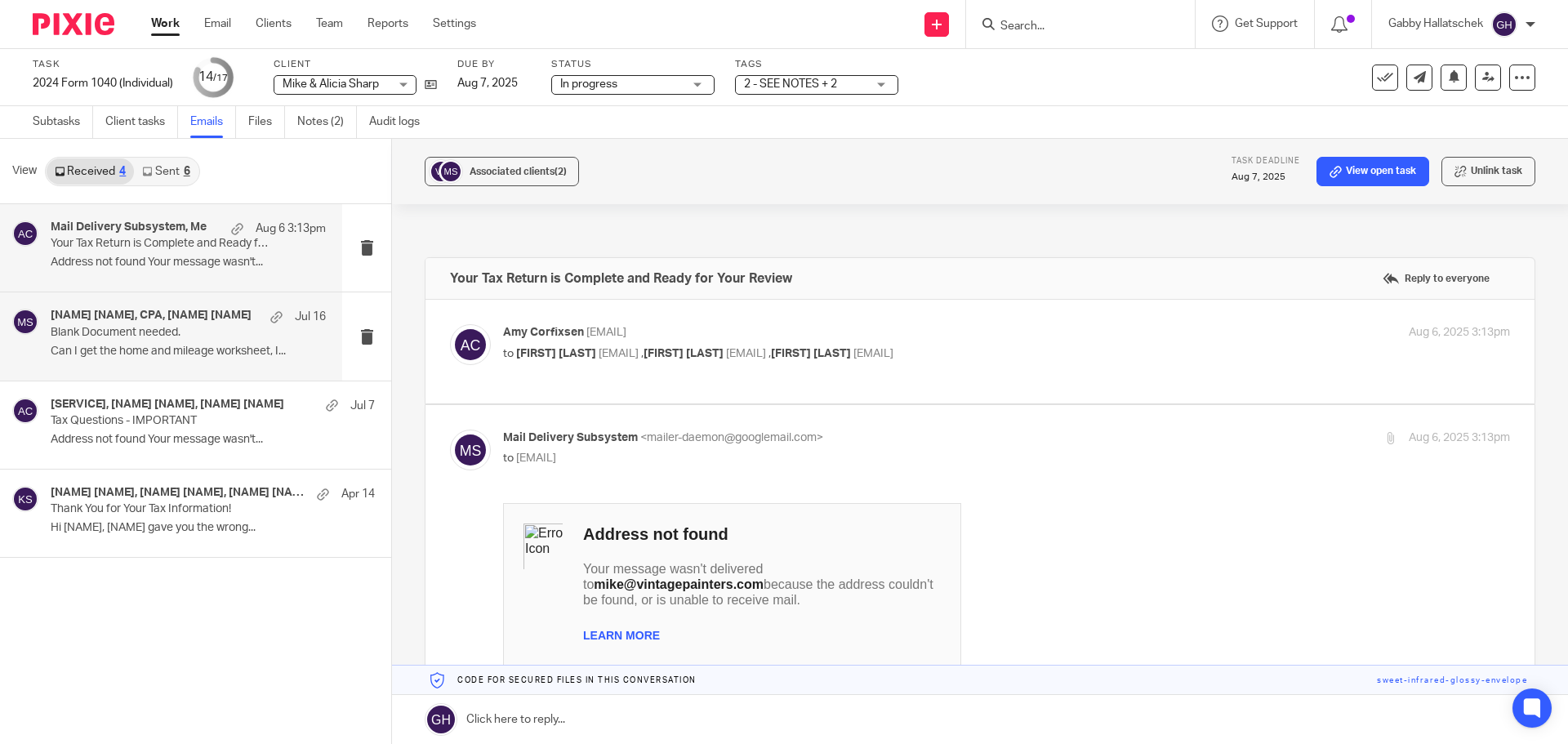 click on "Blank Document needed." at bounding box center (161, 332) 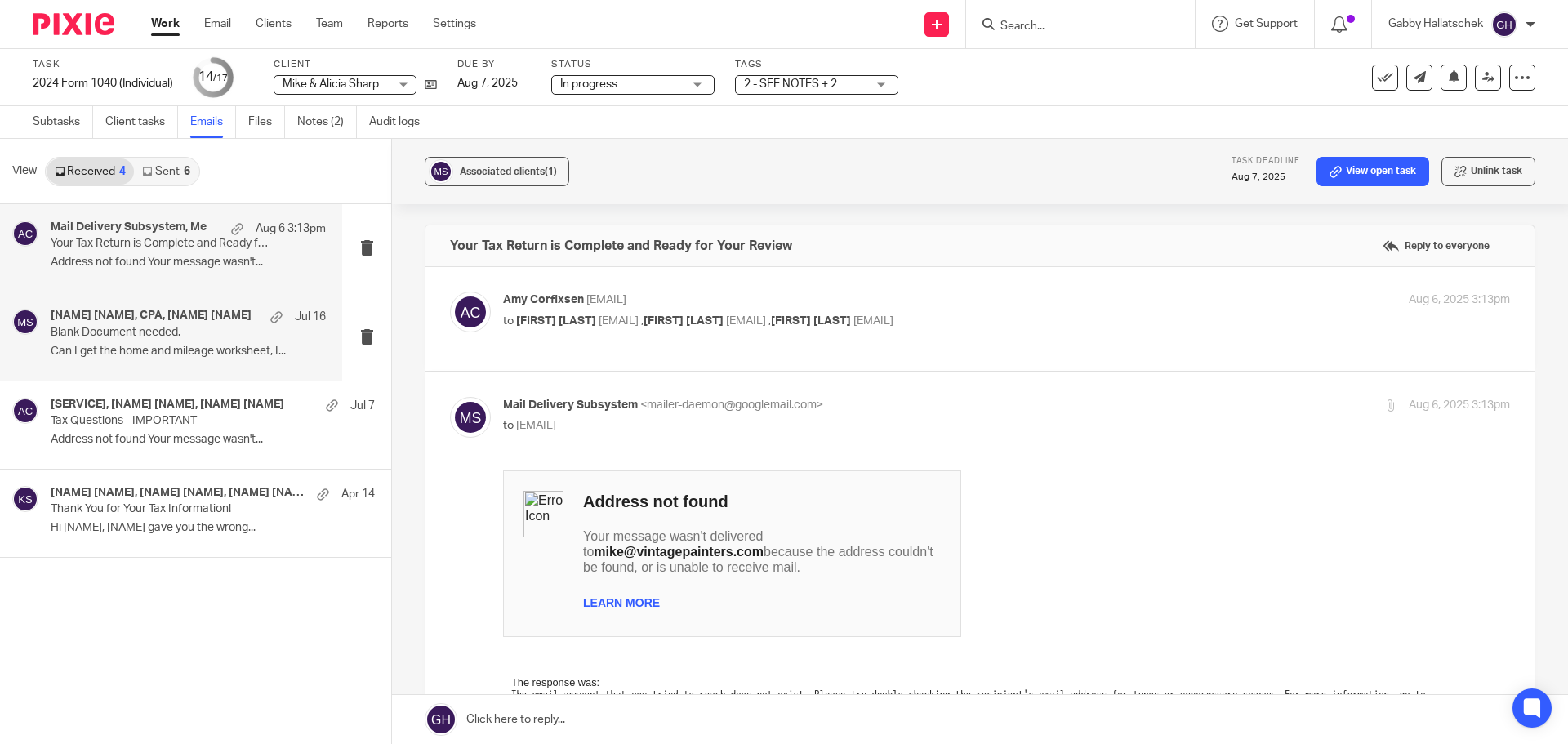 click on "Your Tax Return is Complete and Ready for Your Review" at bounding box center (161, 243) 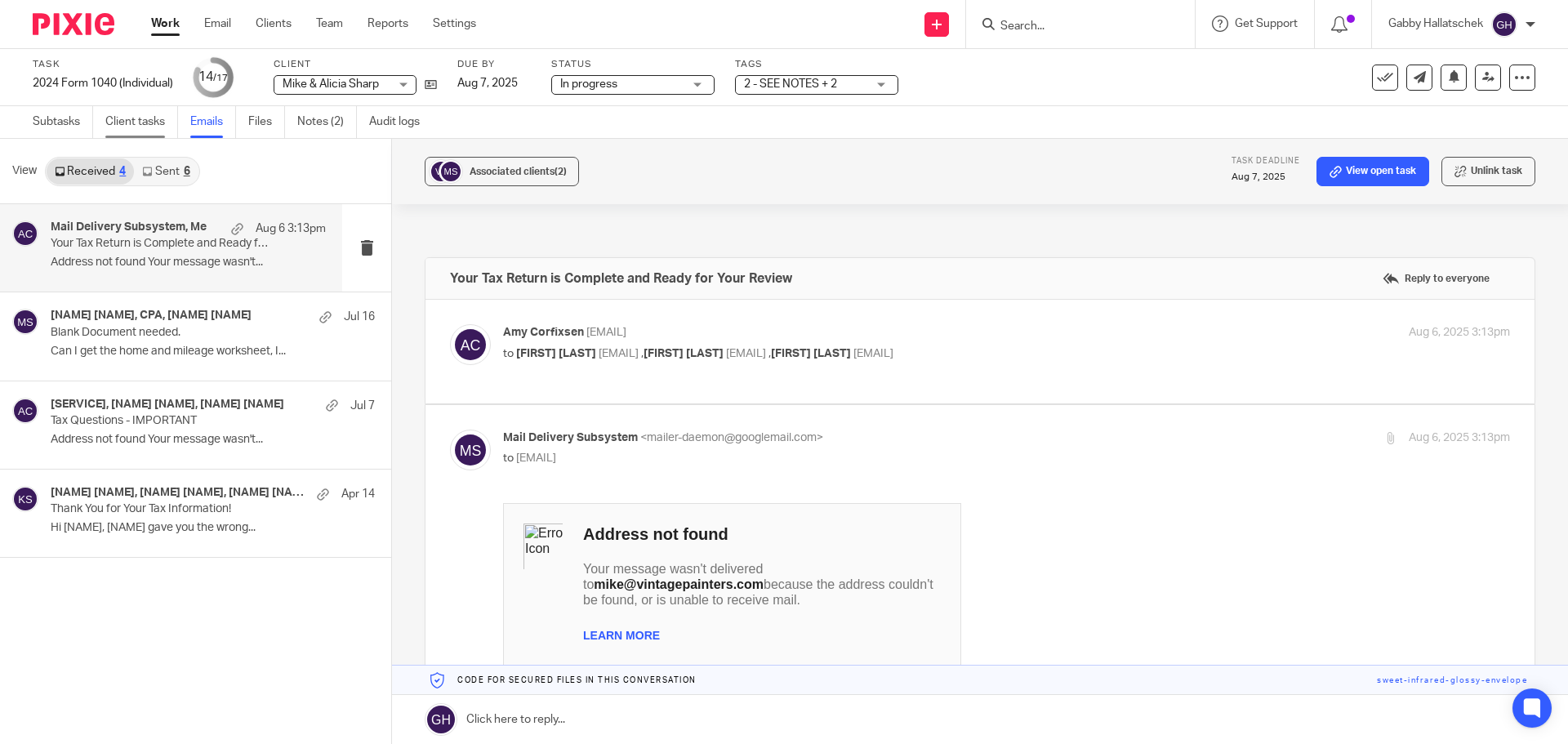 scroll, scrollTop: 0, scrollLeft: 0, axis: both 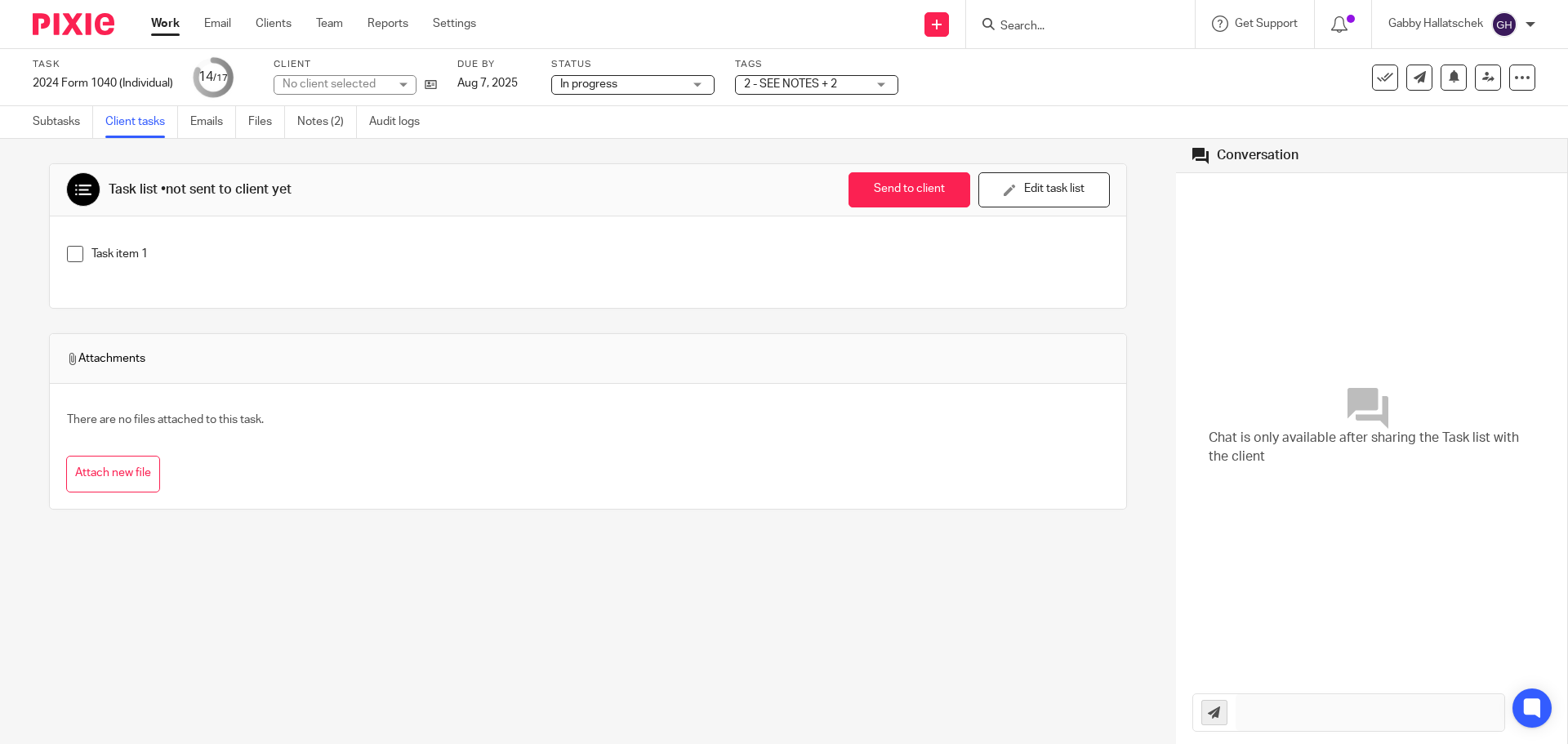 click on "Subtasks" at bounding box center (63, 122) 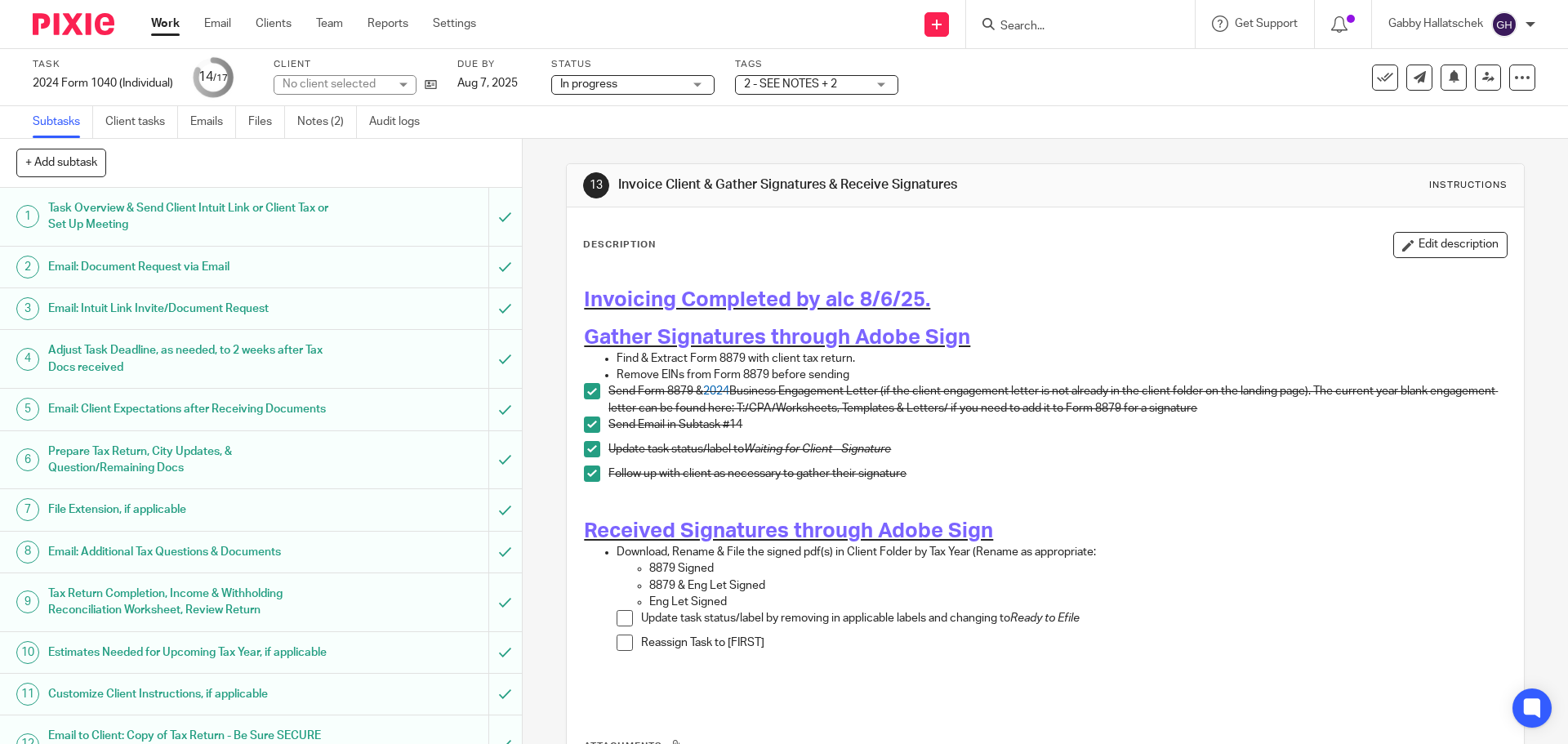 scroll, scrollTop: 0, scrollLeft: 0, axis: both 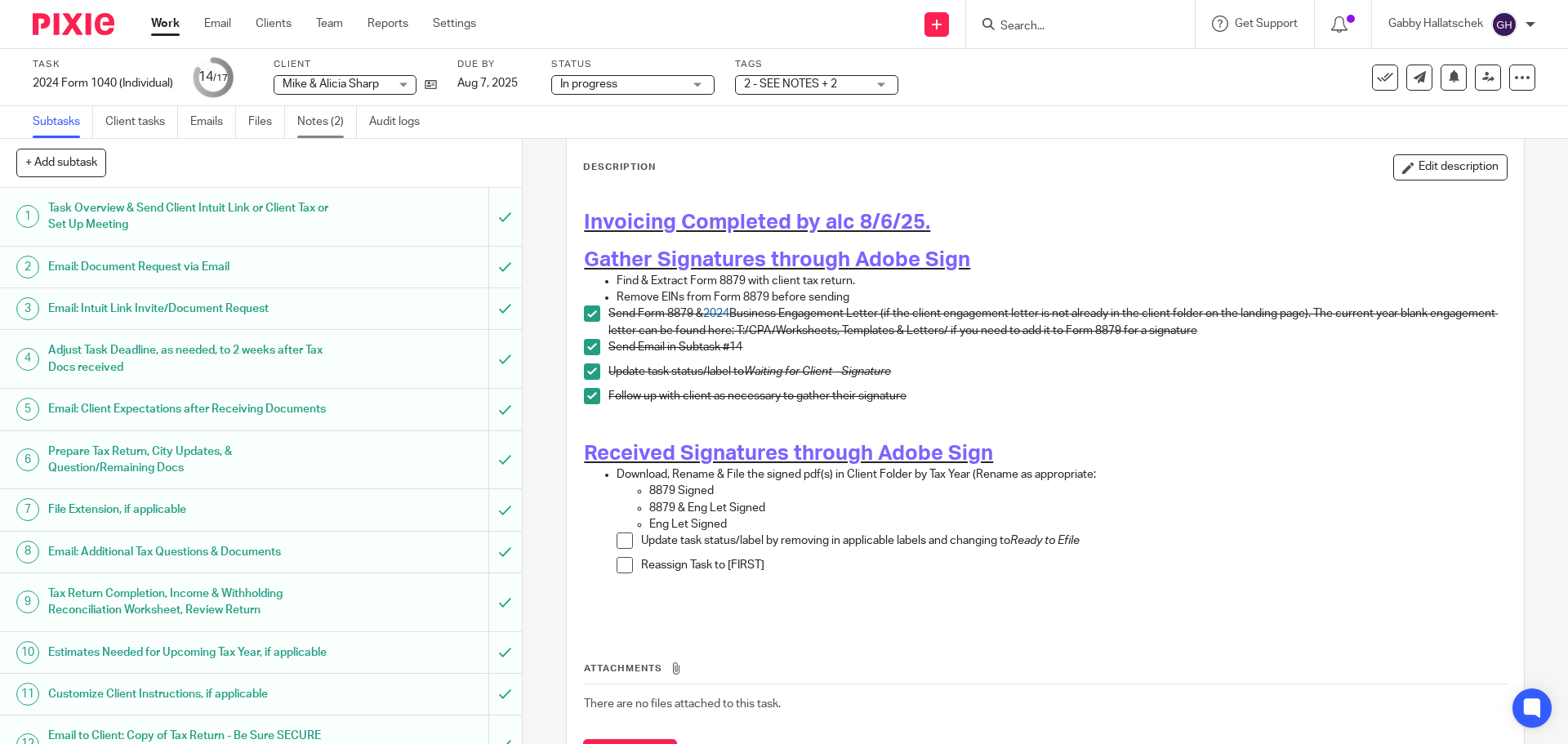 click on "Notes (2)" at bounding box center [327, 122] 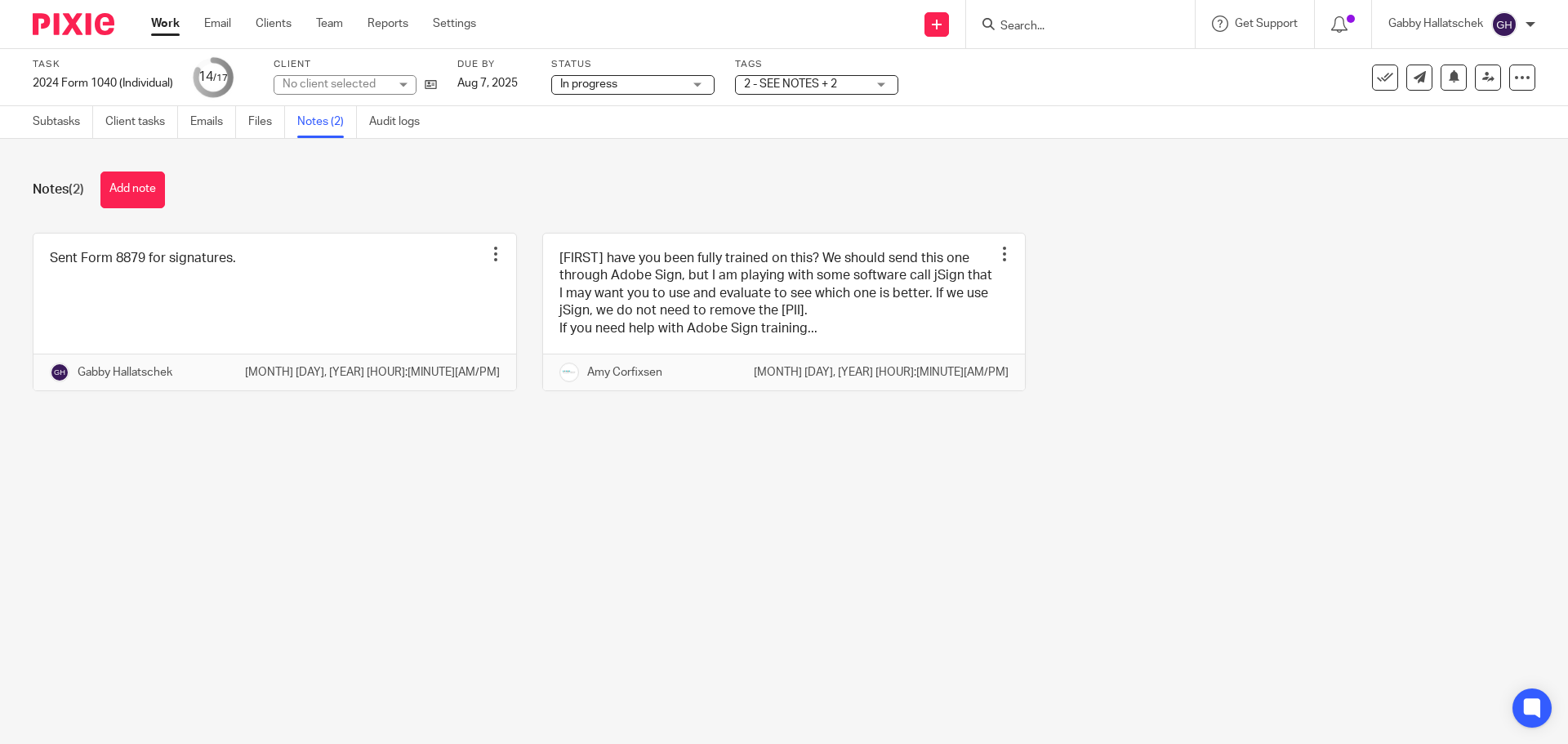 scroll, scrollTop: 0, scrollLeft: 0, axis: both 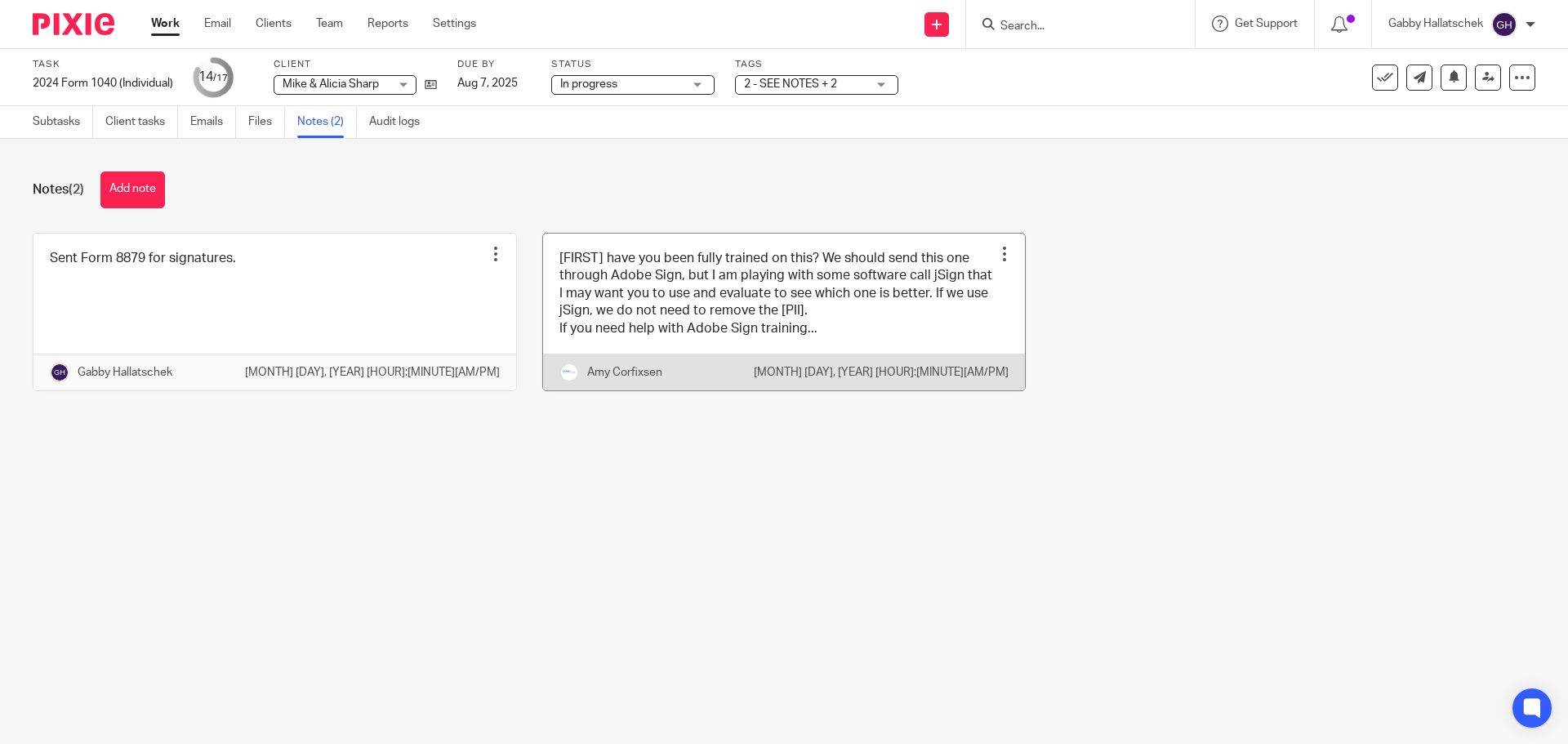 click at bounding box center [784, 312] 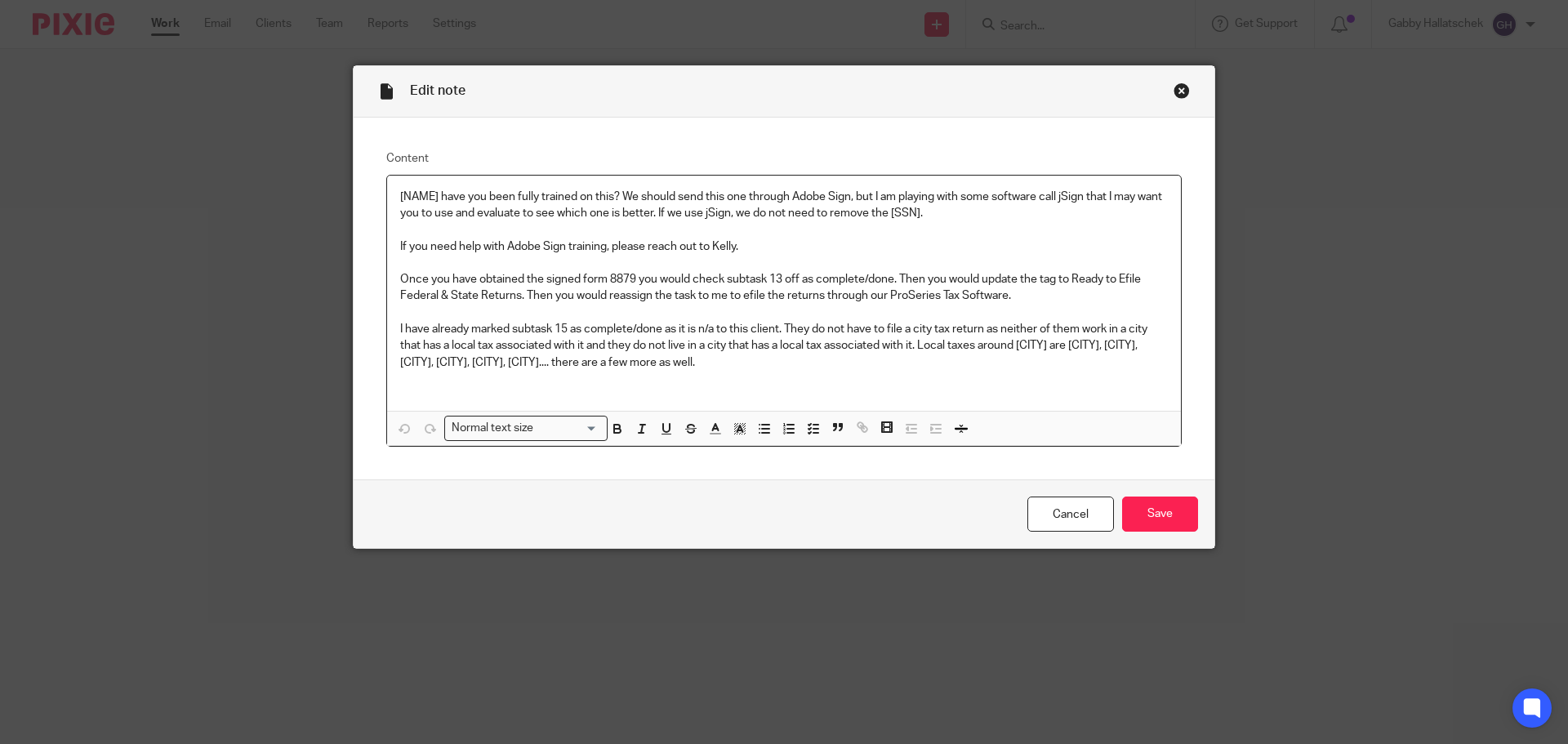 scroll, scrollTop: 0, scrollLeft: 0, axis: both 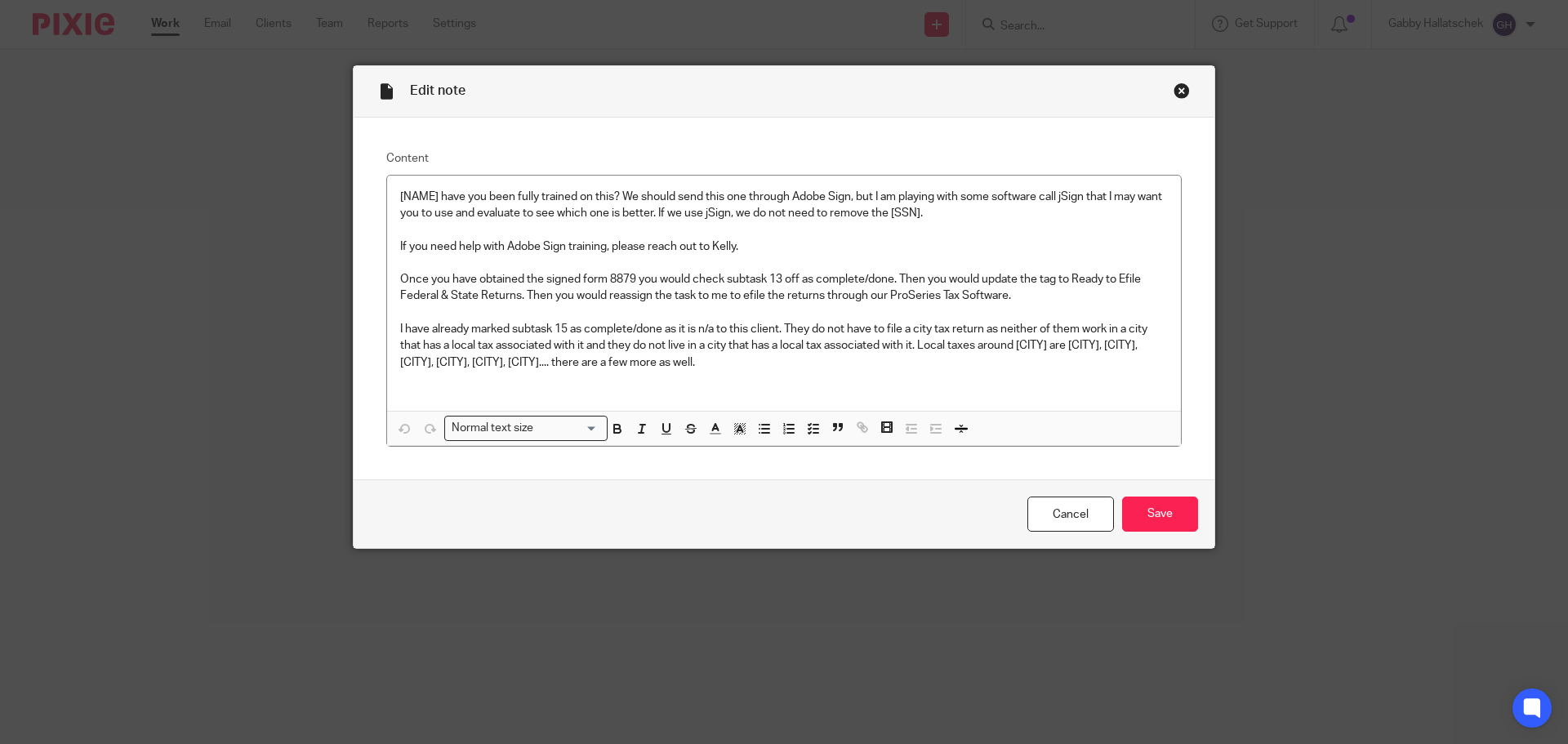 click at bounding box center (1182, 91) 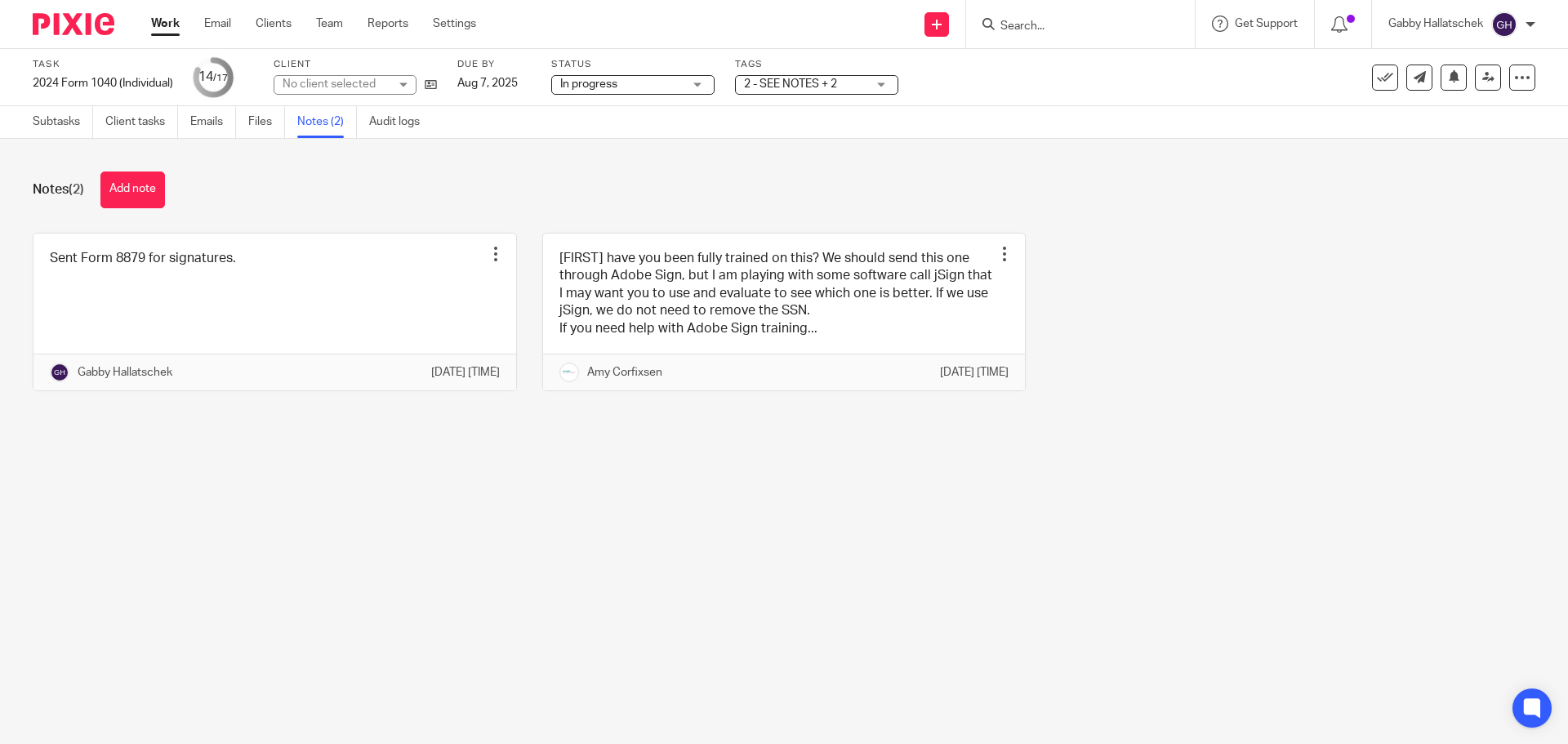 scroll, scrollTop: 0, scrollLeft: 0, axis: both 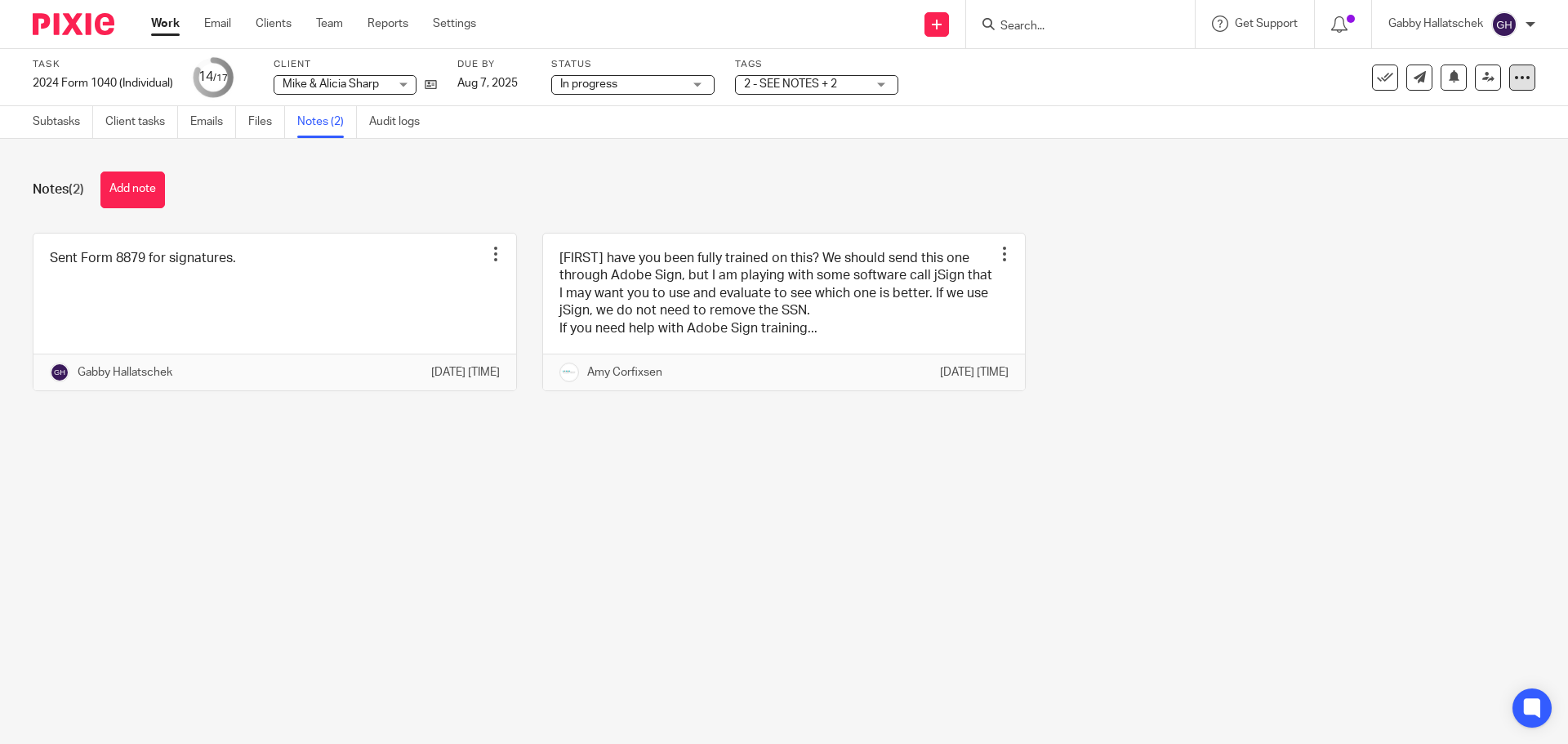 click at bounding box center [1522, 78] 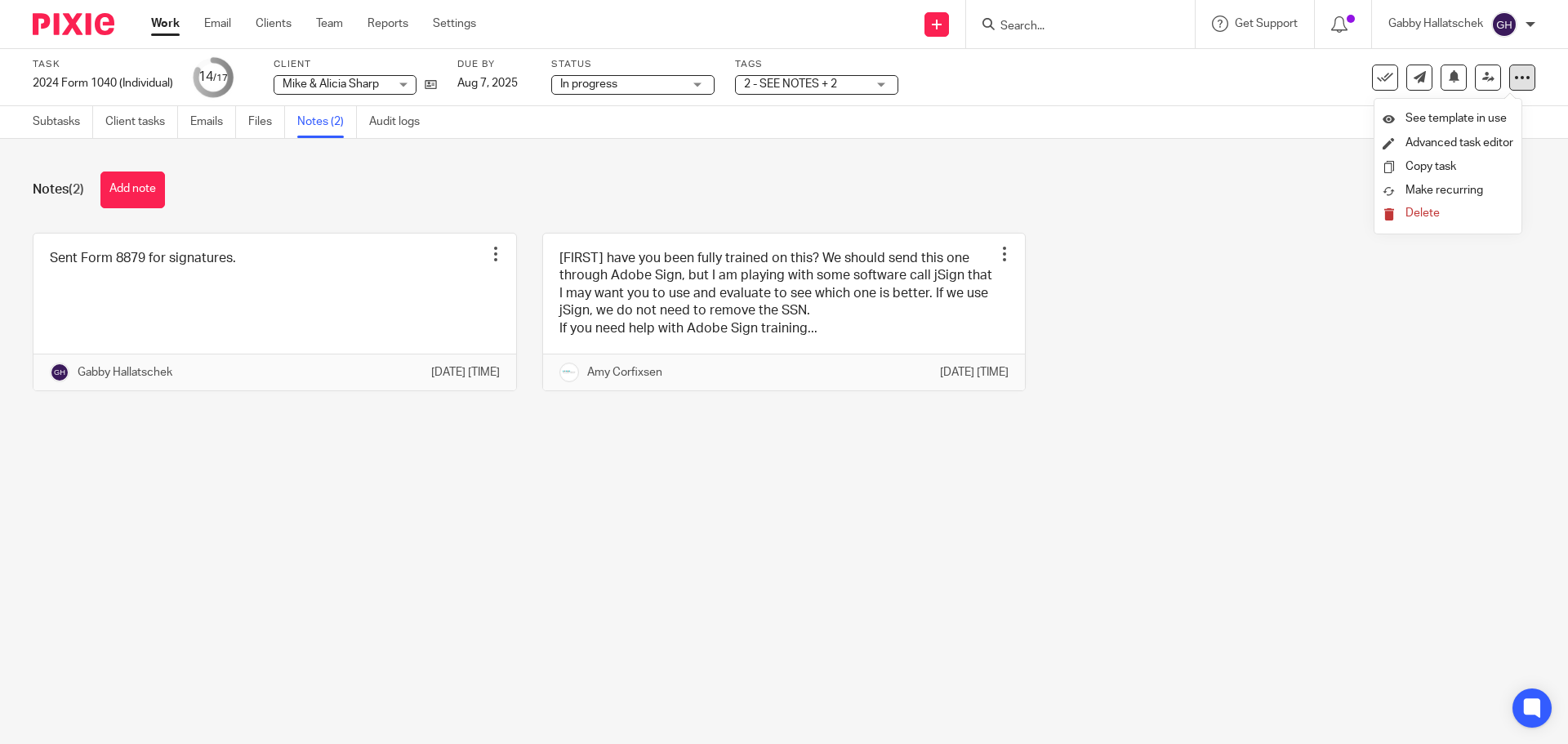 click at bounding box center (1522, 78) 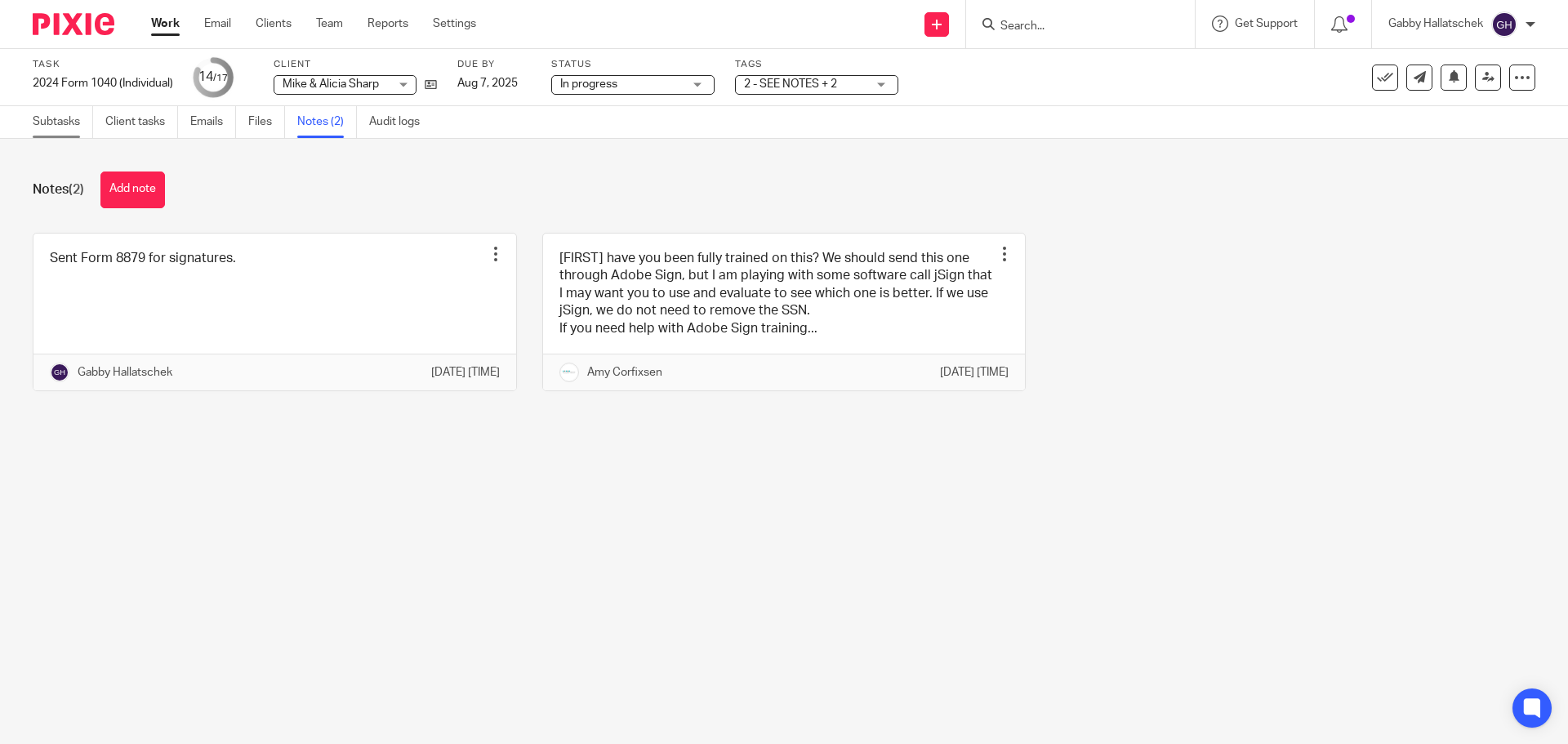 click on "Subtasks" at bounding box center [63, 122] 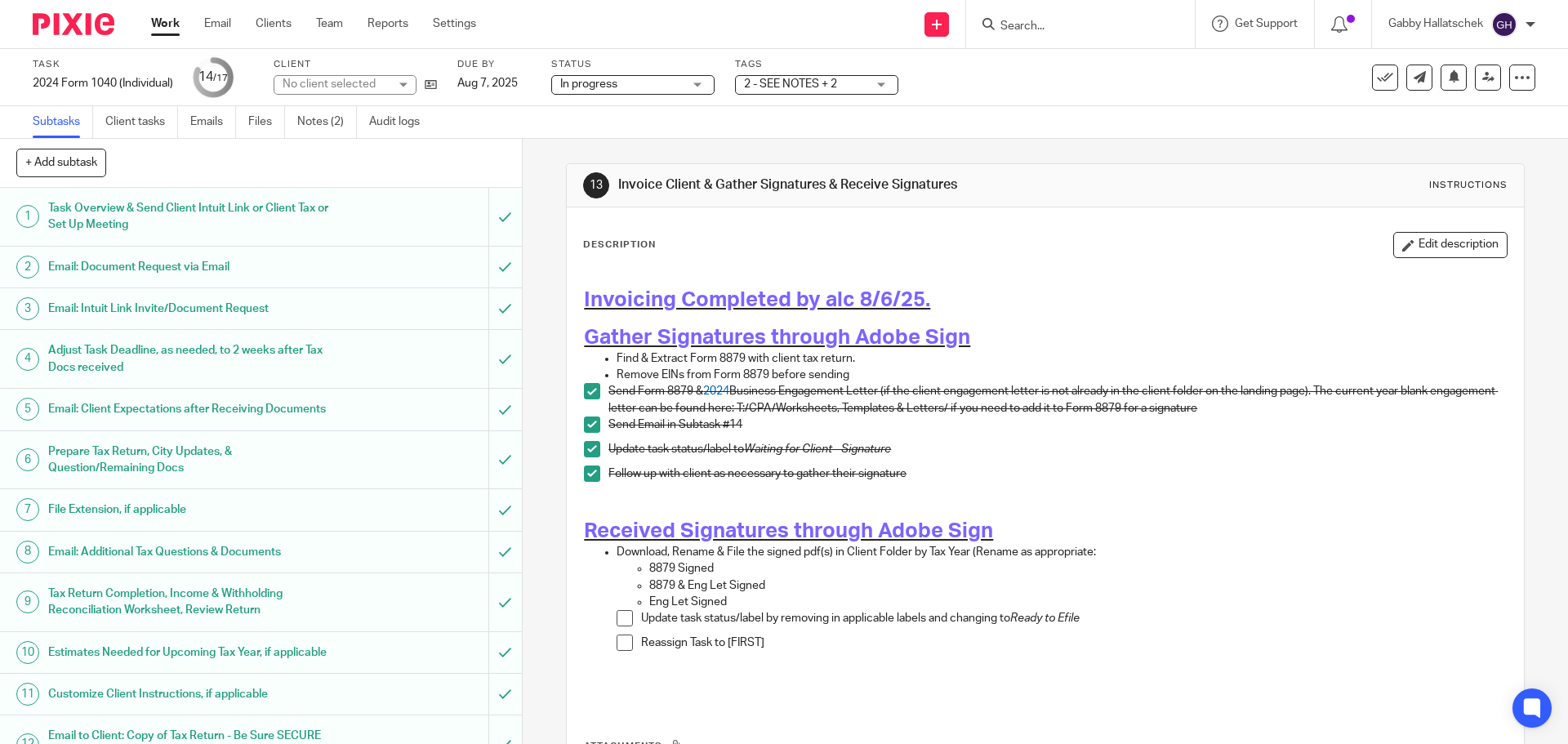 scroll, scrollTop: 0, scrollLeft: 0, axis: both 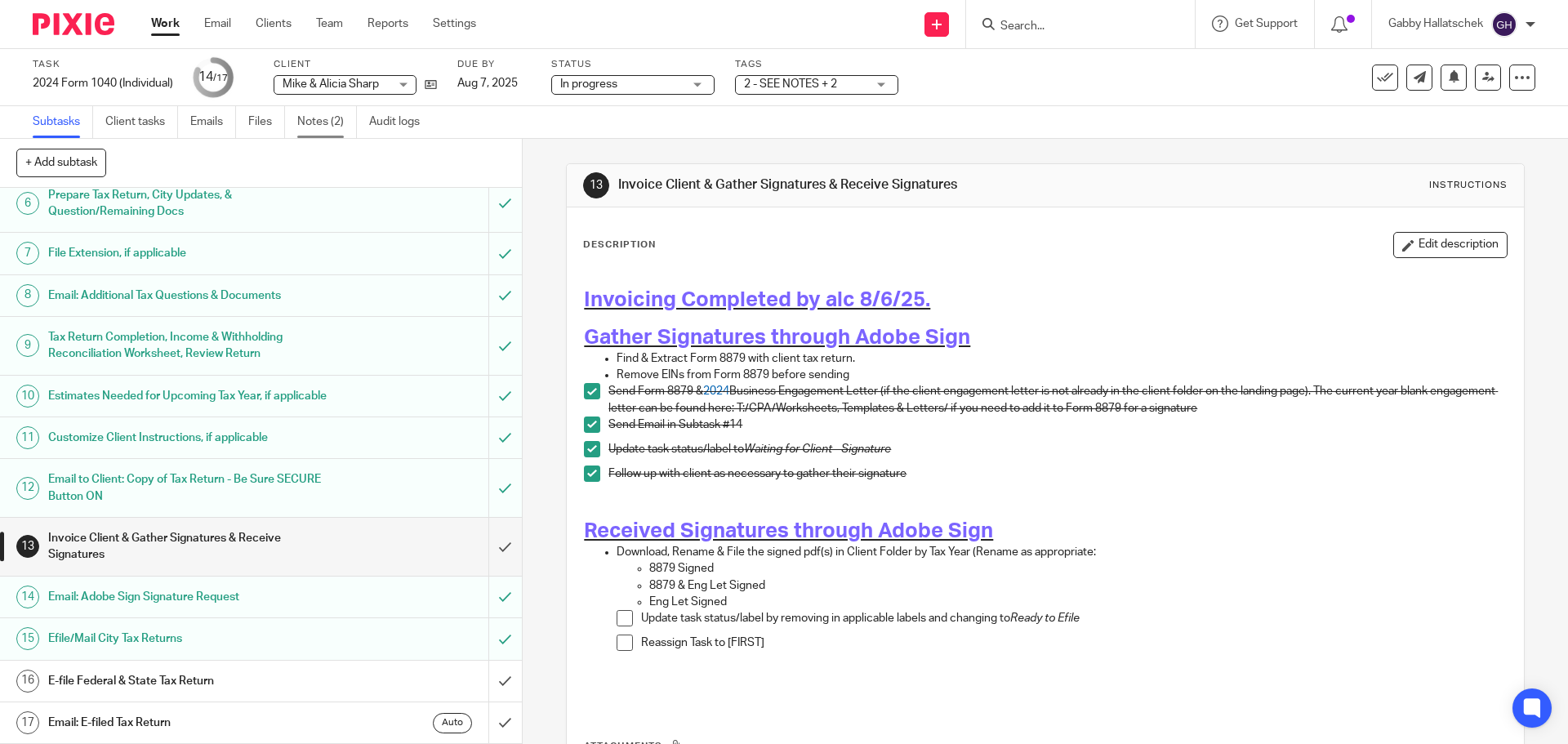 click on "Notes (2)" at bounding box center [327, 122] 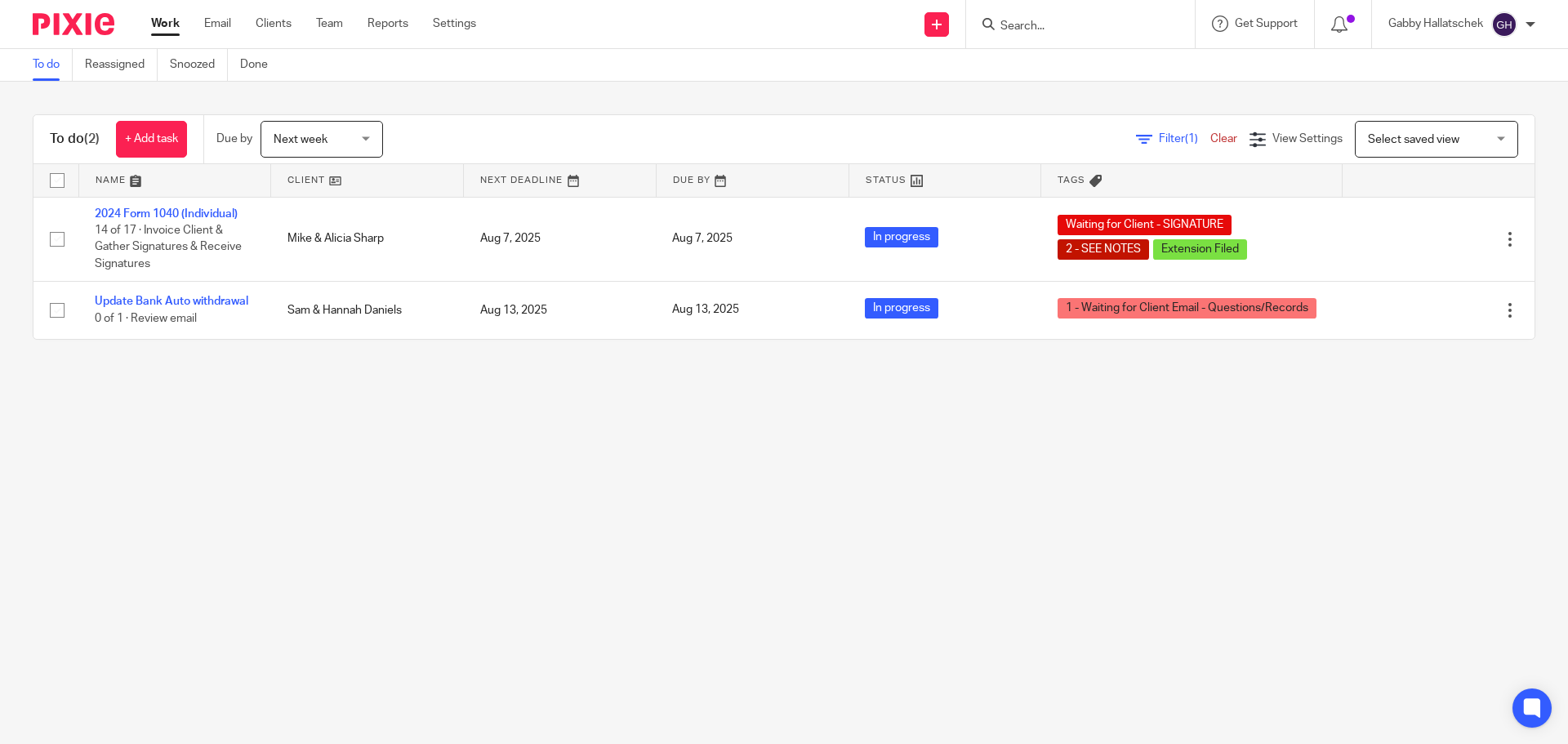 scroll, scrollTop: 0, scrollLeft: 0, axis: both 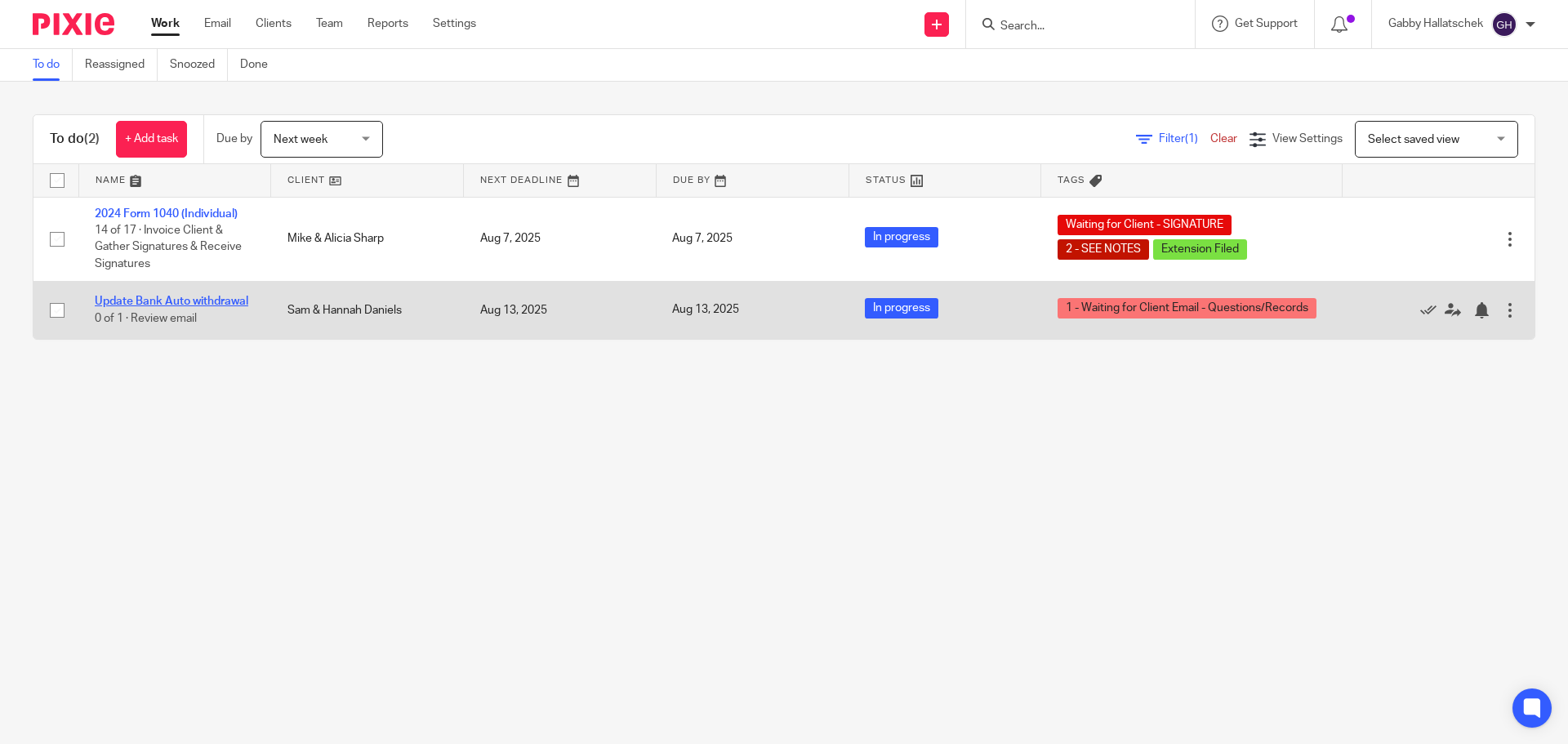 click on "Update Bank Auto withdrawal" at bounding box center (172, 301) 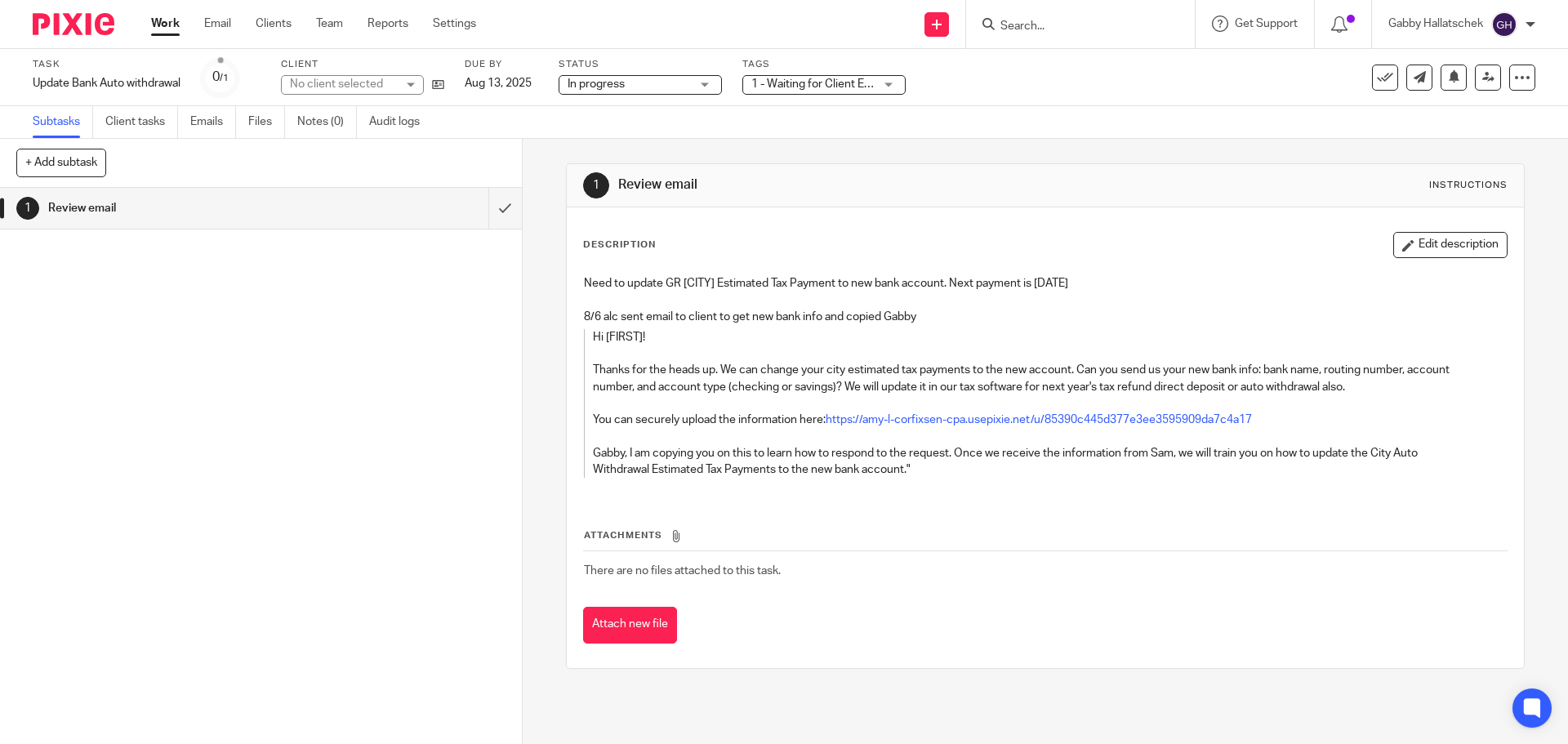 scroll, scrollTop: 0, scrollLeft: 0, axis: both 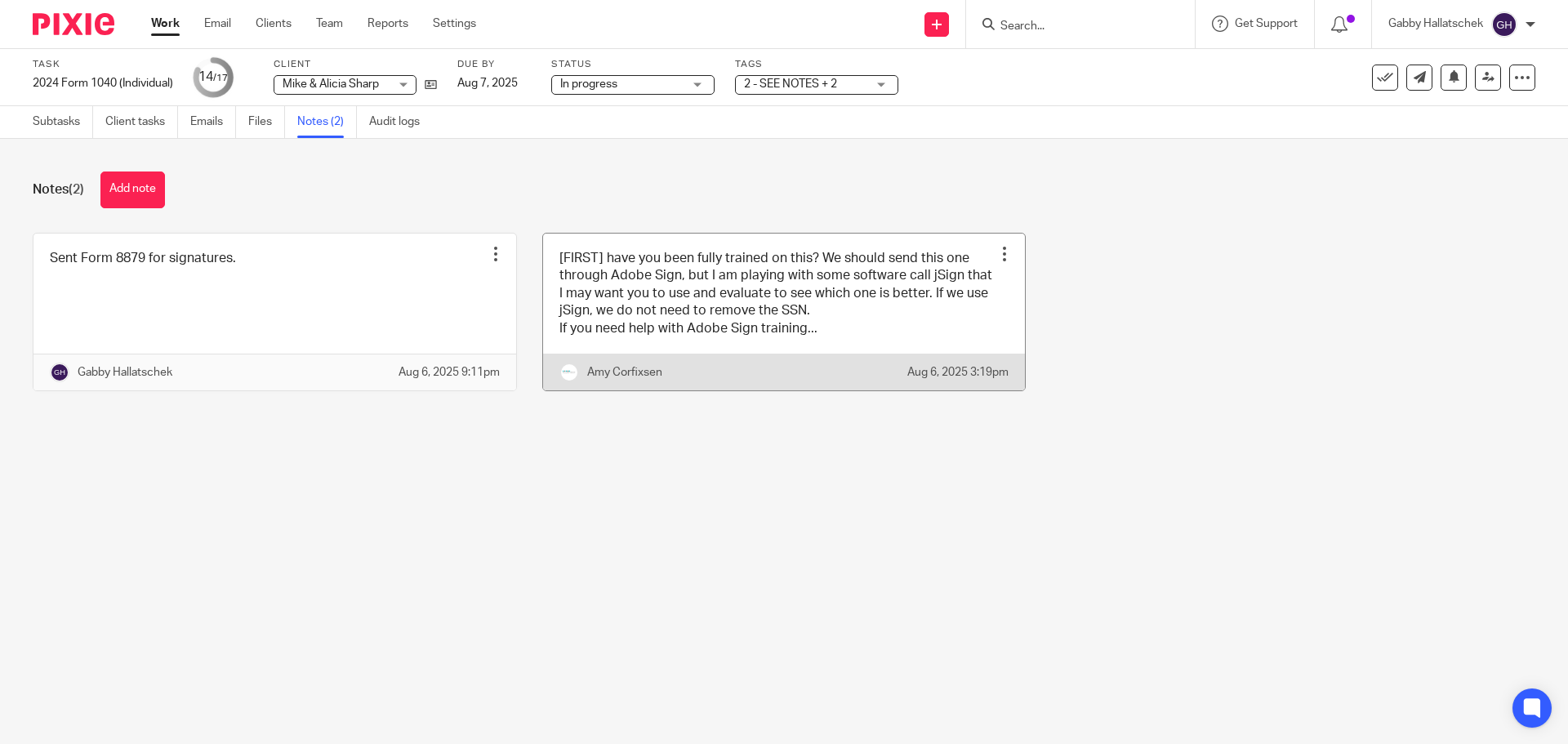 click at bounding box center [784, 312] 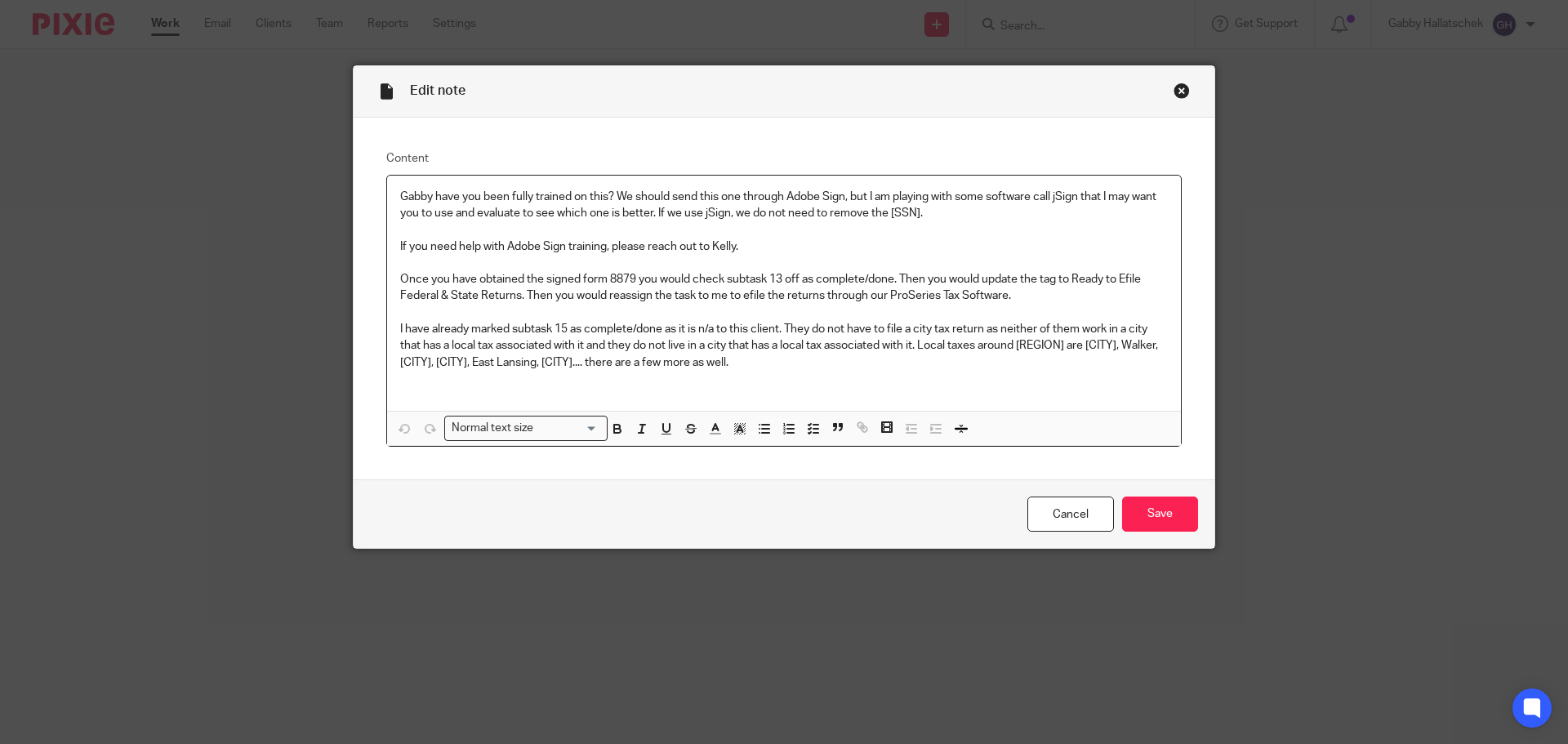 scroll, scrollTop: 0, scrollLeft: 0, axis: both 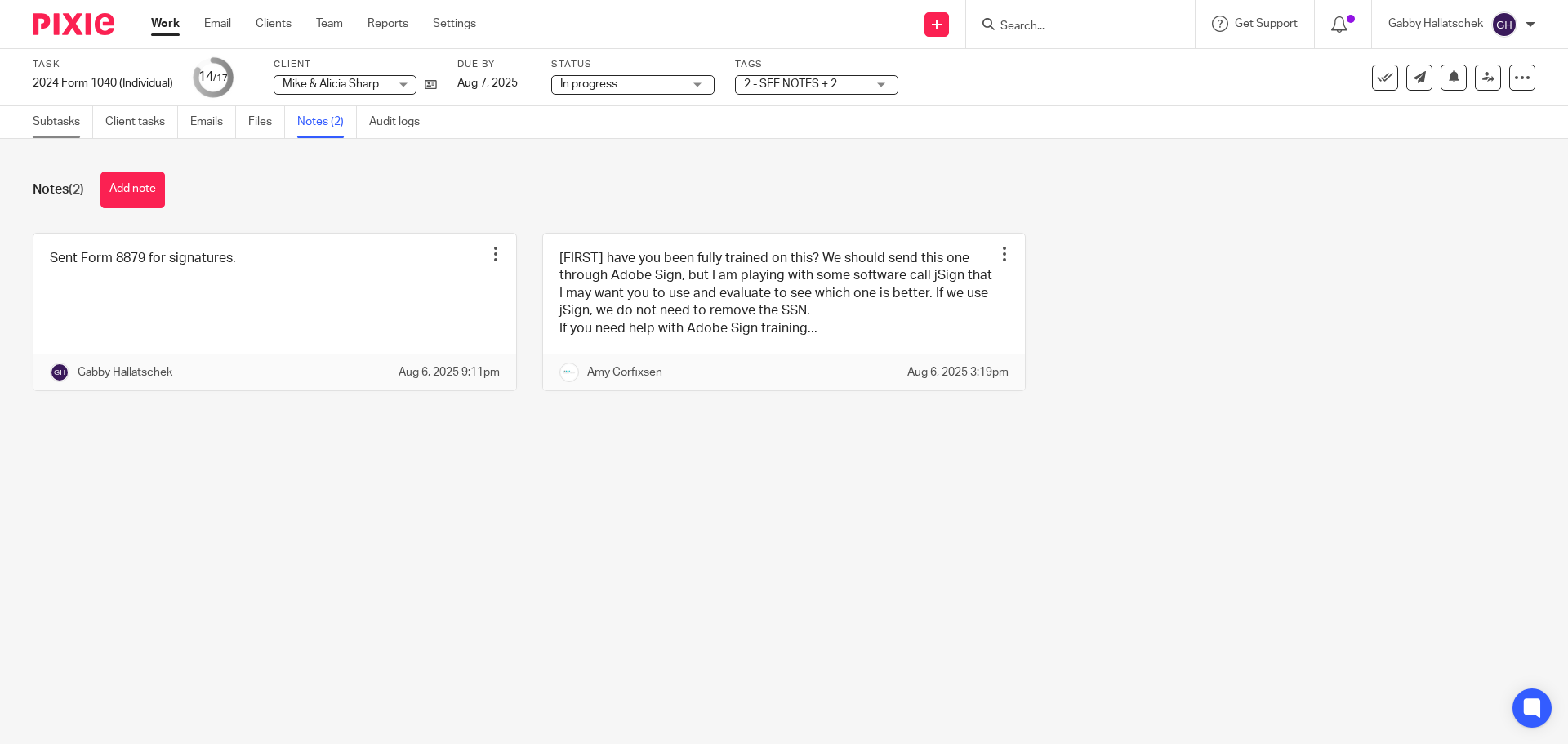 click on "Subtasks" at bounding box center [63, 122] 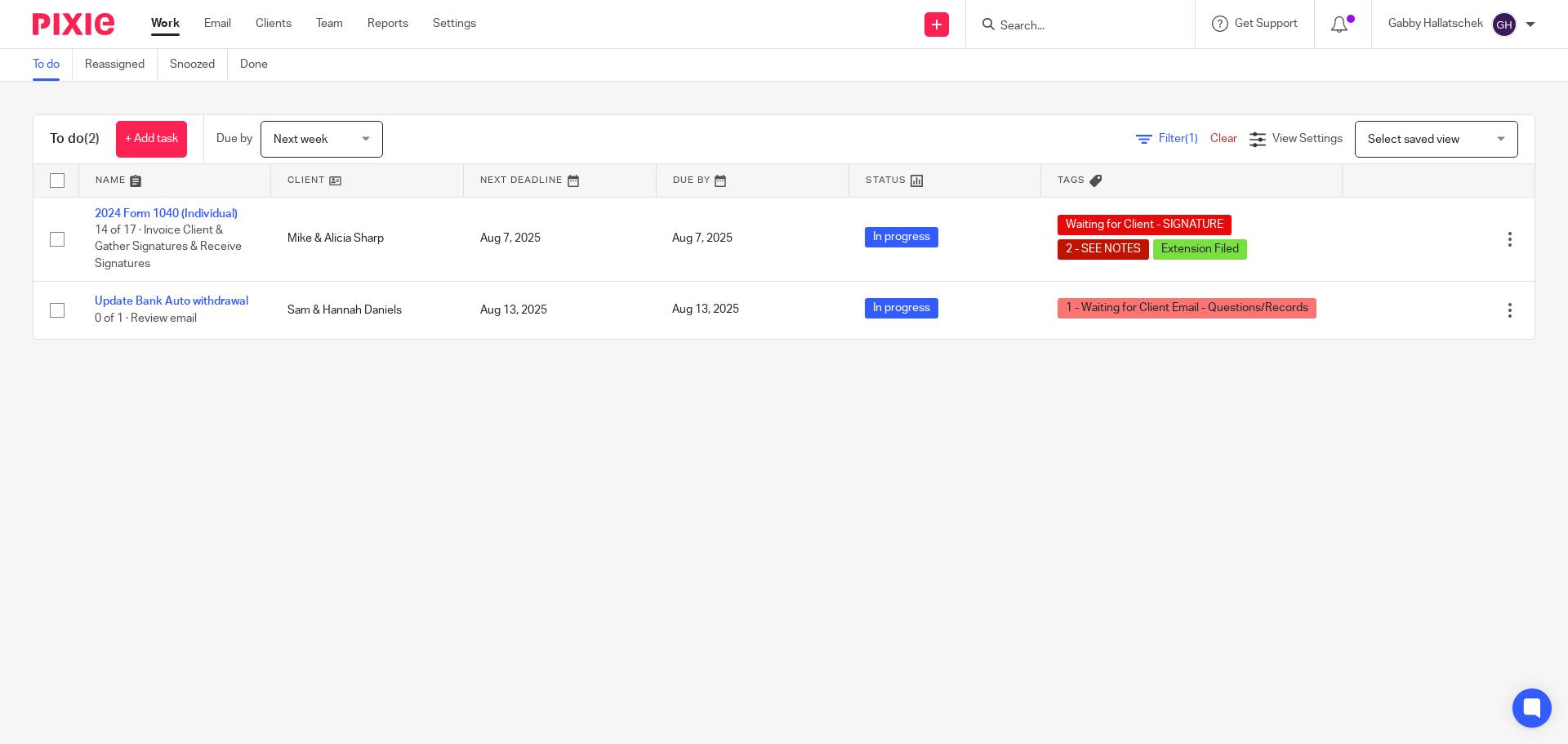 scroll, scrollTop: 0, scrollLeft: 0, axis: both 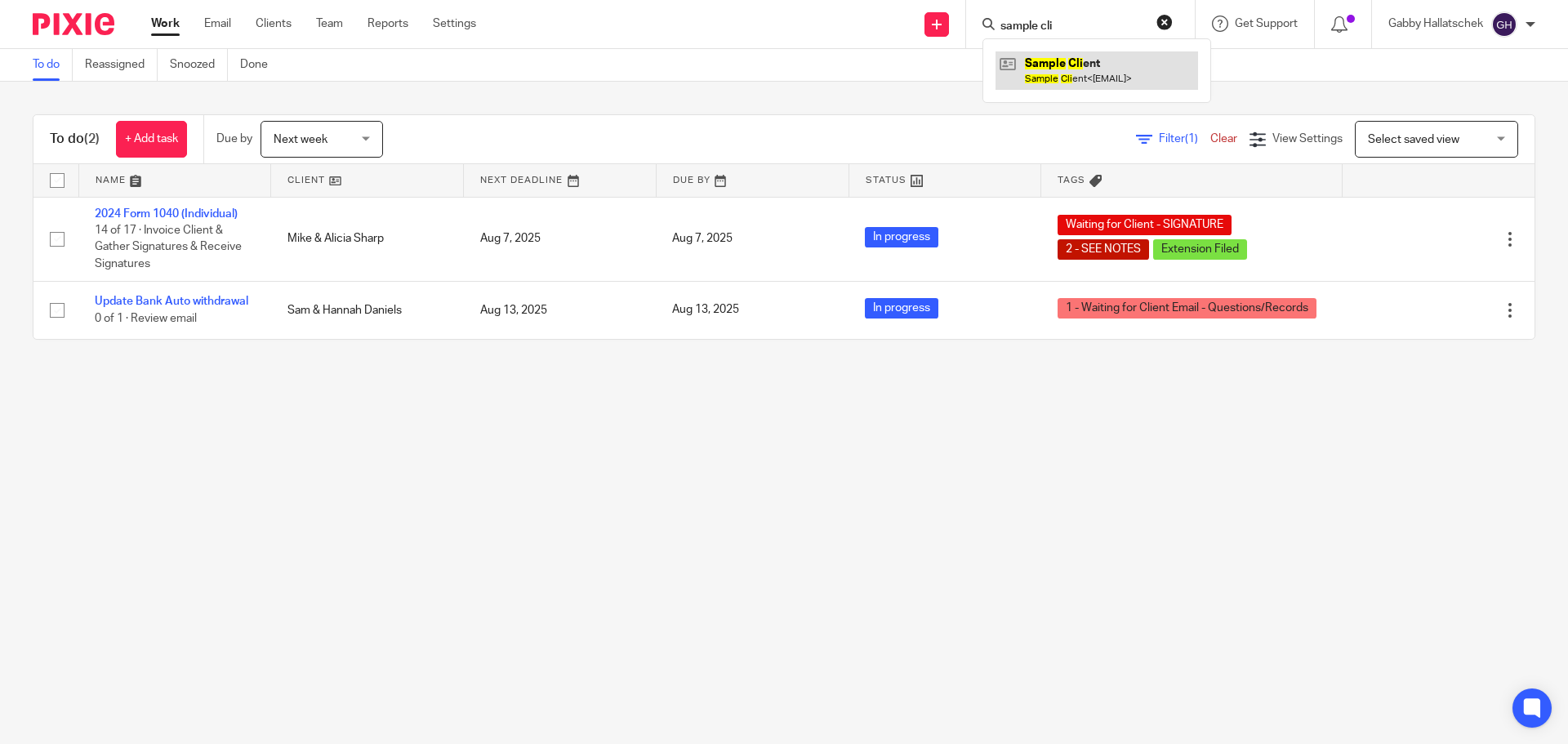 type on "sample cli" 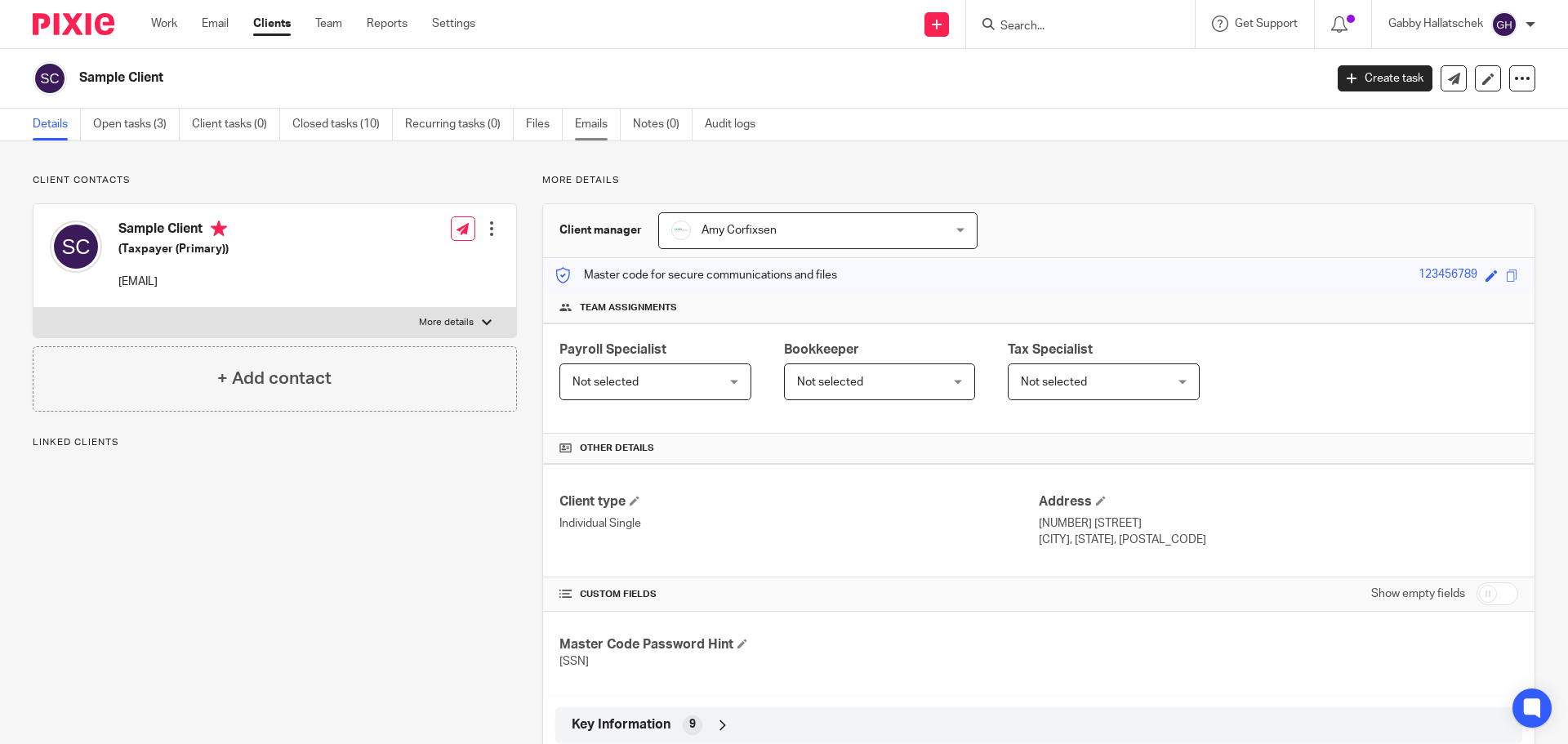 scroll, scrollTop: 0, scrollLeft: 0, axis: both 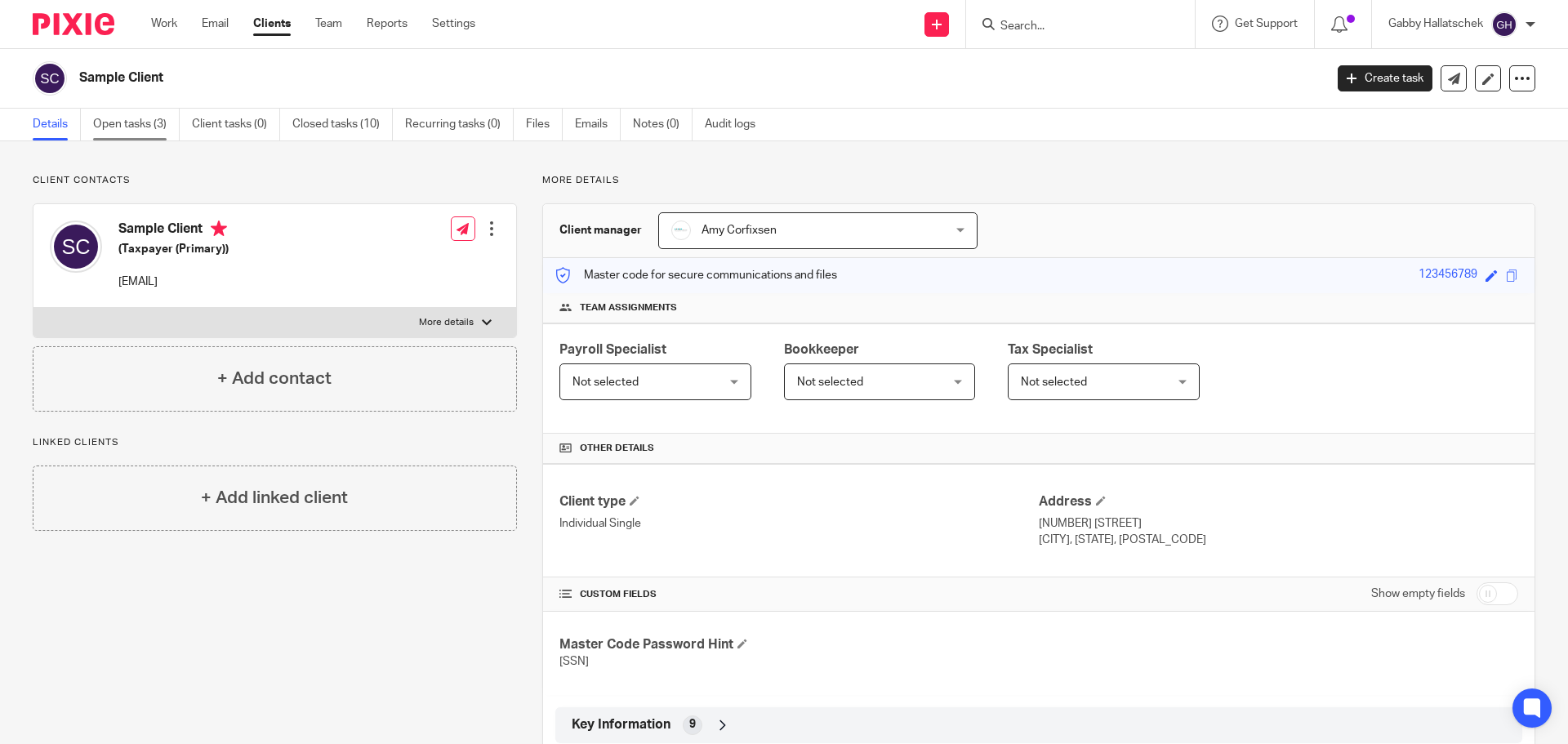 click on "Open tasks (3)" at bounding box center (136, 124) 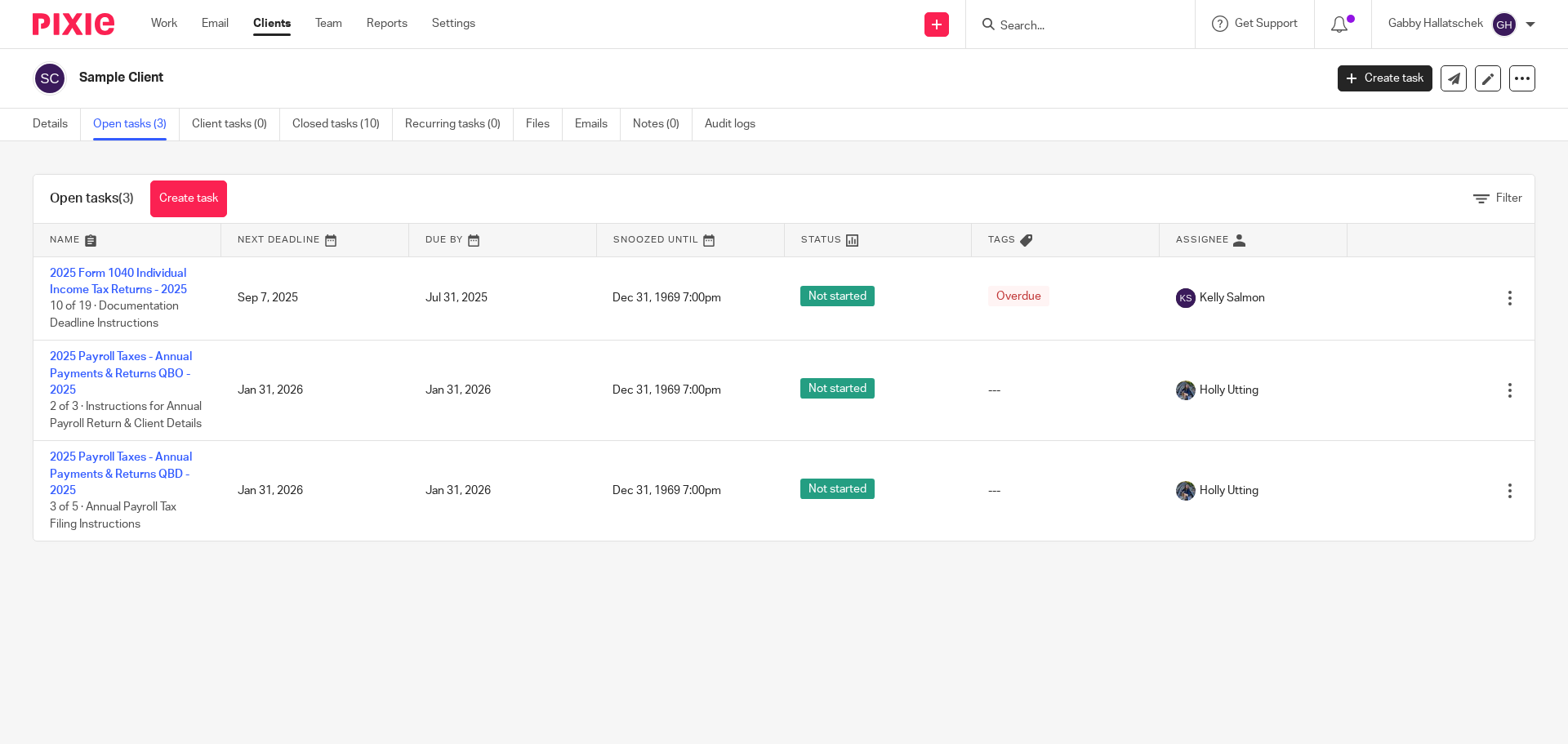 scroll, scrollTop: 0, scrollLeft: 0, axis: both 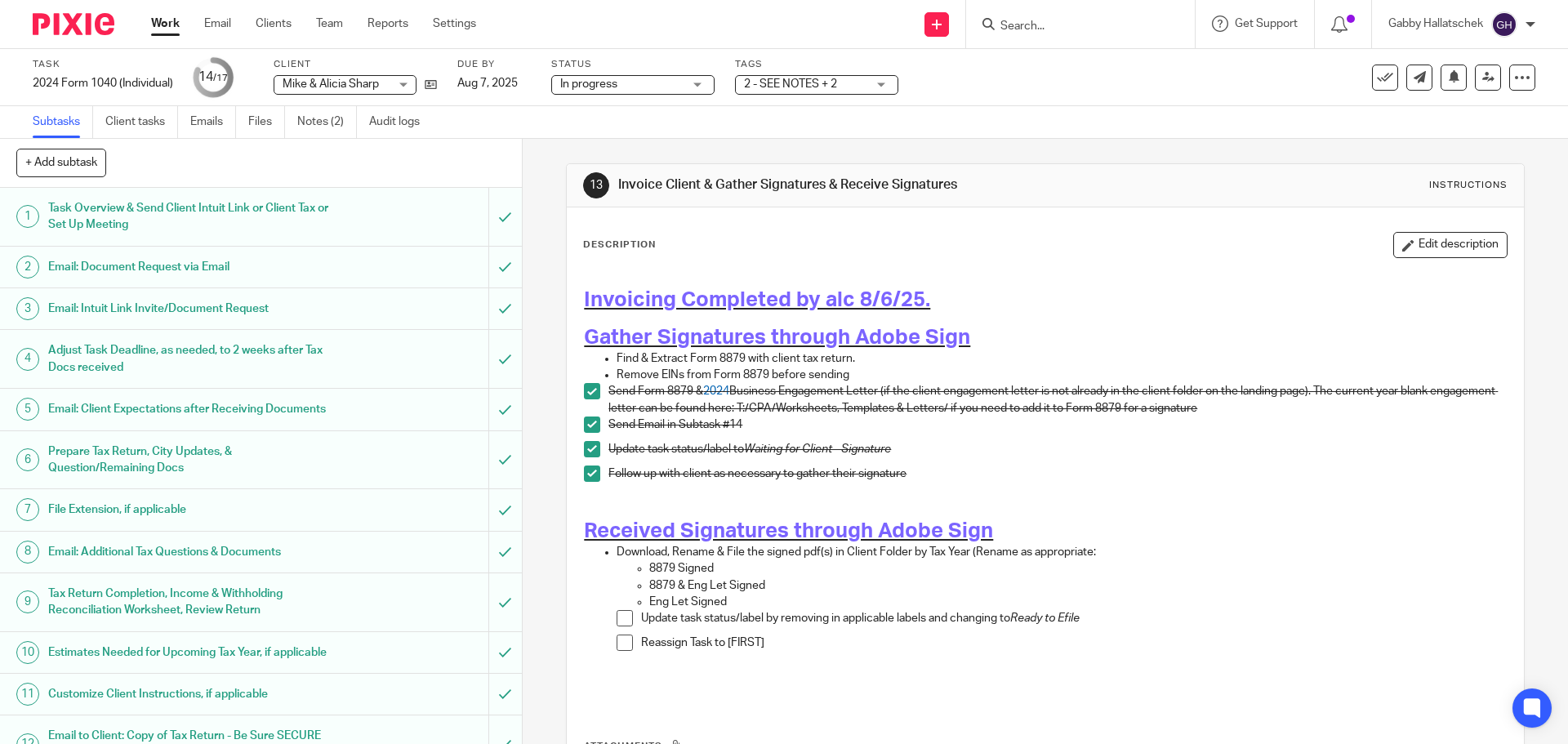 click on "Description
Edit description" at bounding box center (1045, 245) 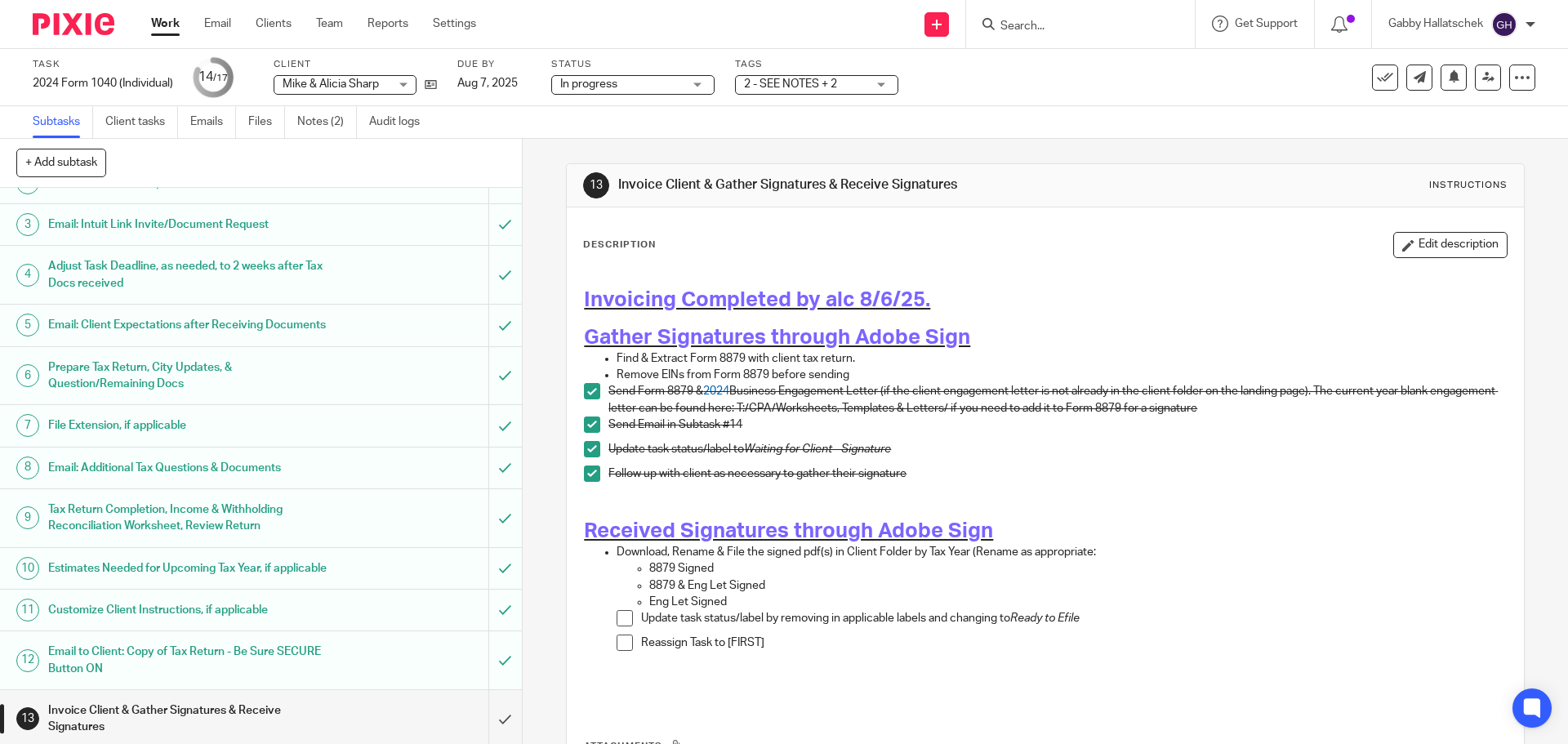 scroll, scrollTop: 290, scrollLeft: 0, axis: vertical 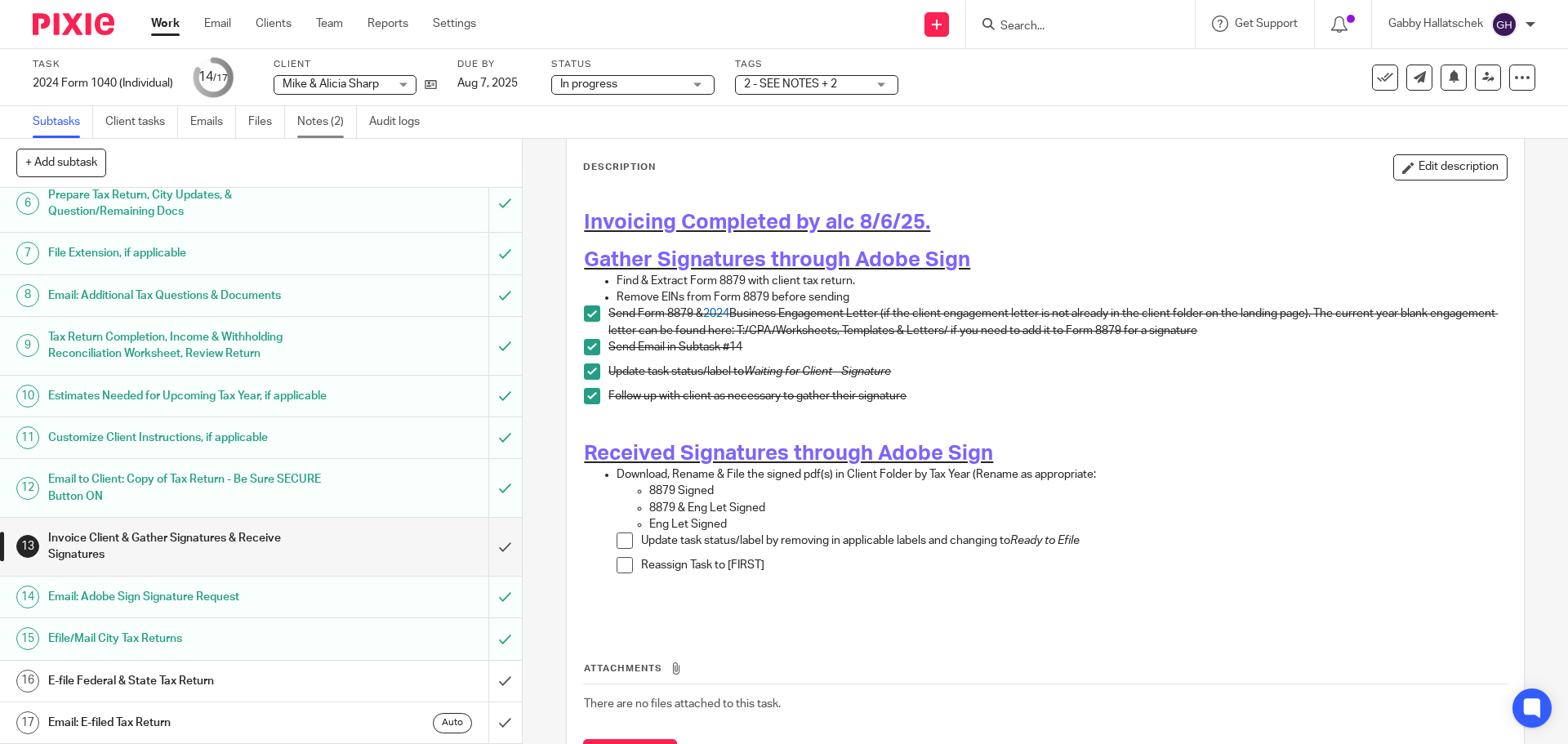 click on "Notes (2)" at bounding box center [327, 122] 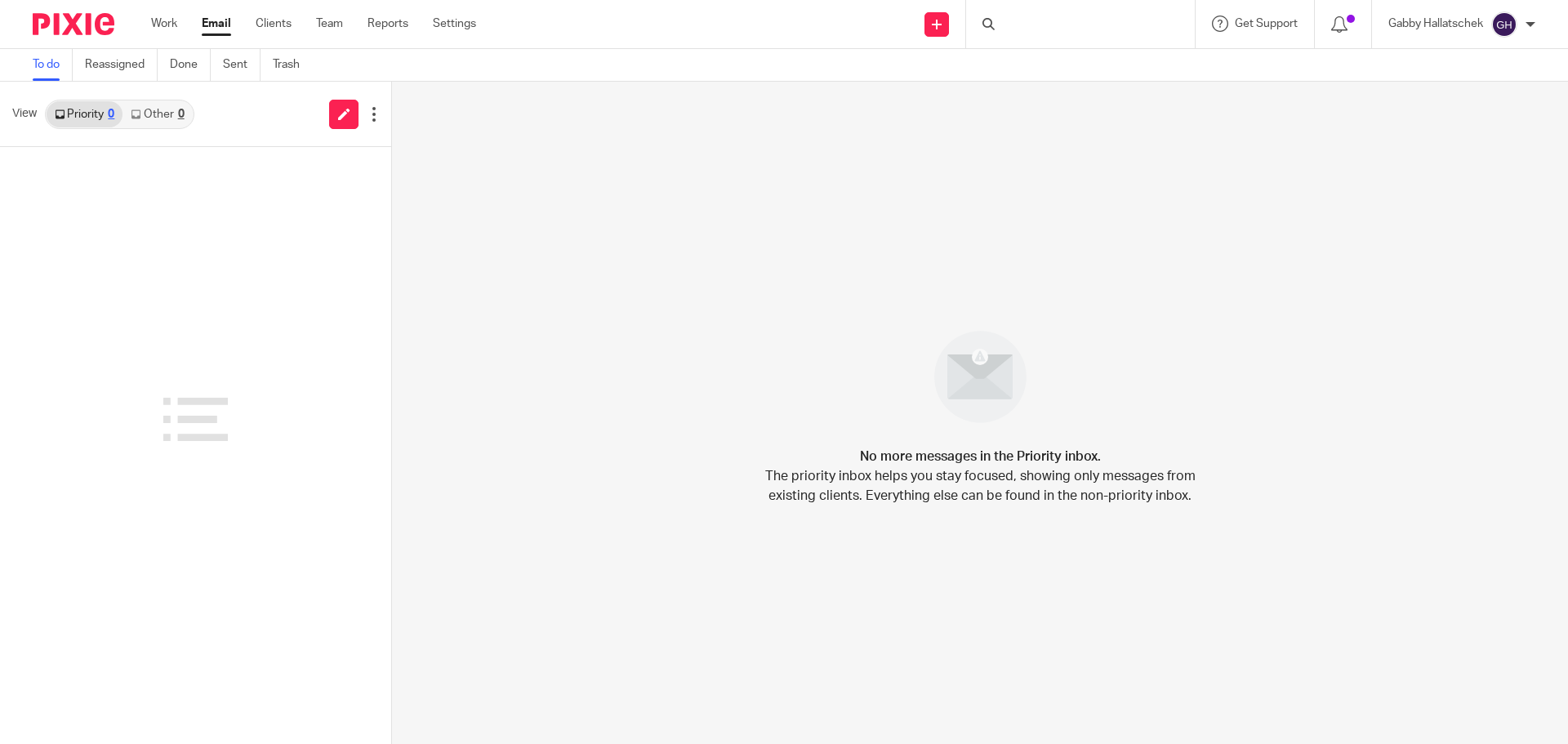 scroll, scrollTop: 0, scrollLeft: 0, axis: both 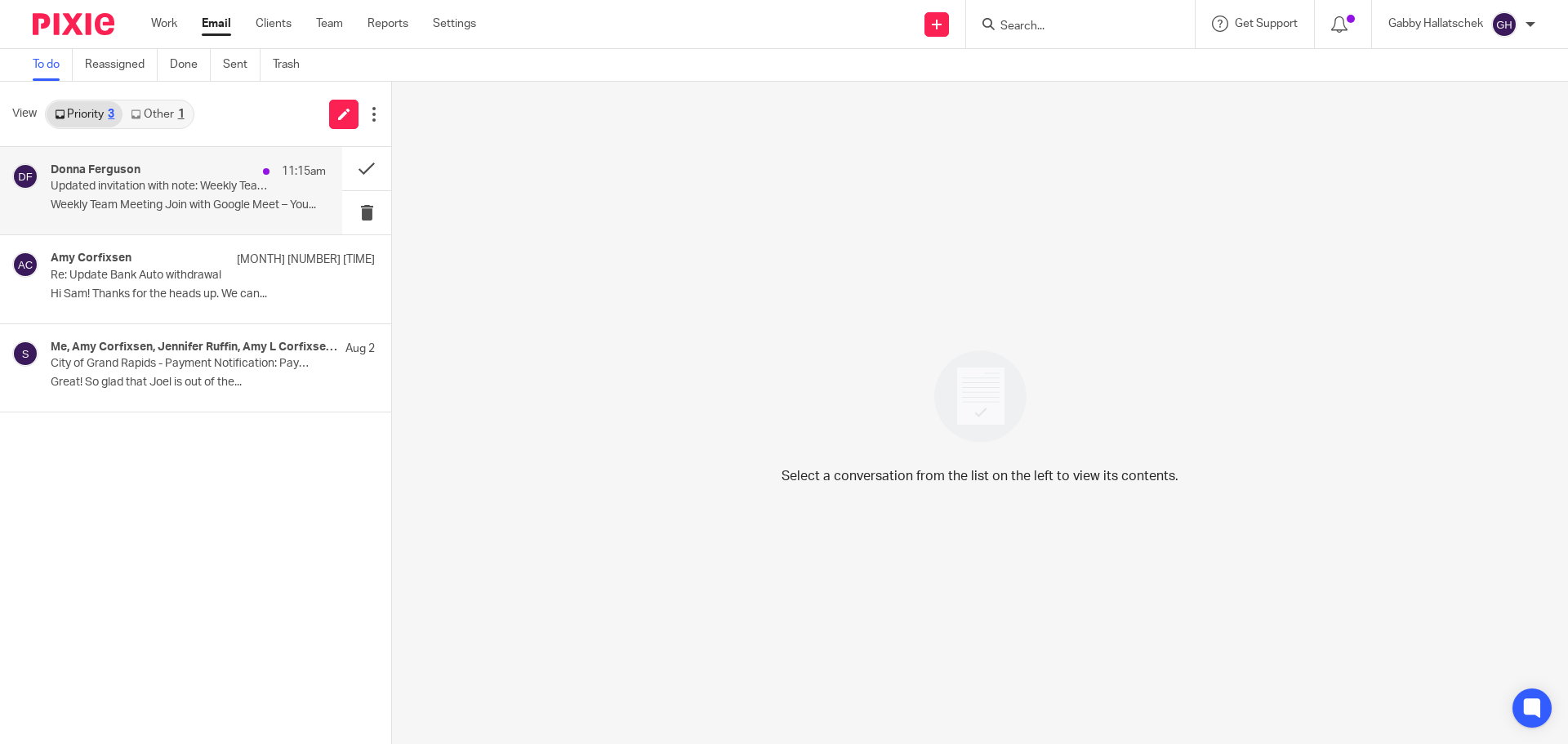 click on "Donna Ferguson
11:15am   Updated invitation with note: Weekly Team Meeting @ Tue Aug 19, 2025 10:30am - 11:30am (EDT) (Gabby Hallatschek)   Weekly Team Meeting Join with Google Meet – You..." at bounding box center (188, 190) 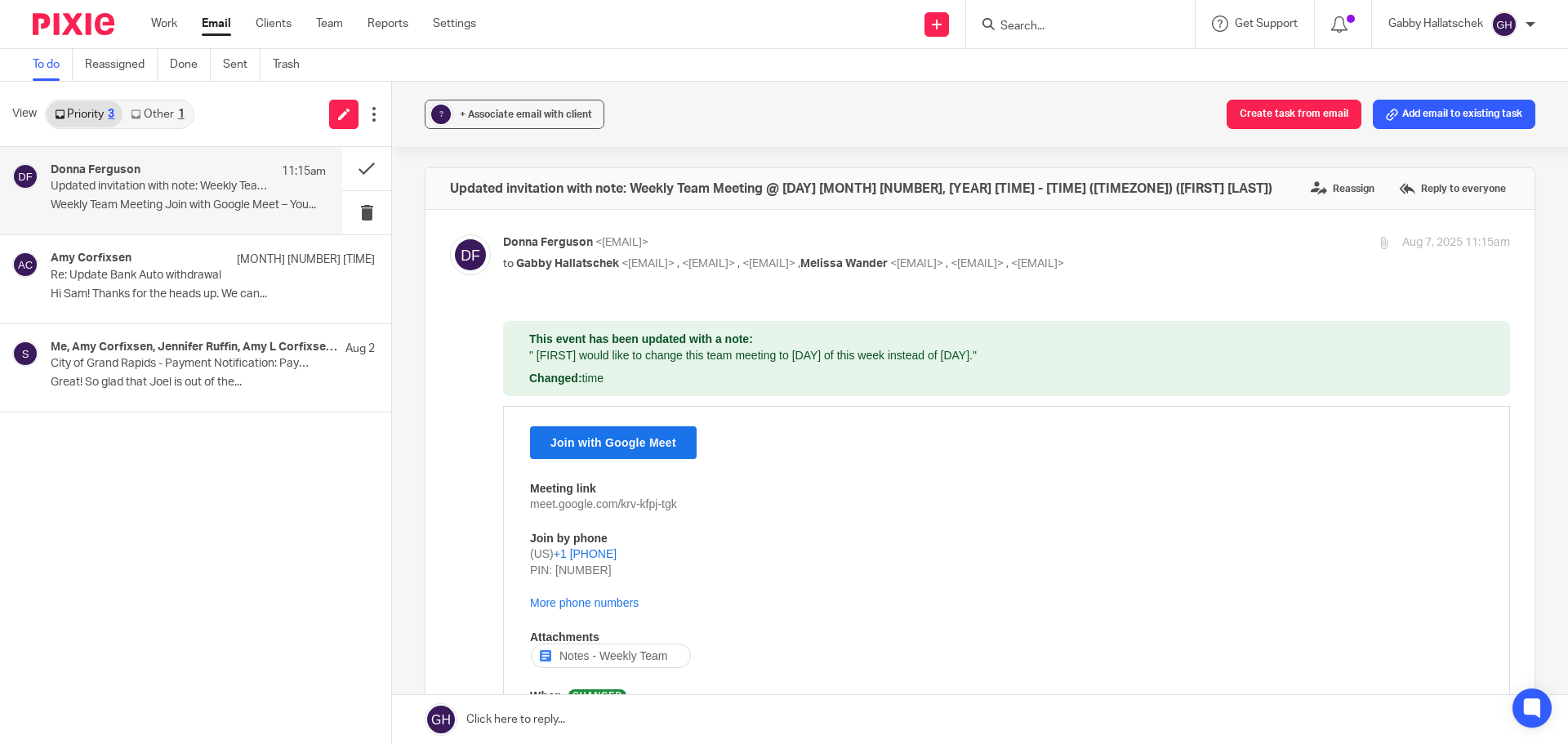 scroll, scrollTop: 0, scrollLeft: 0, axis: both 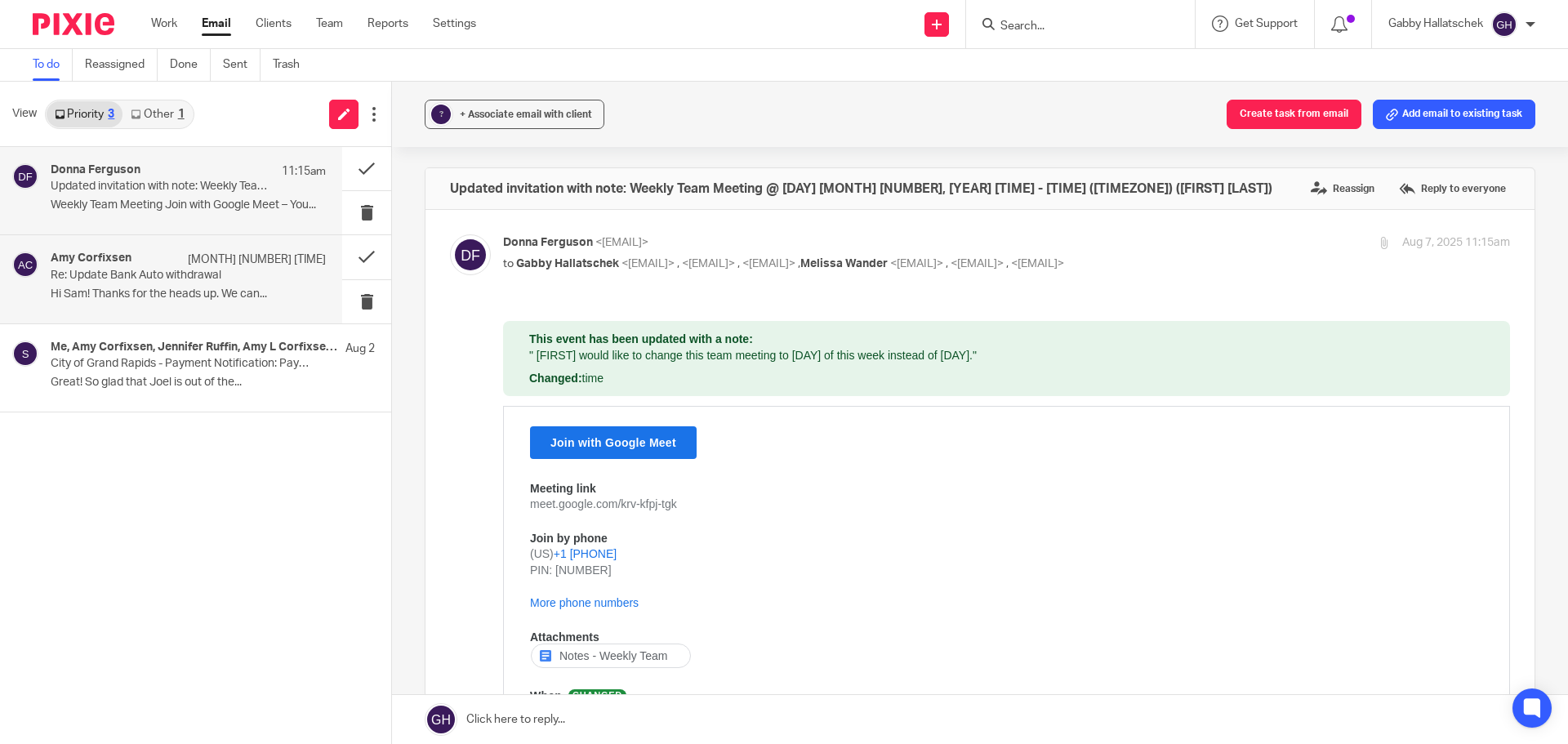 click on "Amy Corfixsen
Aug 6 12:40pm" at bounding box center [188, 260] 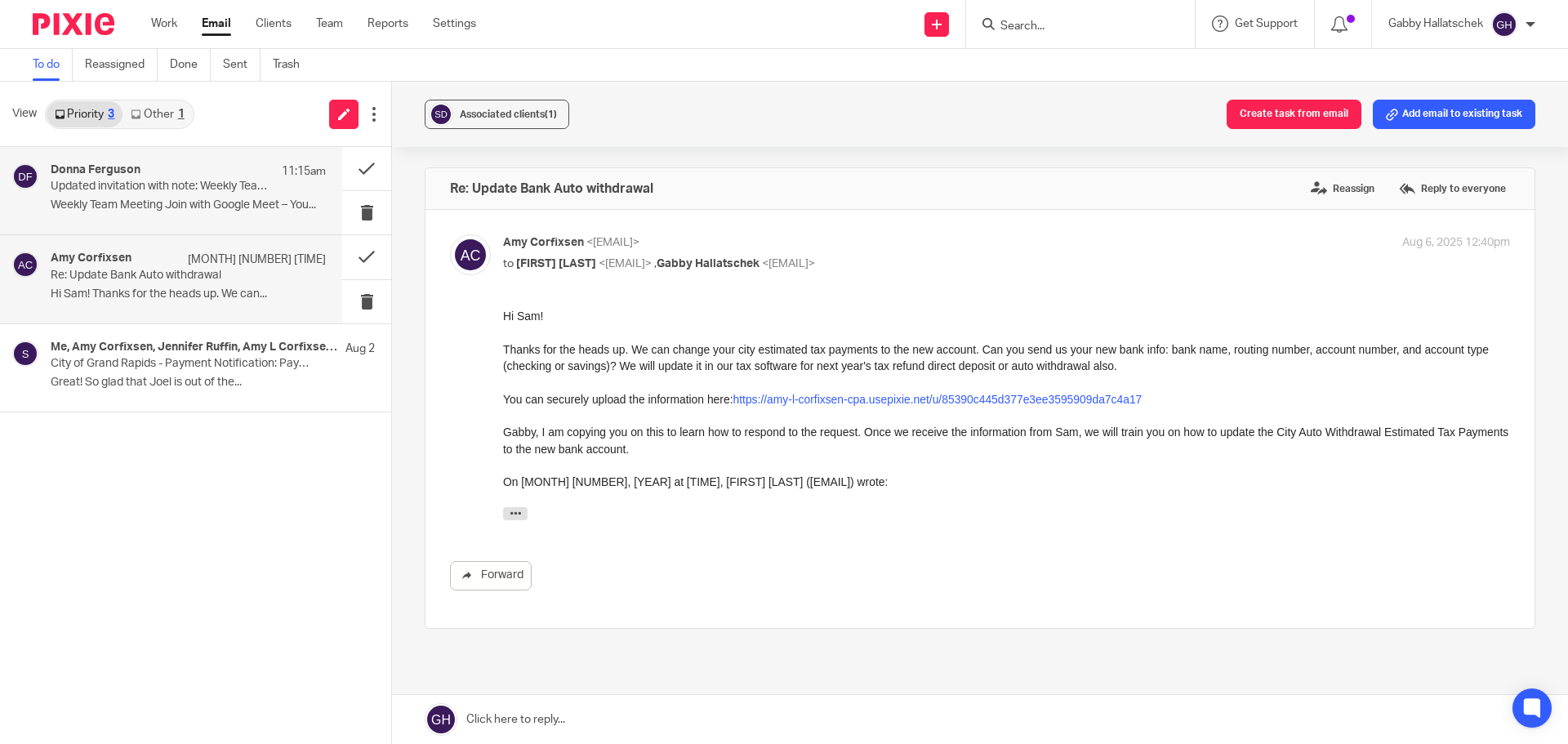scroll, scrollTop: 0, scrollLeft: 0, axis: both 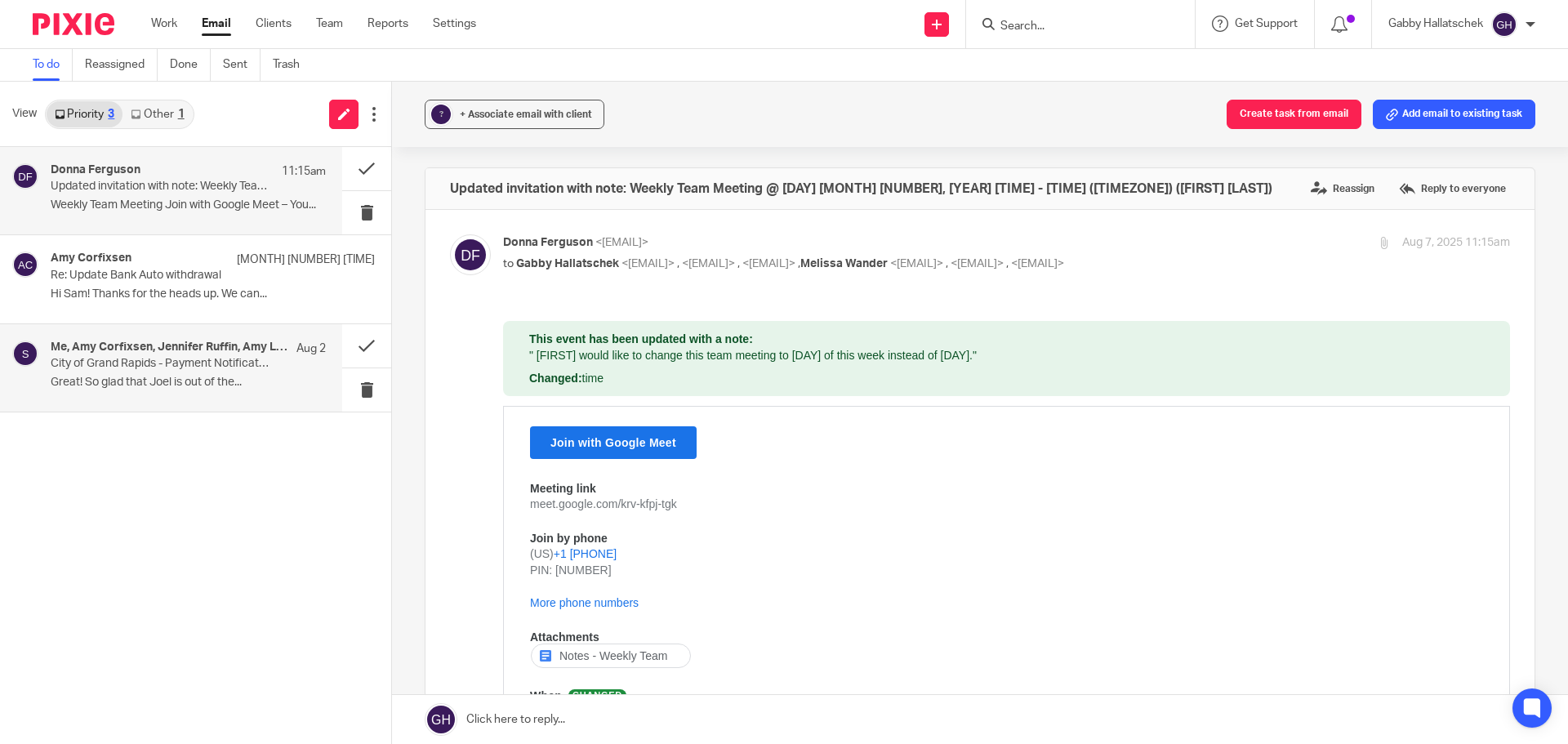 click on "Me, Amy Corfixsen, Jennifer Ruffin, Amy L Corfixsen, CPA, support" at bounding box center [169, 347] 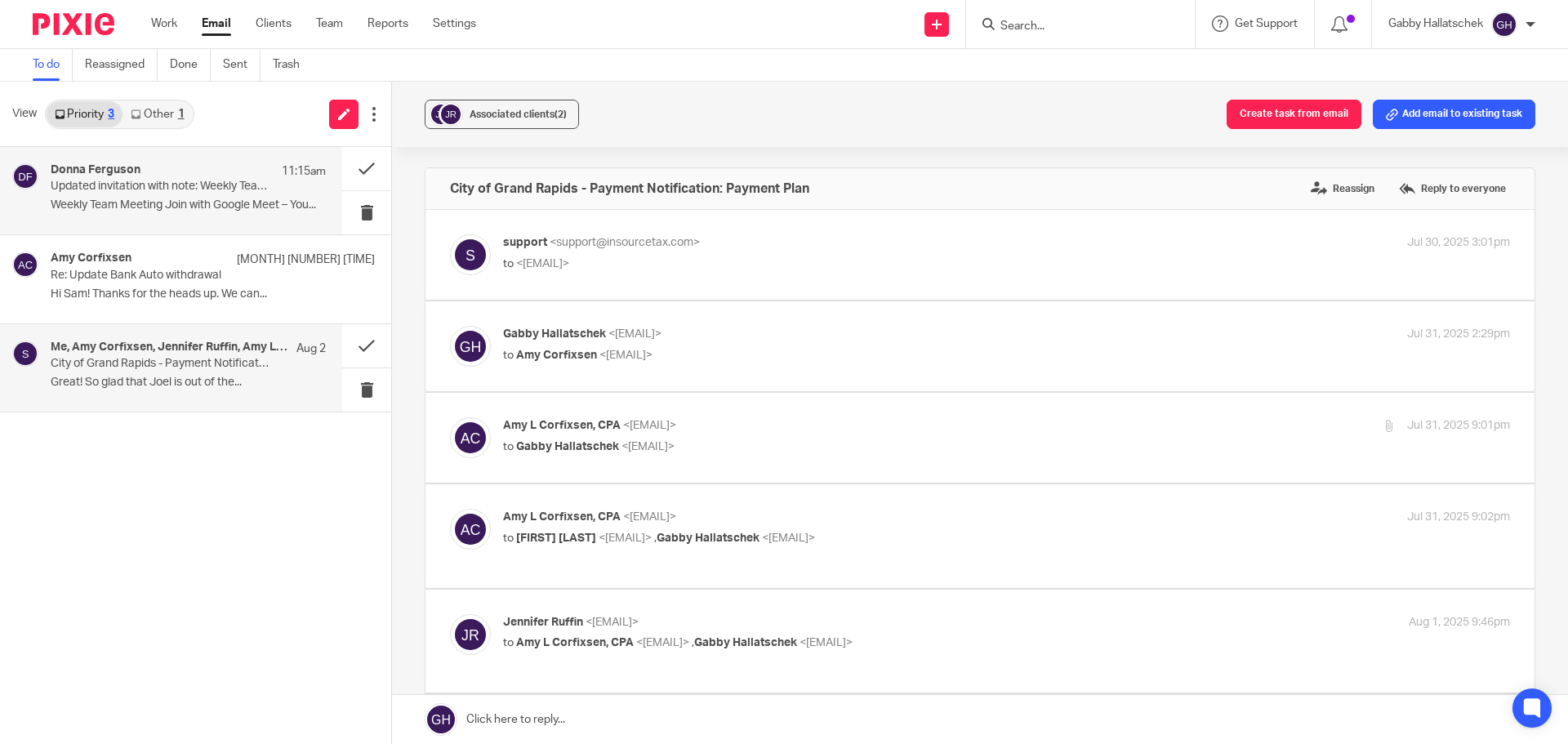 scroll, scrollTop: 0, scrollLeft: 0, axis: both 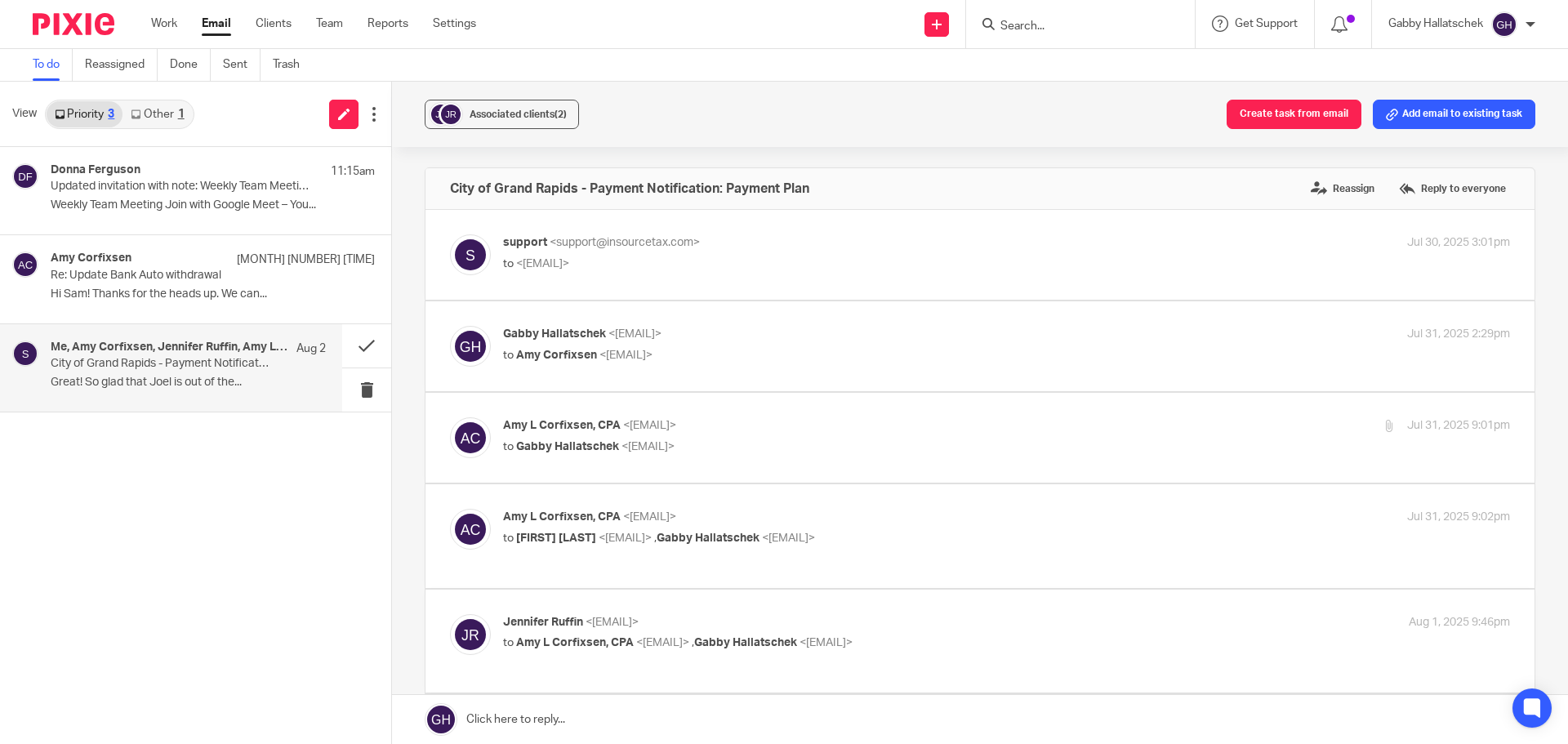 click on "City of Grand Rapids - Payment Notification: Payment Plan" at bounding box center (161, 363) 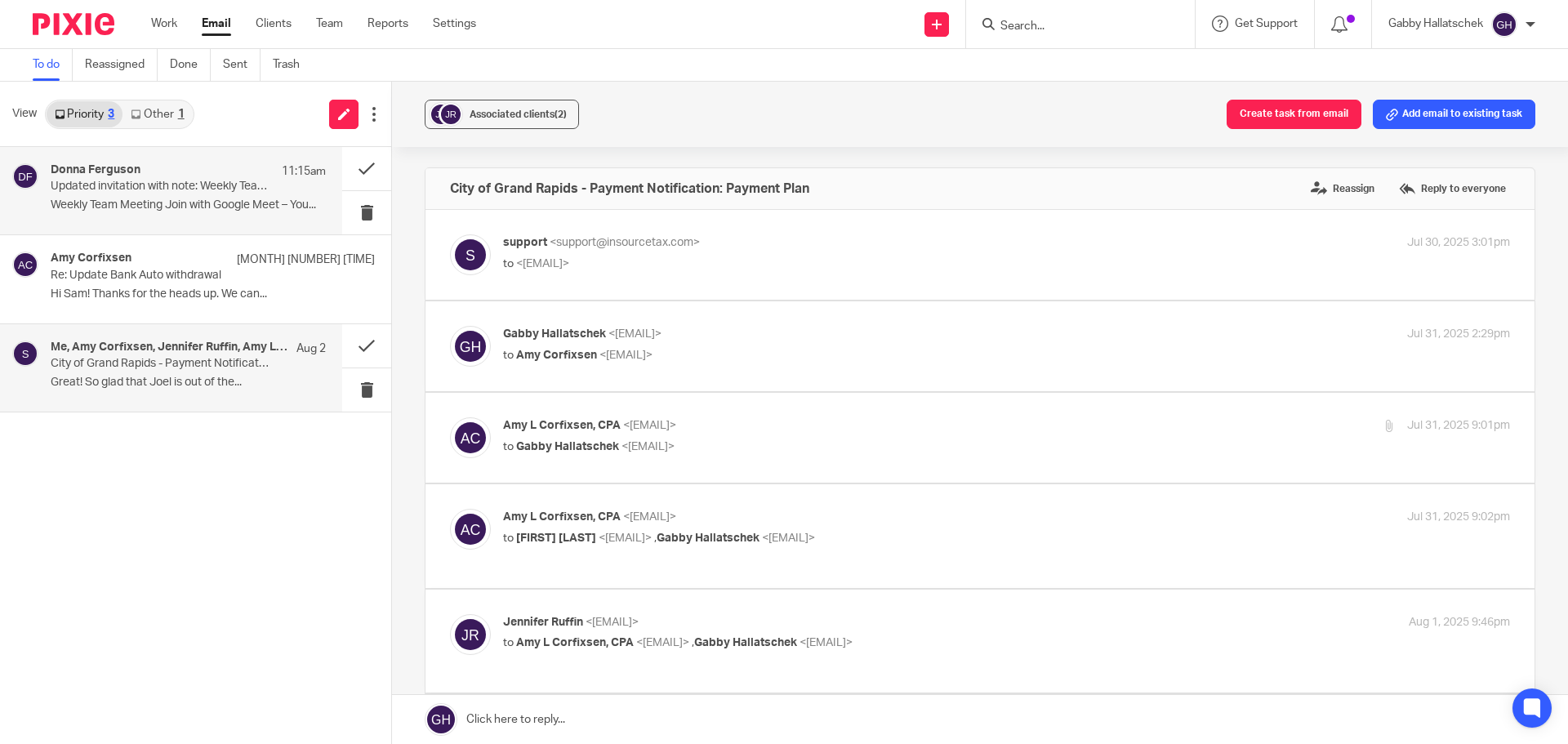 click on "Updated invitation with note: Weekly Team Meeting @ Tue Aug 19, 2025 10:30am - 11:30am (EDT) (Gabby Hallatschek)" at bounding box center [161, 186] 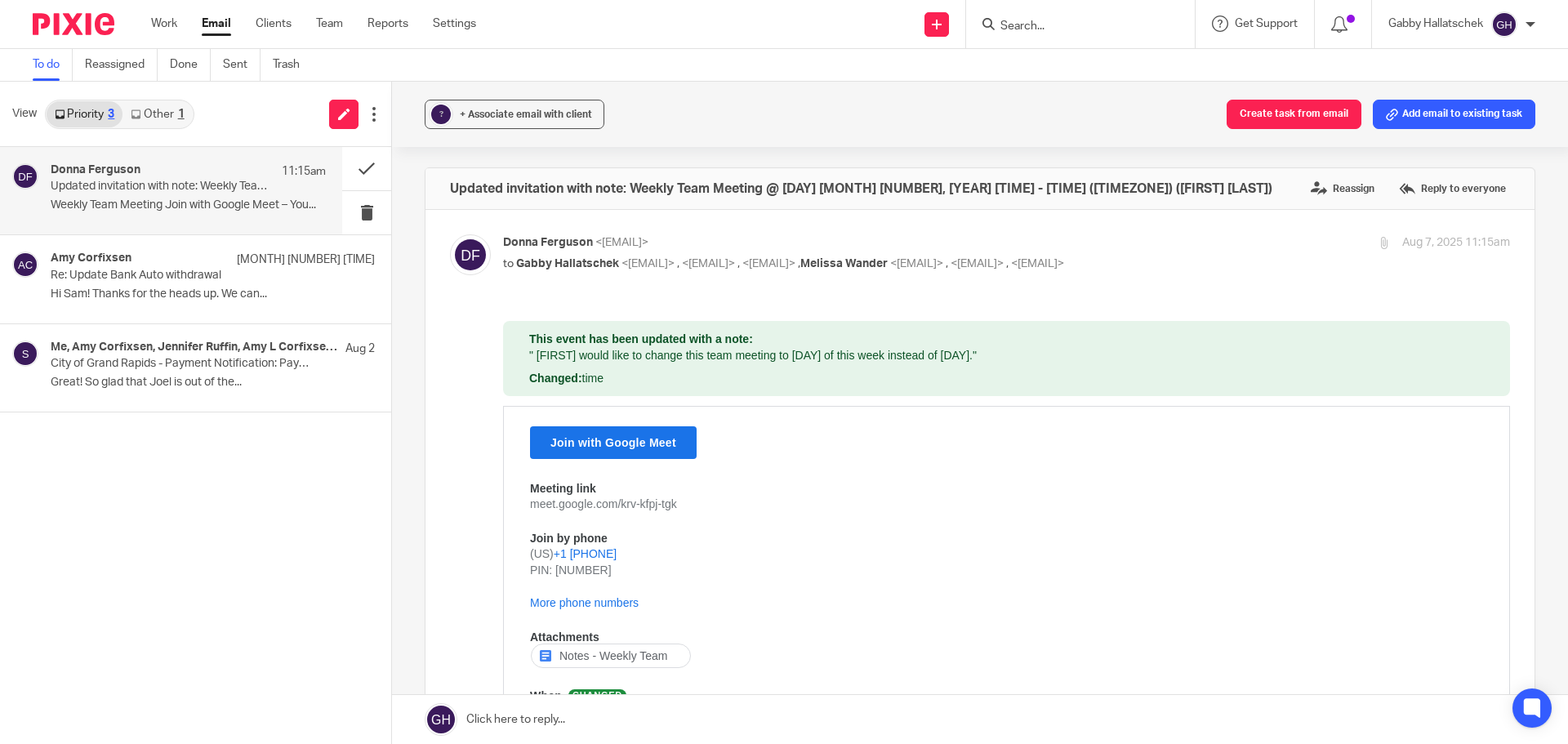scroll, scrollTop: 0, scrollLeft: 0, axis: both 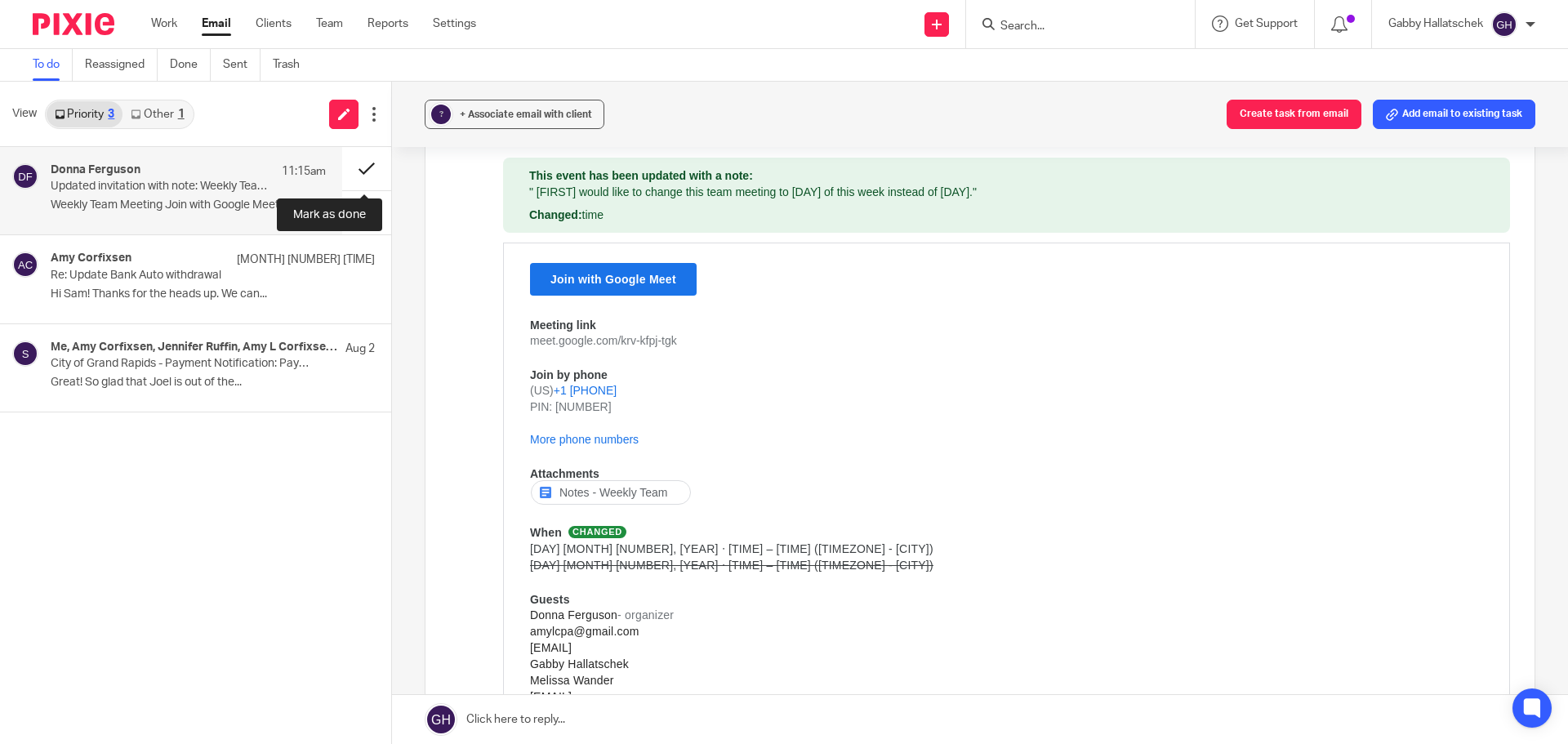 click at bounding box center (367, 168) 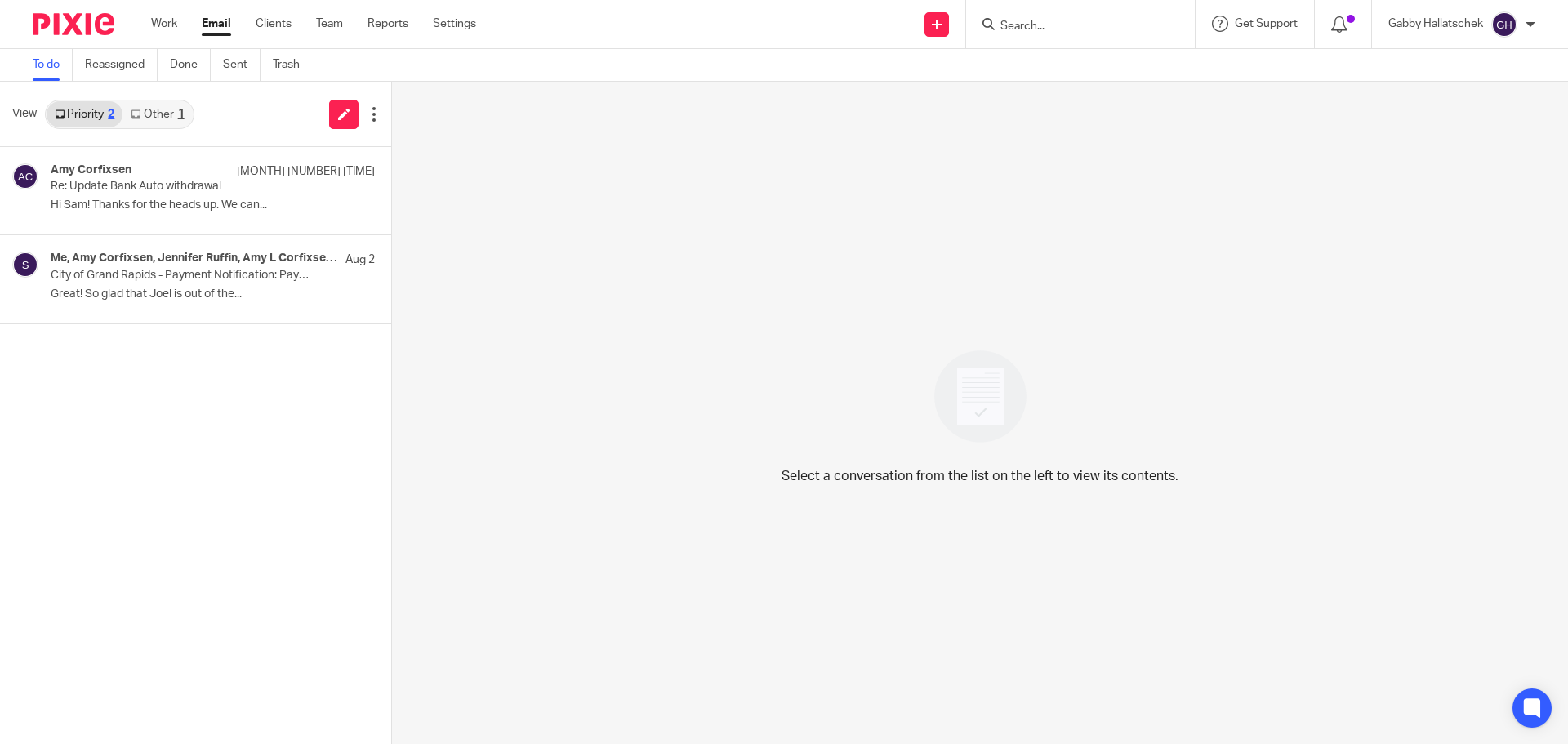 click on "Other
1" at bounding box center [157, 114] 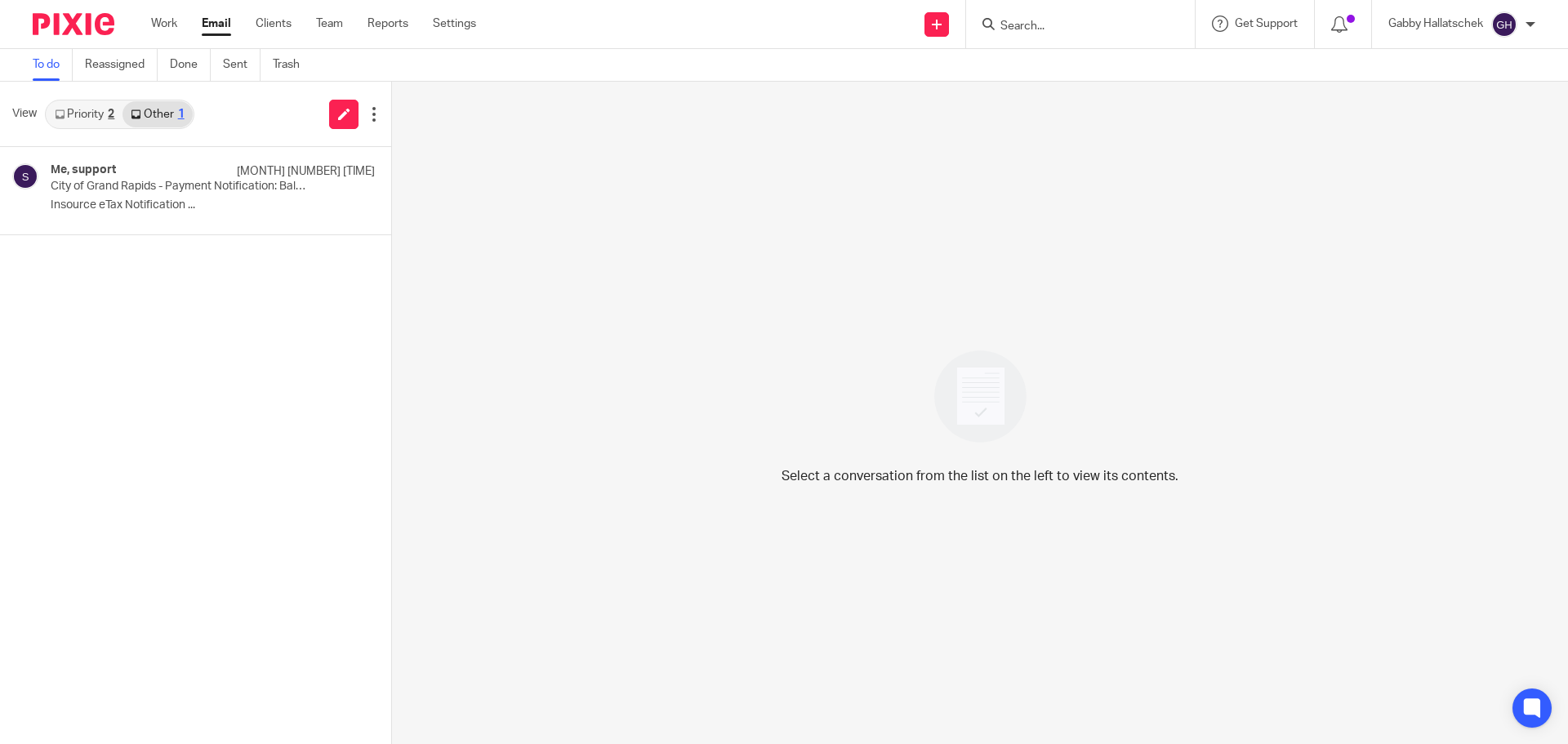 click on "Priority
2" at bounding box center (84, 114) 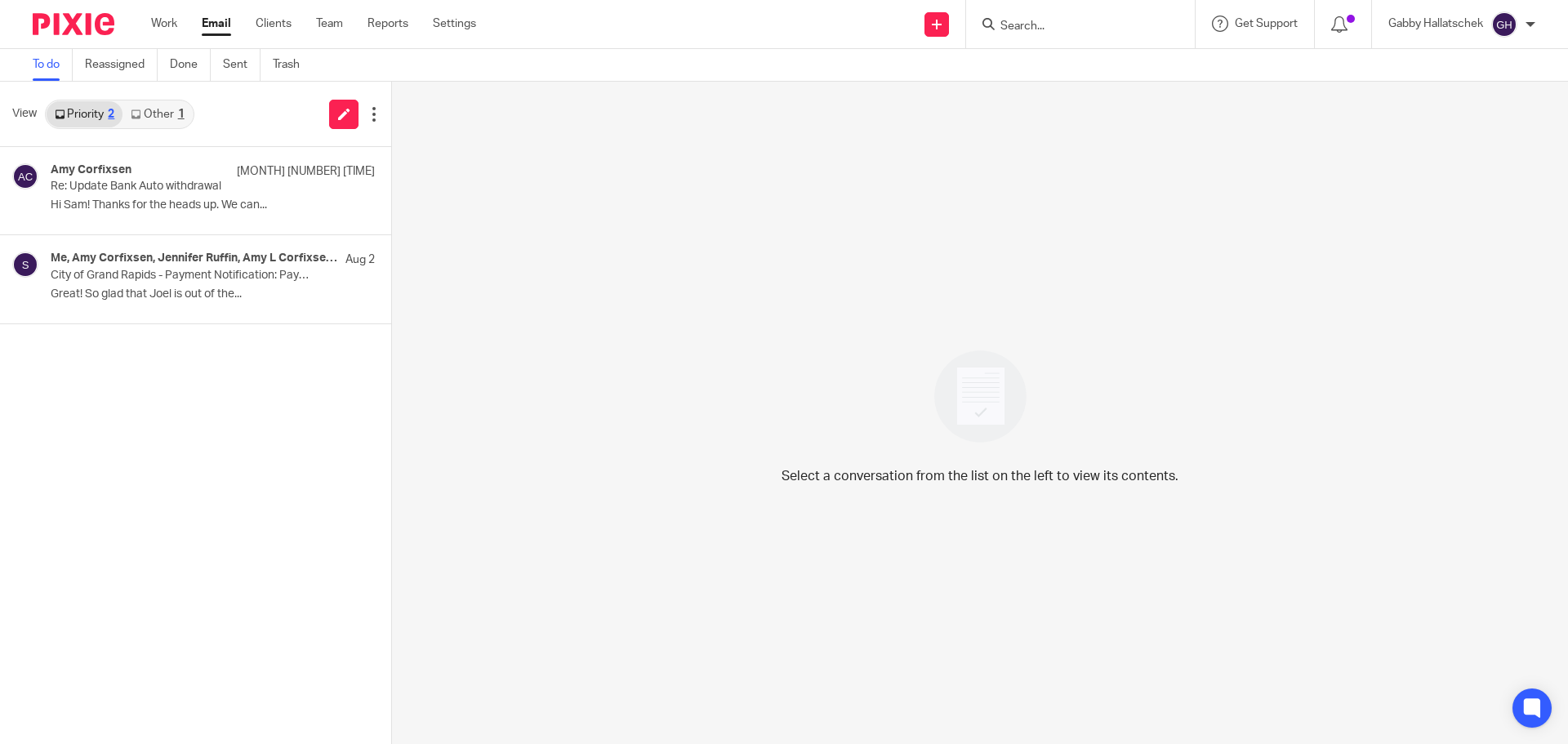 click on "Other
1" at bounding box center [157, 114] 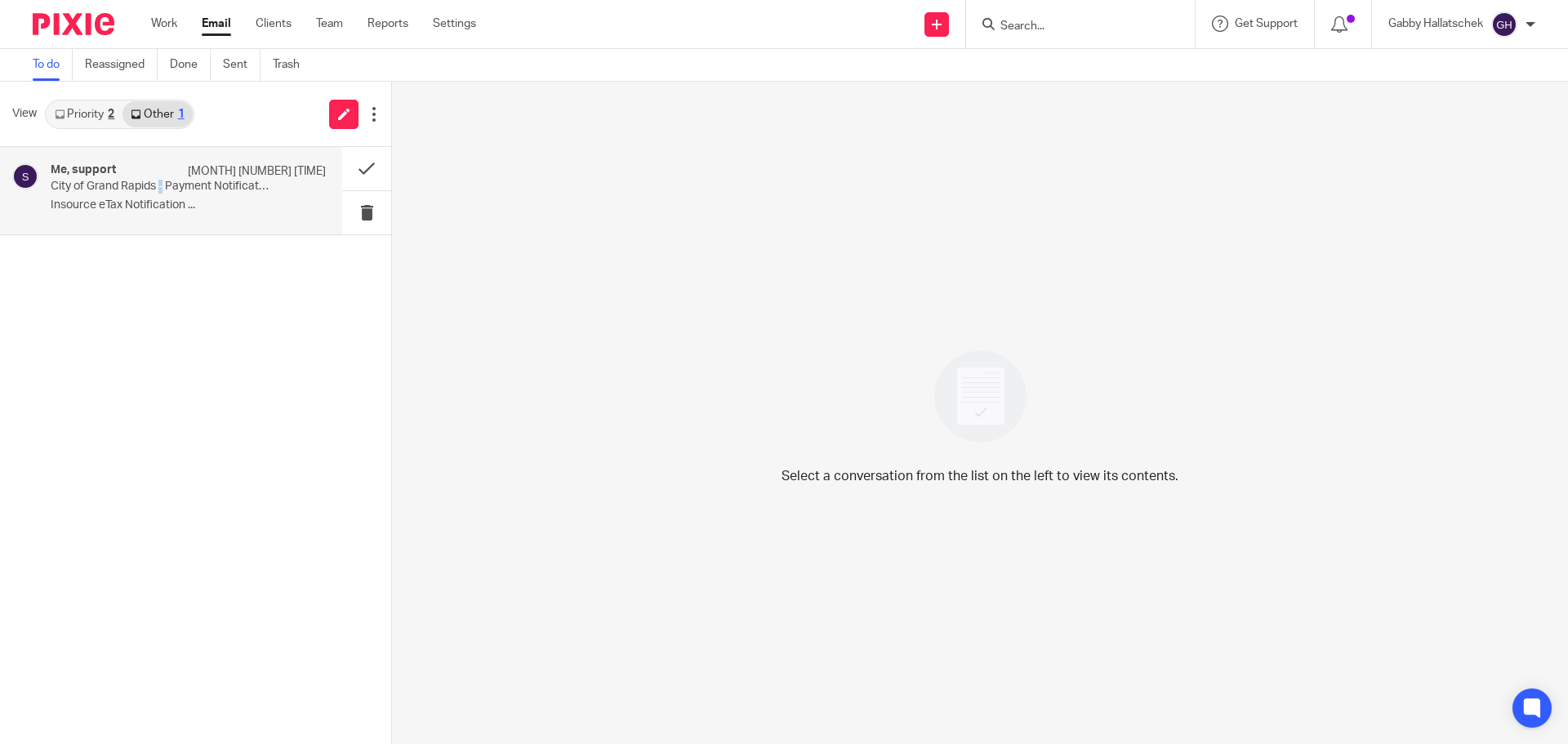 click on "City of Grand Rapids - Payment Notification: Balance Due" at bounding box center [161, 186] 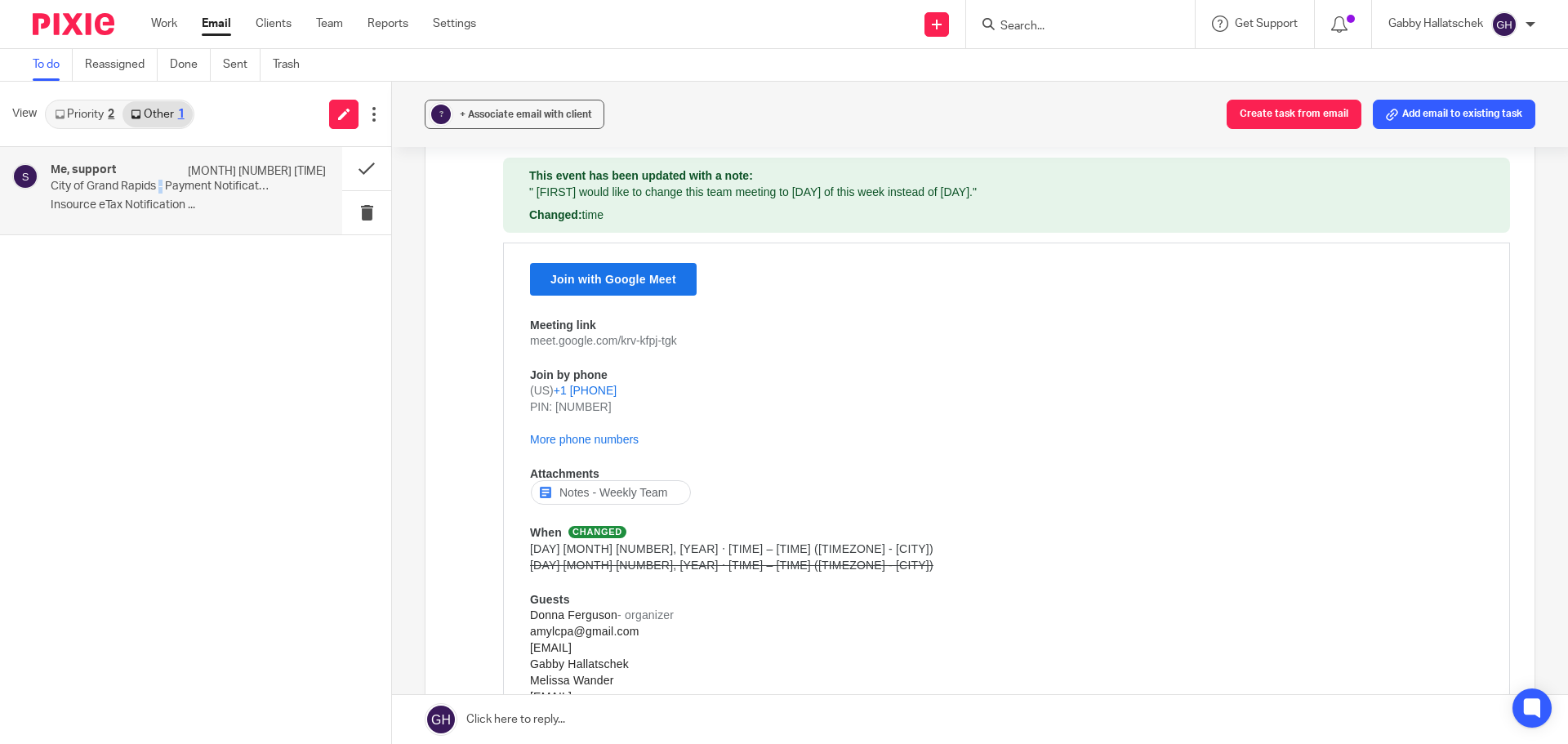 scroll, scrollTop: 0, scrollLeft: 0, axis: both 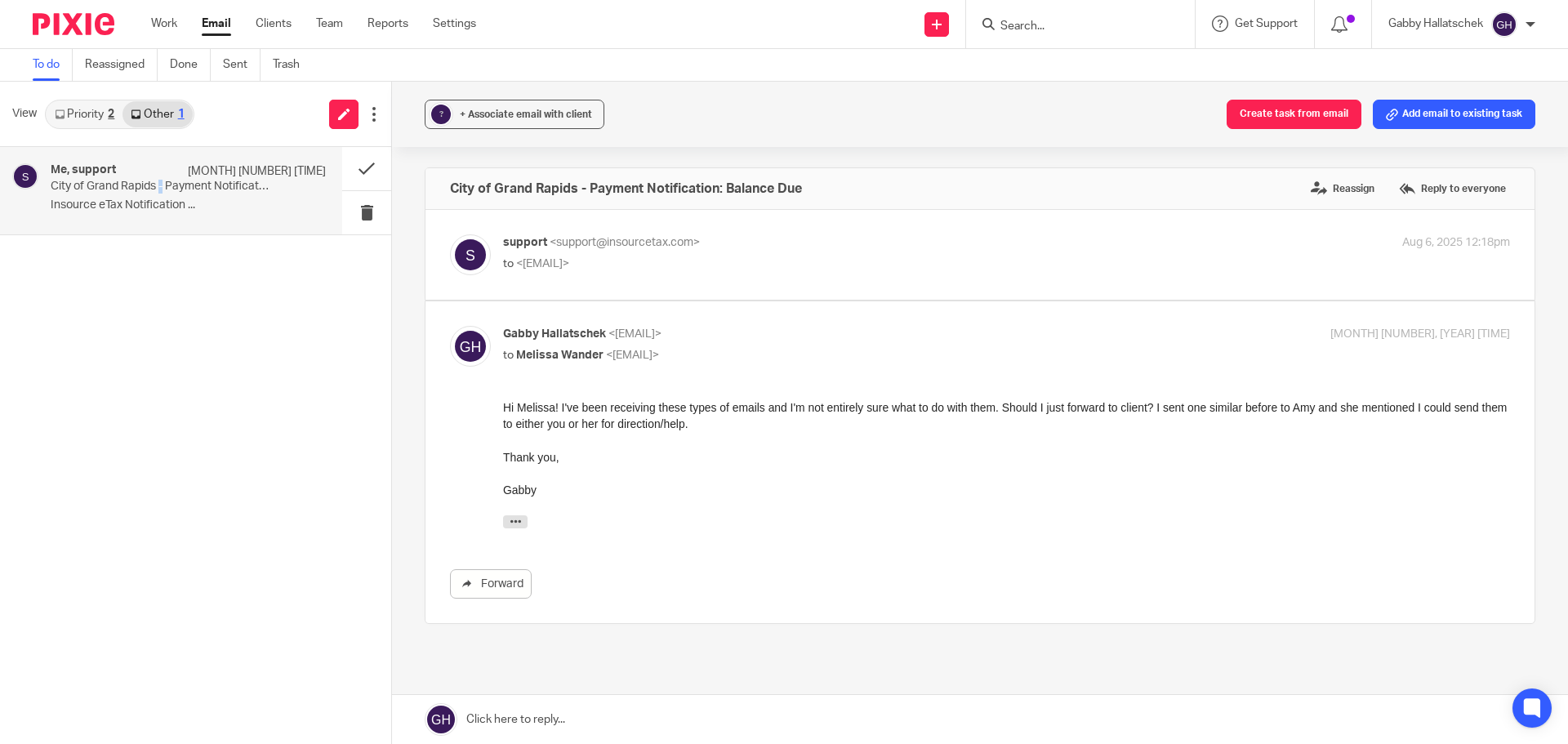 click on "Priority
2" at bounding box center (84, 114) 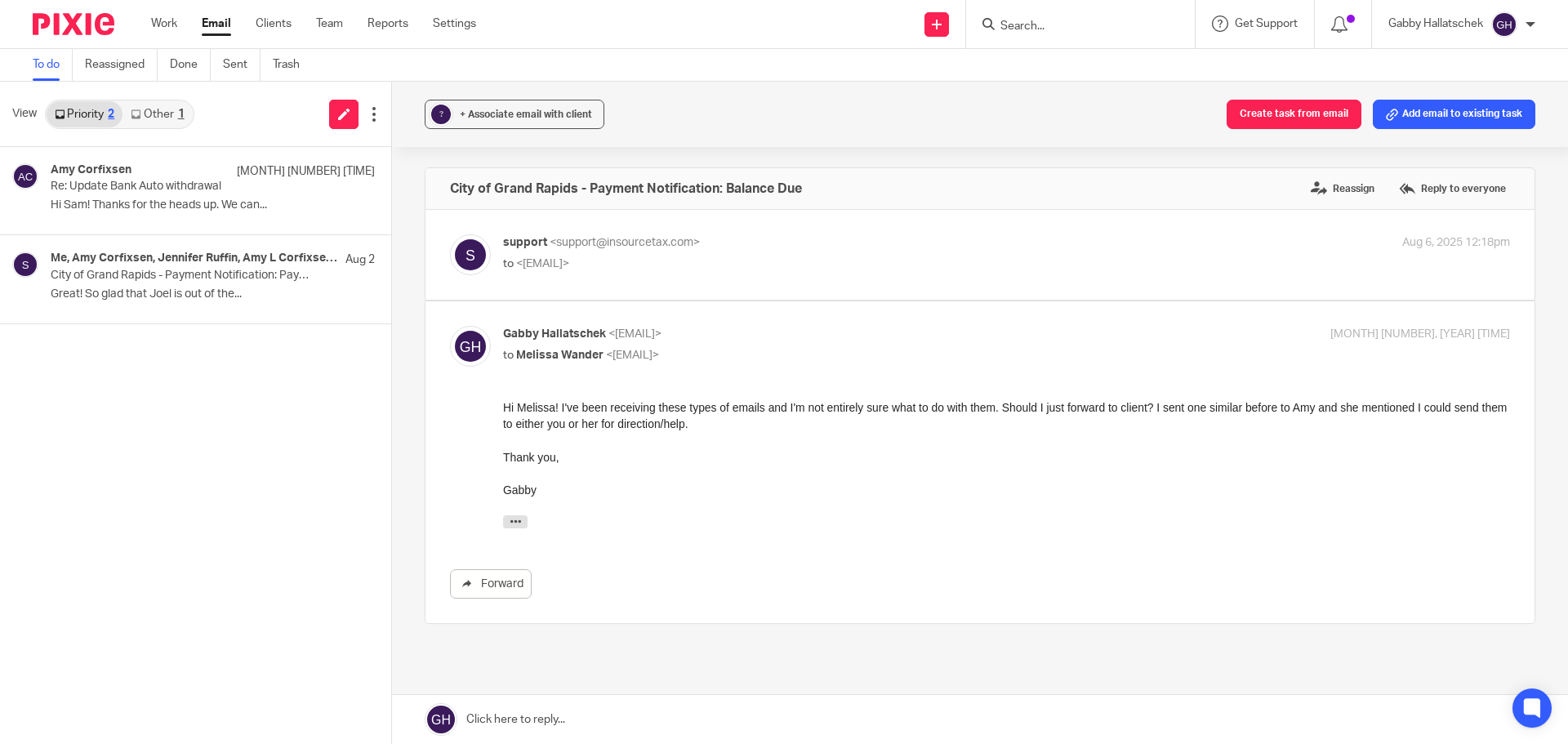 click on "Priority
2" at bounding box center [84, 114] 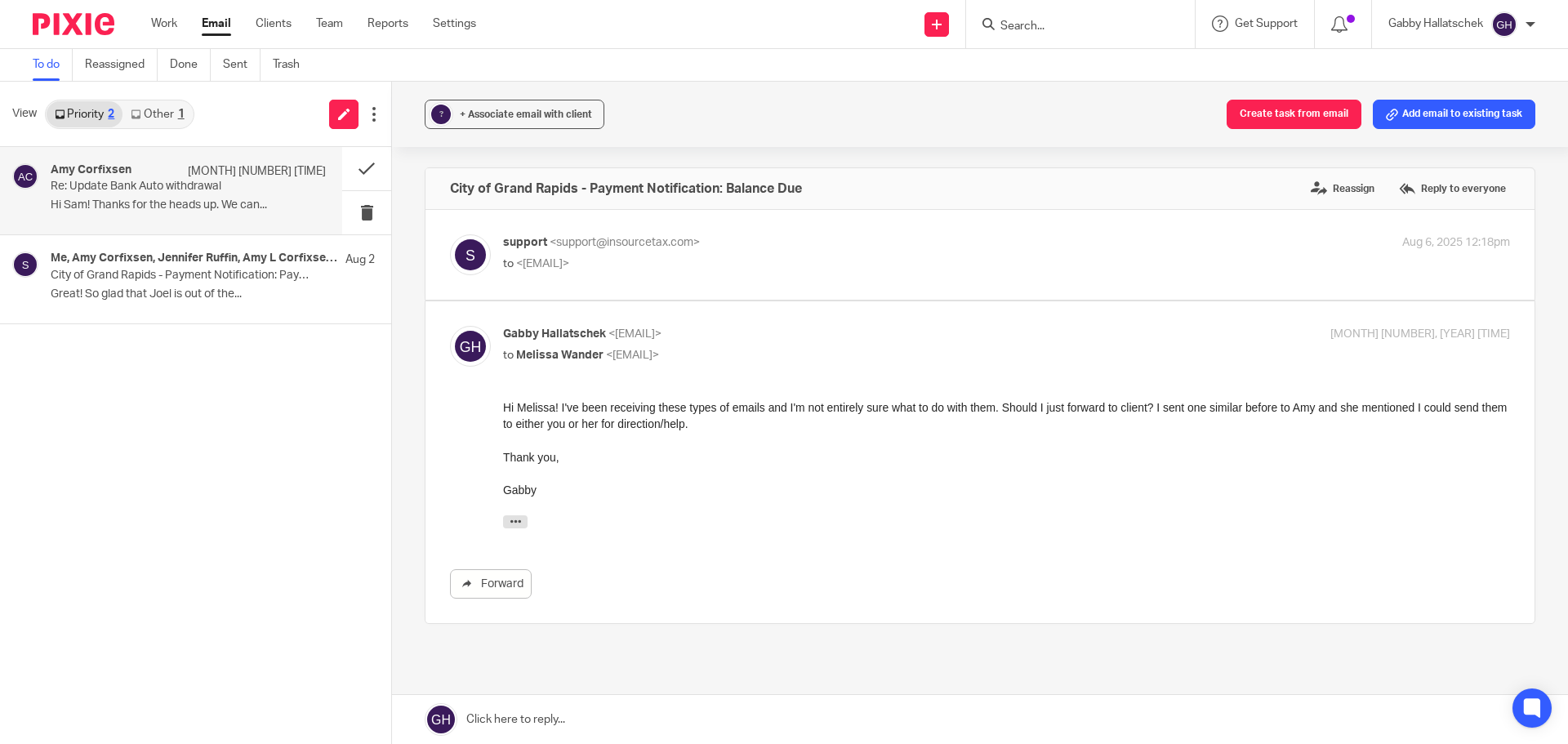 click on "Amy Corfixsen
Aug 6 12:40pm   Re: Update Bank Auto withdrawal   Hi Sam!    Thanks for the heads up. We can..." at bounding box center (188, 190) 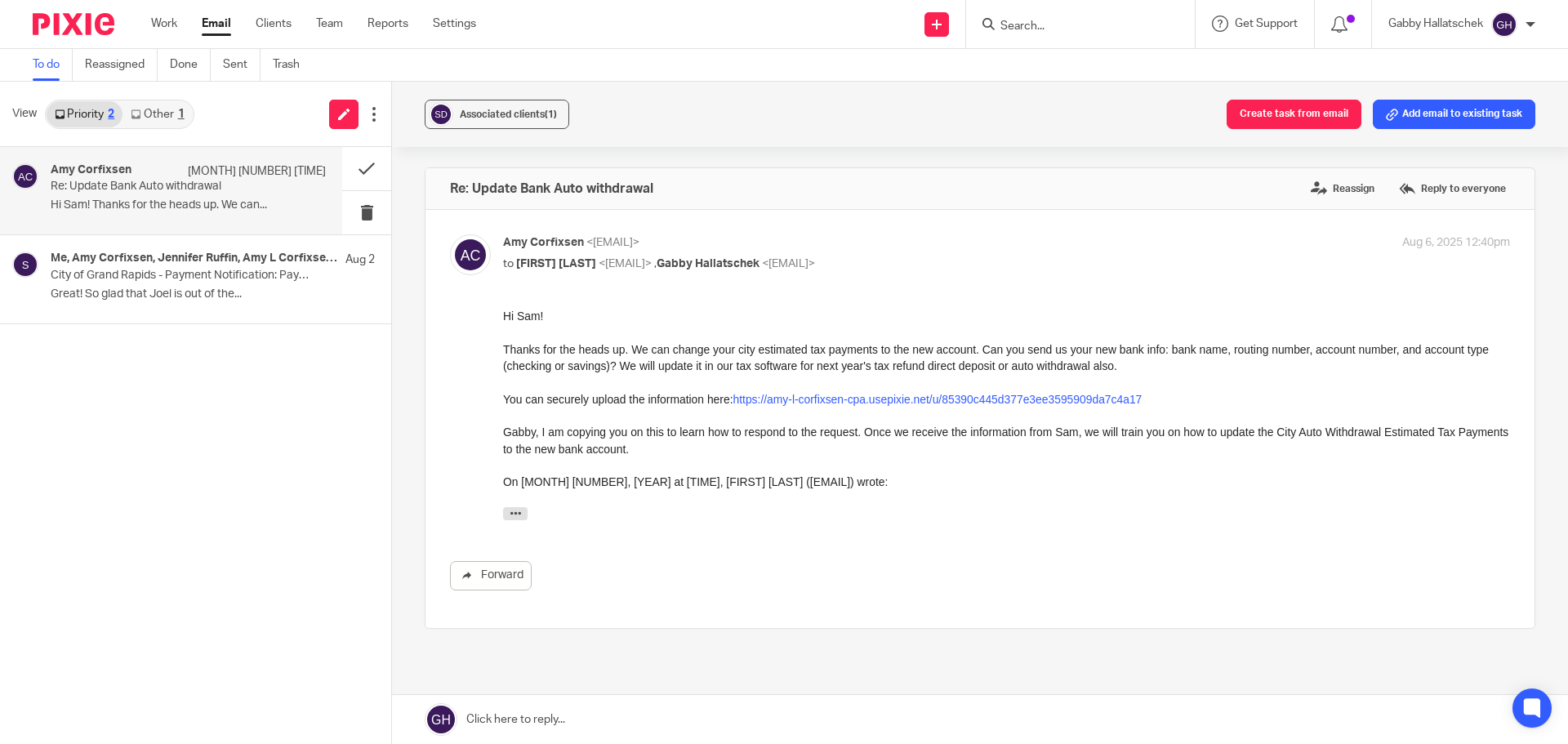 scroll, scrollTop: 0, scrollLeft: 0, axis: both 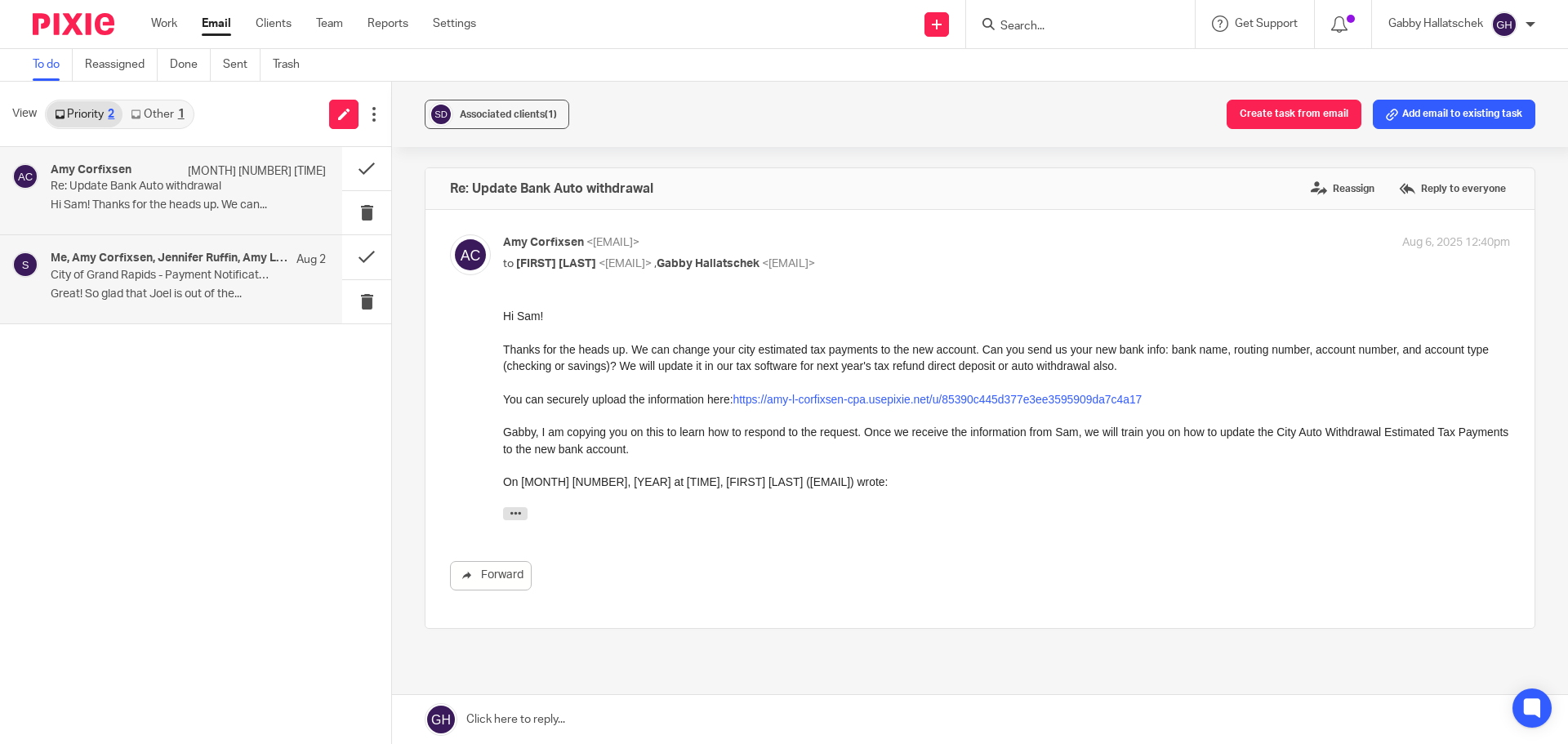 click on "City of Grand Rapids - Payment Notification: Payment Plan" at bounding box center [161, 275] 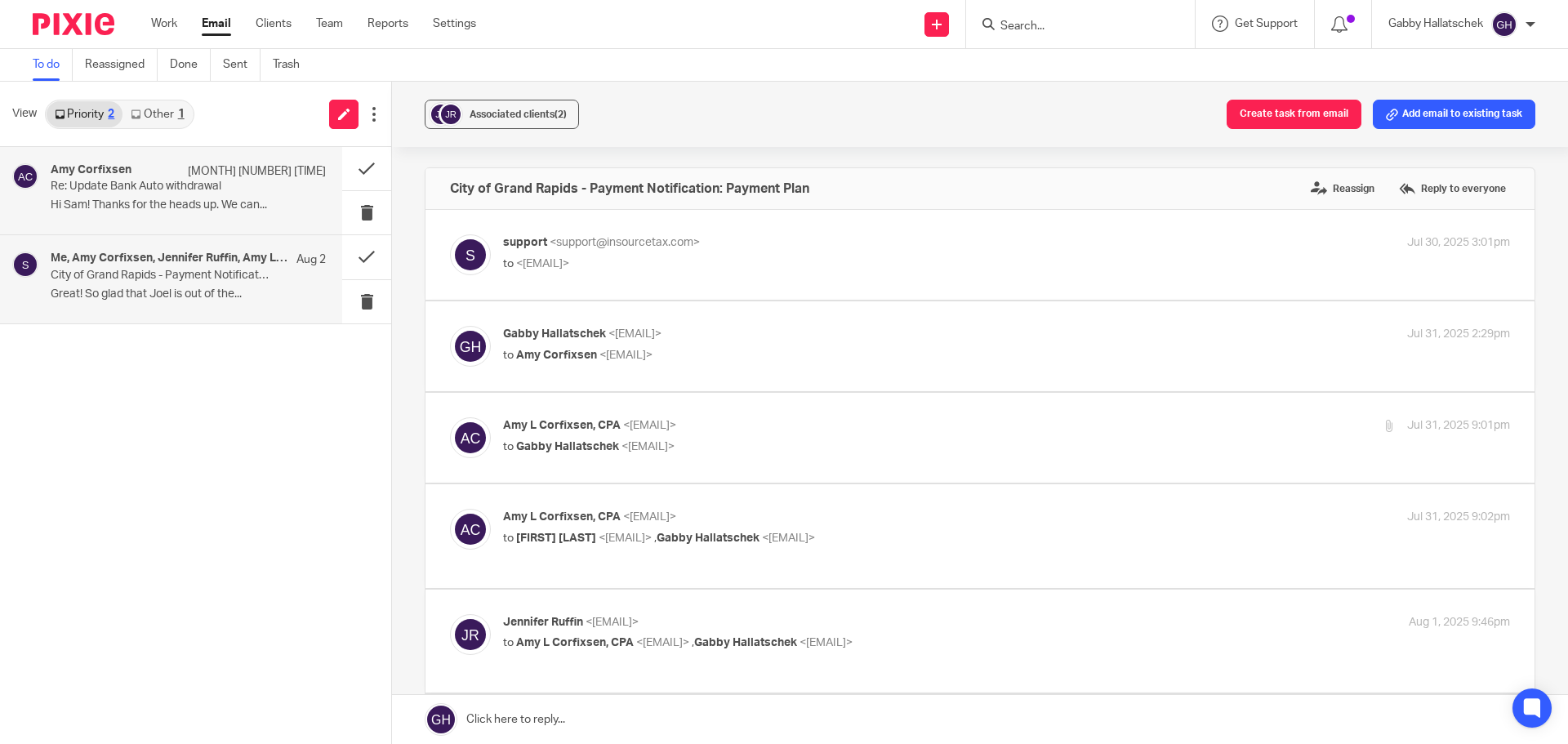 scroll, scrollTop: 0, scrollLeft: 0, axis: both 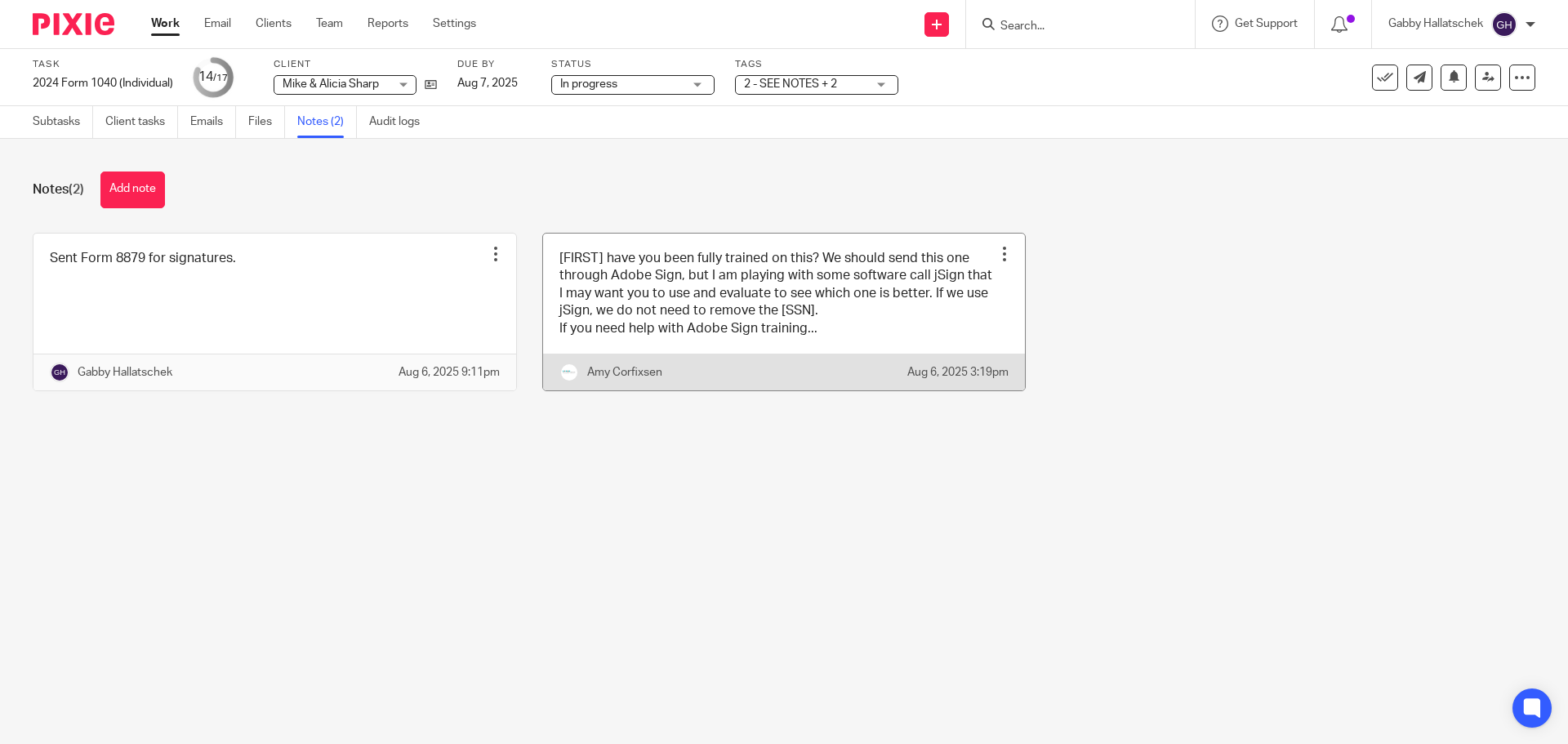 click at bounding box center [784, 312] 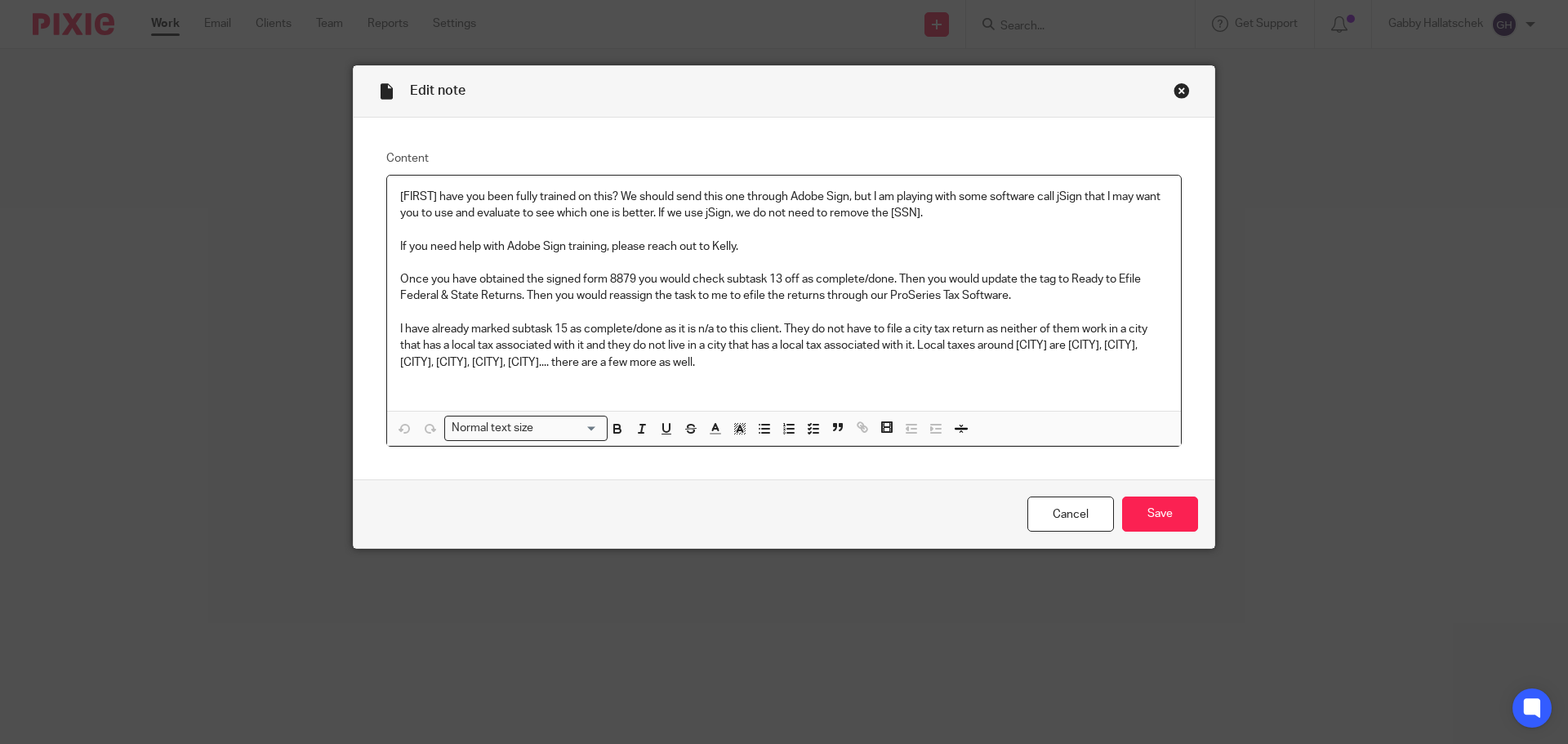 scroll, scrollTop: 0, scrollLeft: 0, axis: both 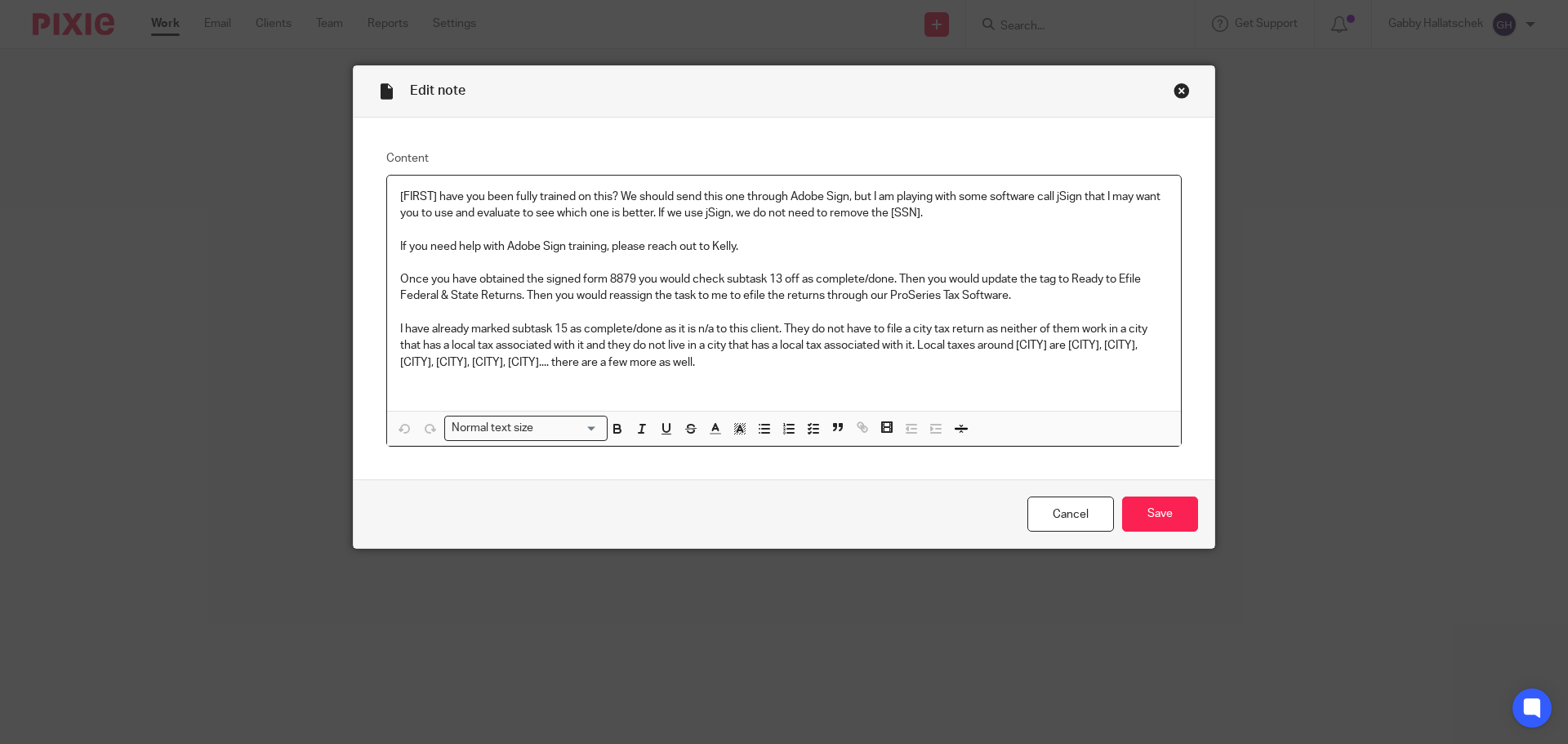 click at bounding box center (1182, 91) 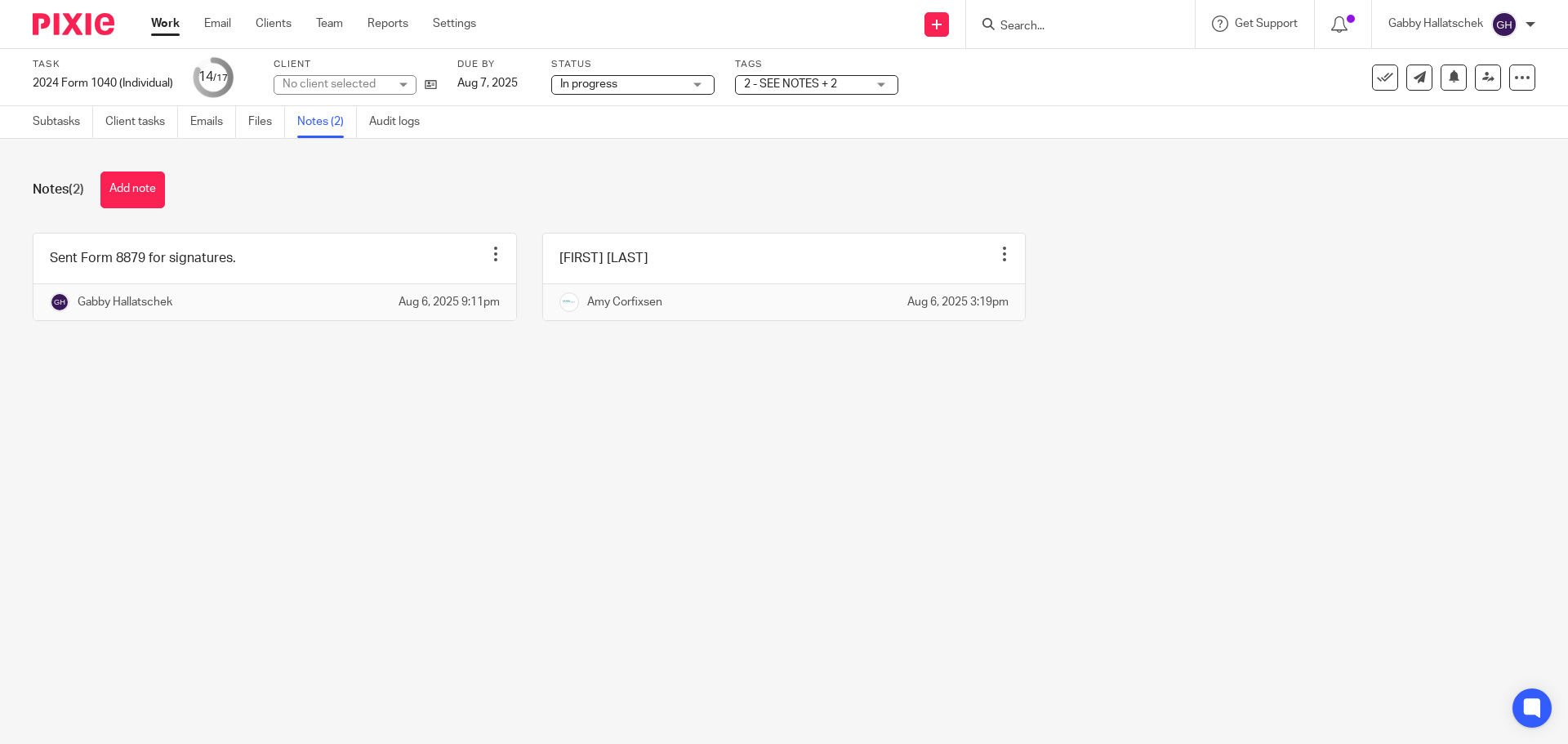 scroll, scrollTop: 0, scrollLeft: 0, axis: both 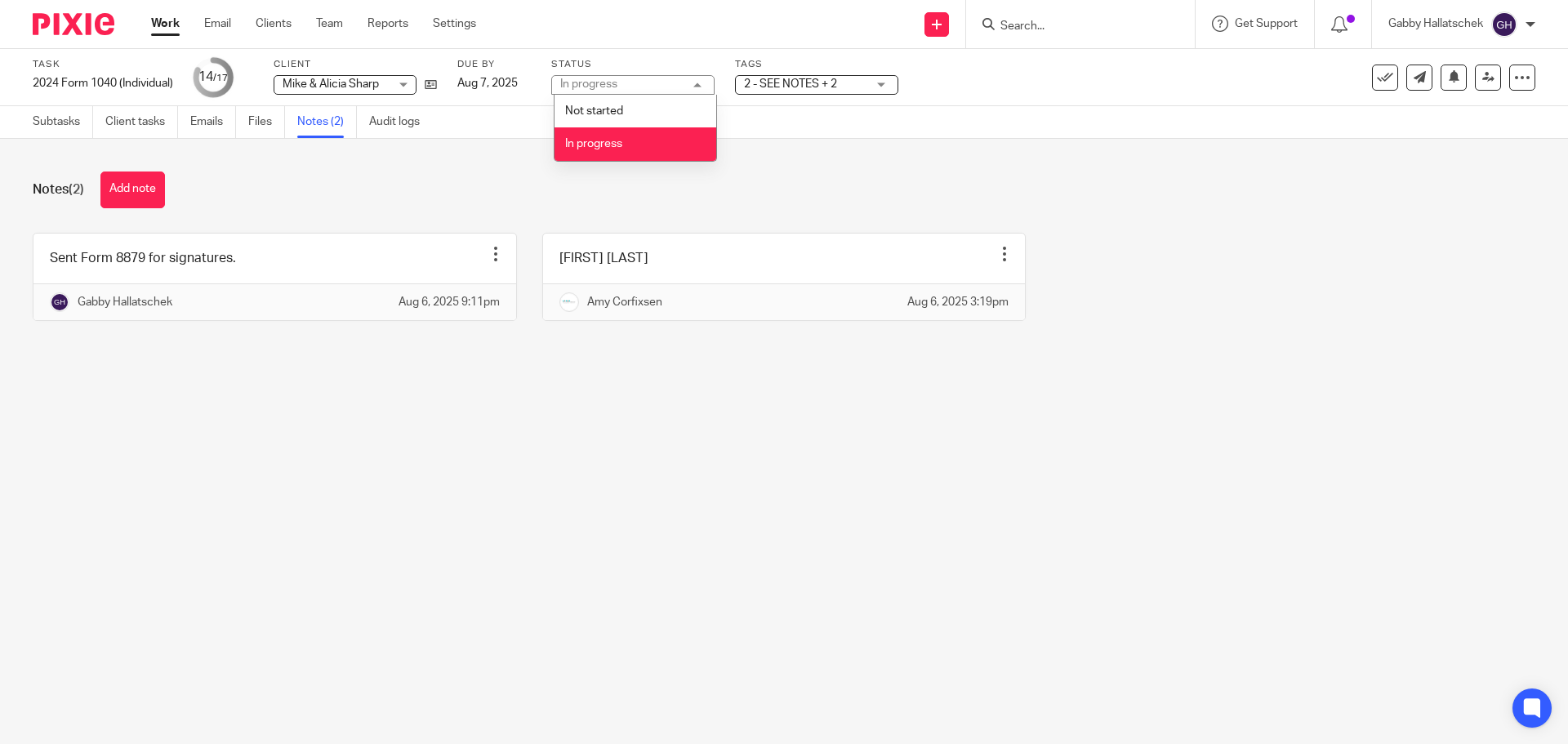 click on "2 - SEE NOTES + 2" at bounding box center [791, 84] 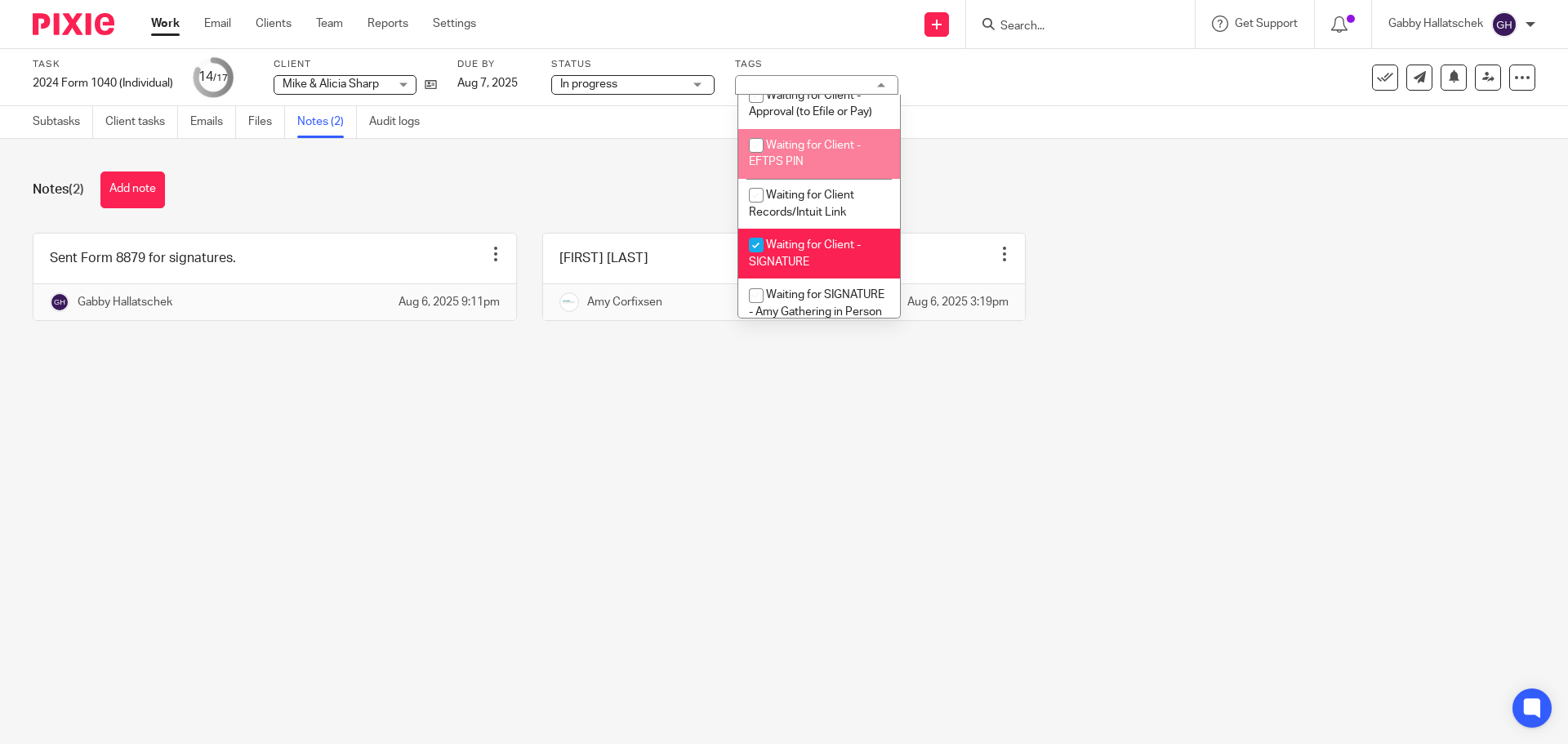 scroll, scrollTop: 1509, scrollLeft: 0, axis: vertical 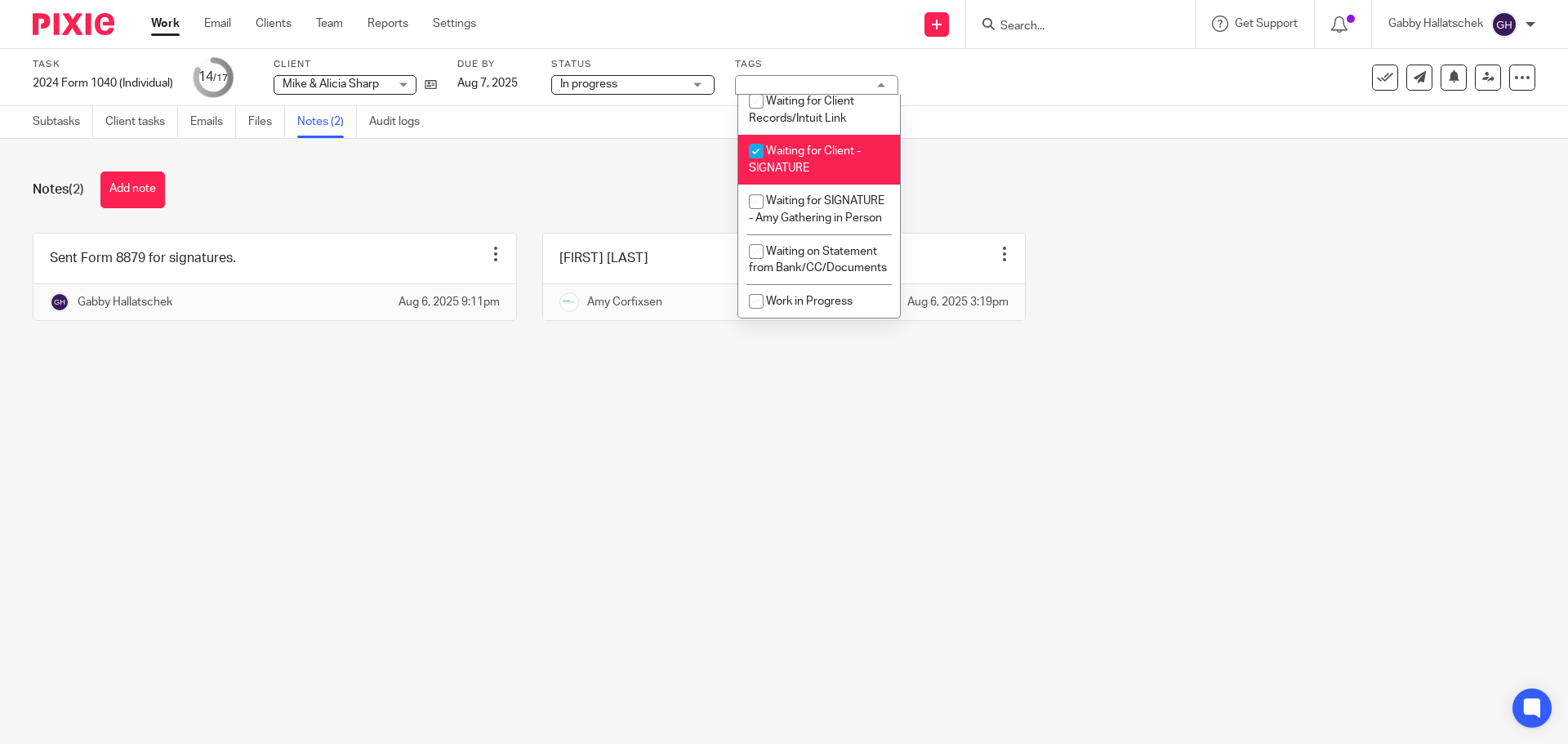 click at bounding box center (756, 151) 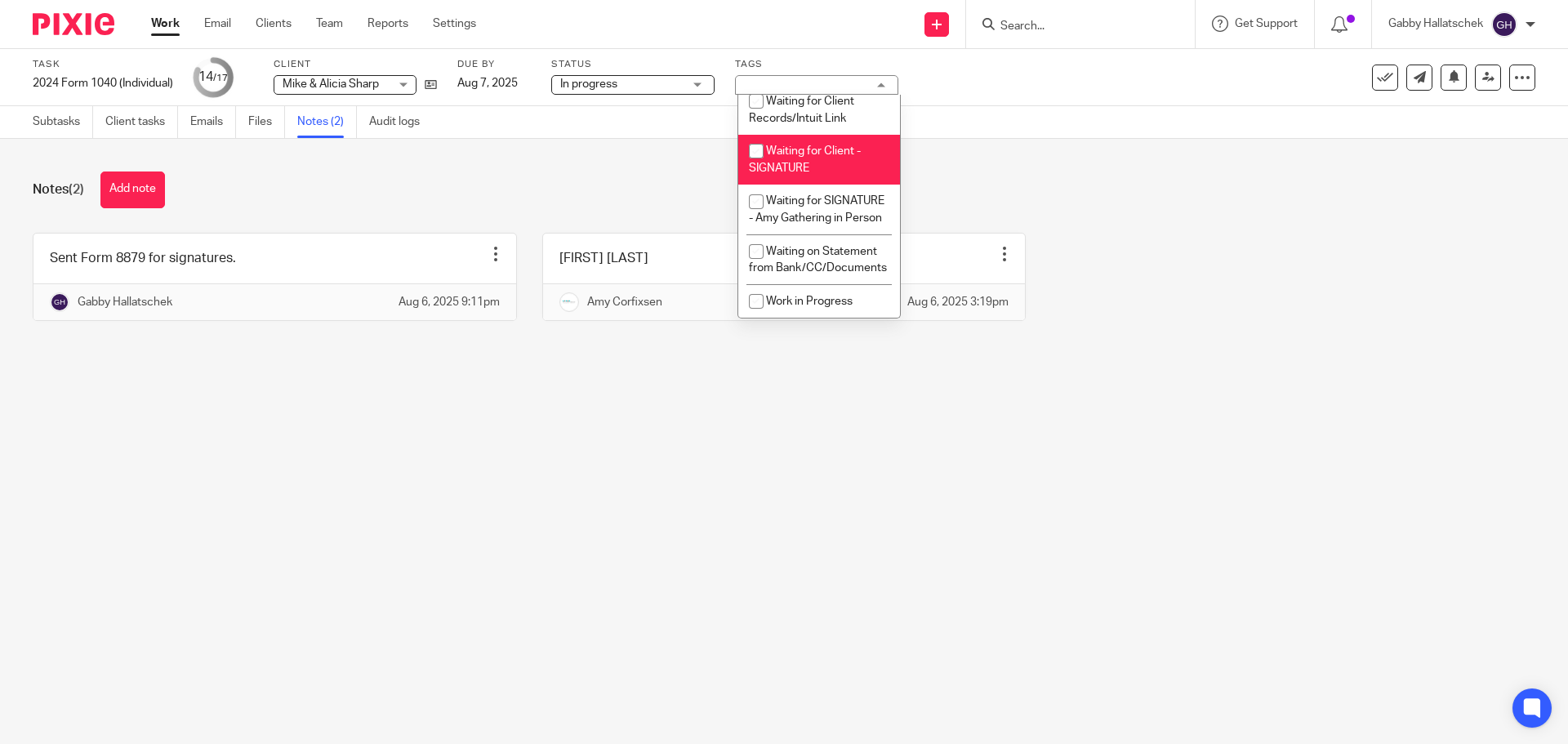 checkbox on "false" 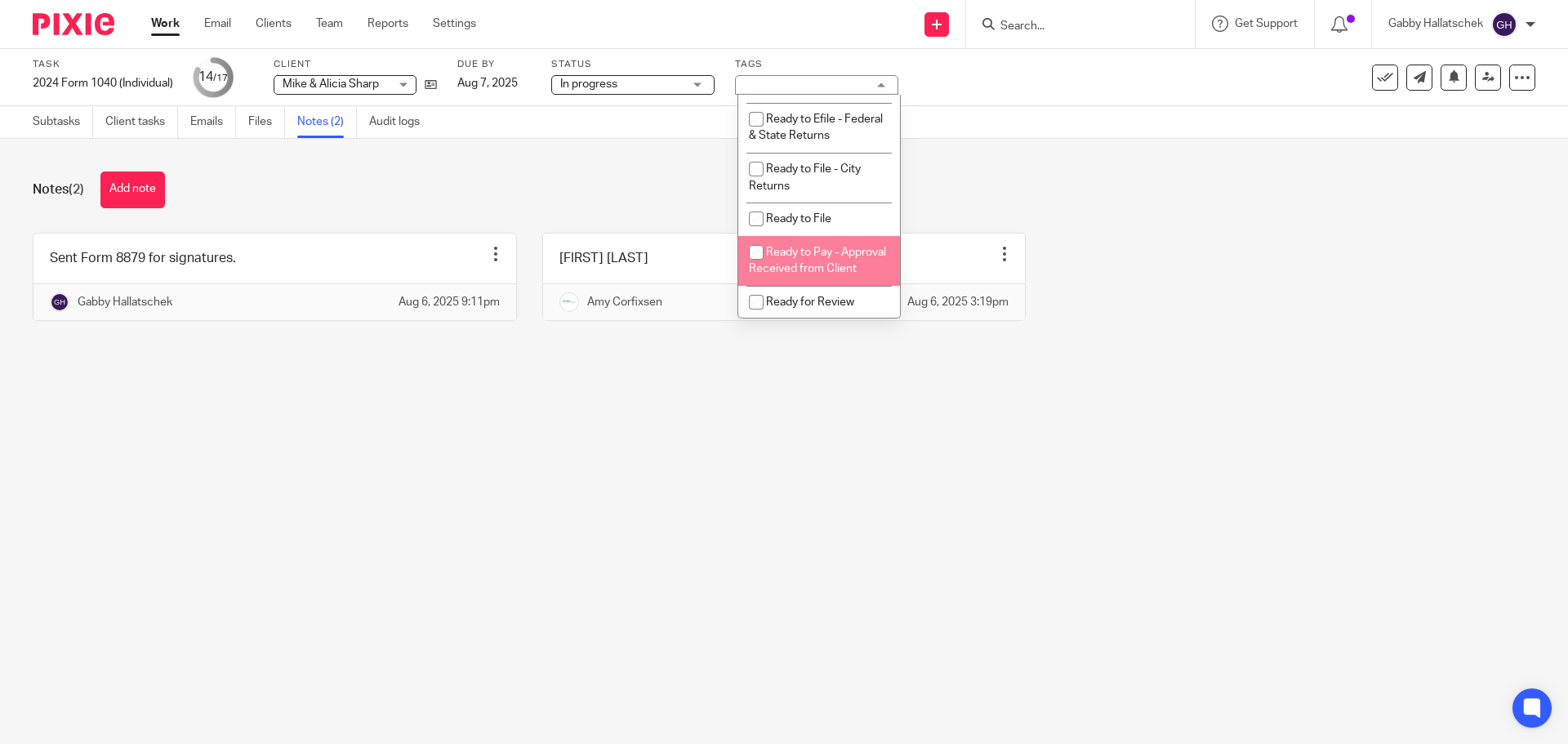 scroll, scrollTop: 856, scrollLeft: 0, axis: vertical 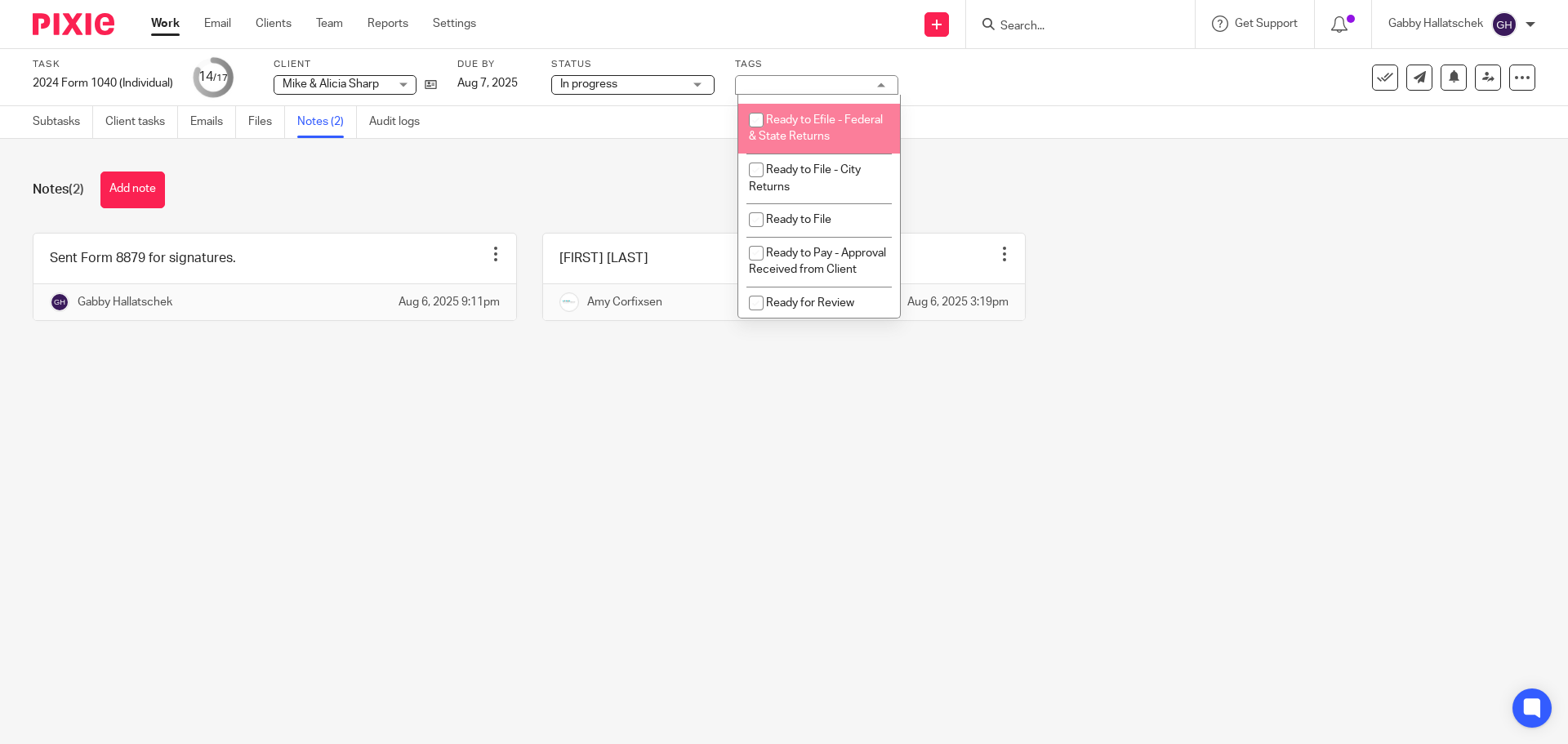 click at bounding box center (756, 120) 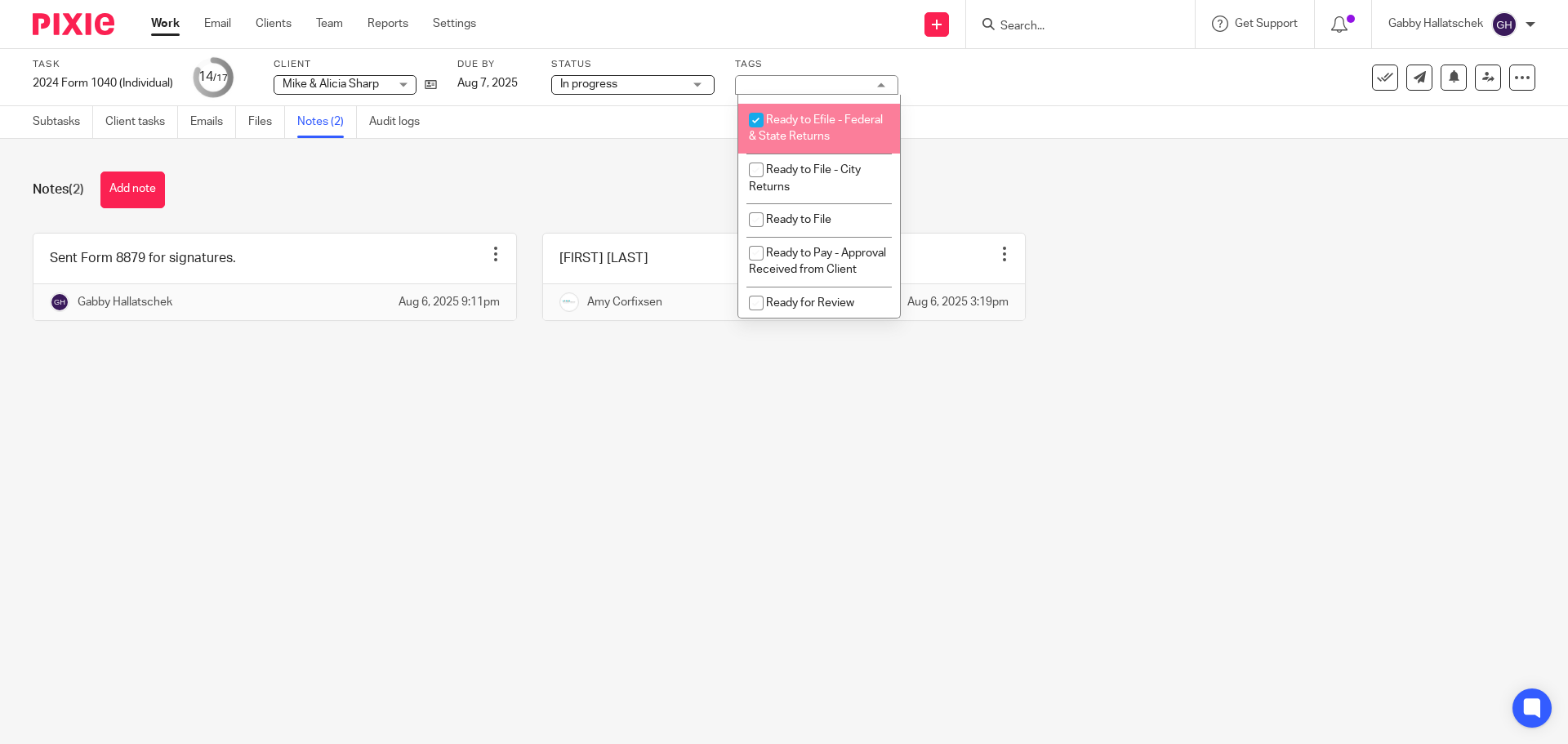 checkbox on "true" 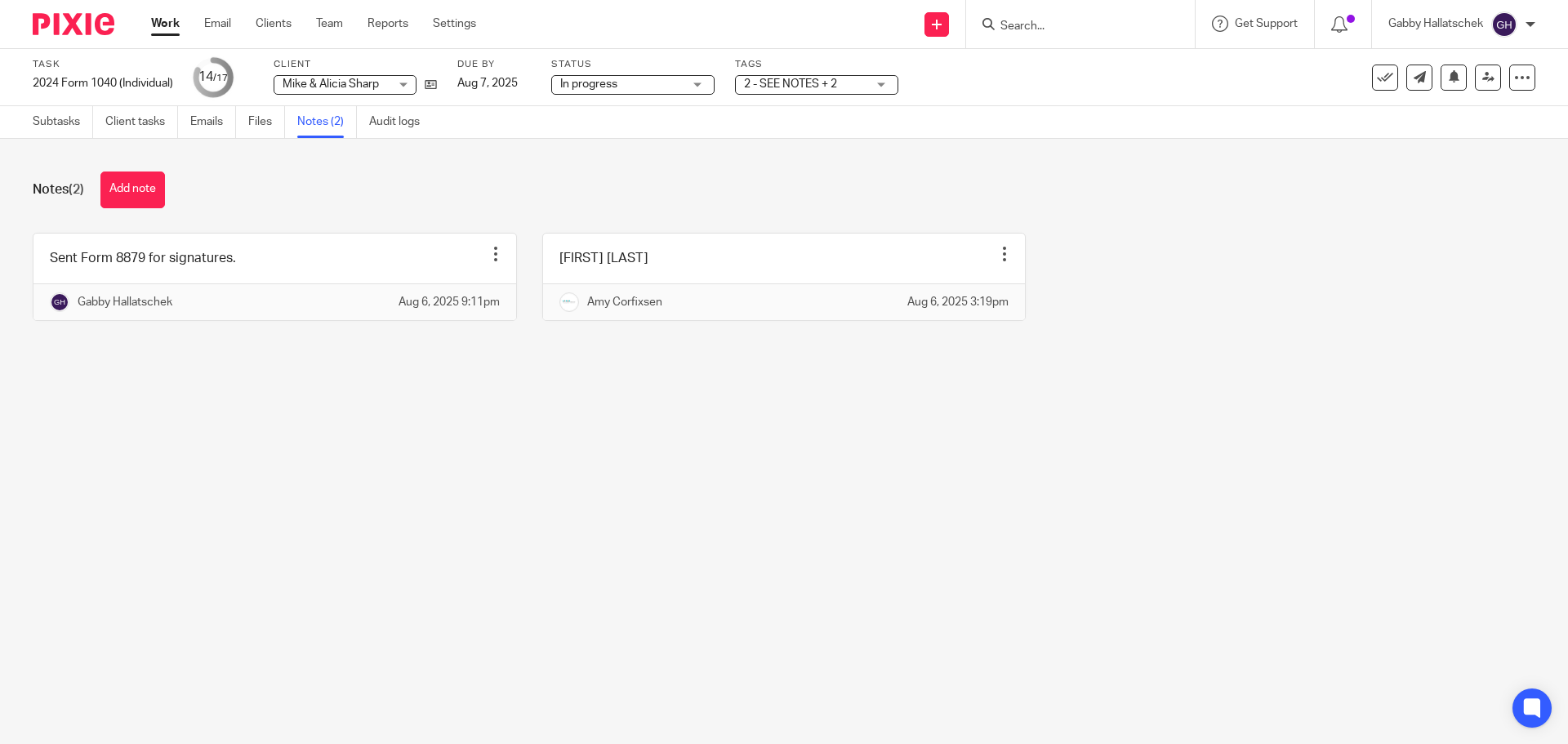 click on "Notes
(2)
Add note" at bounding box center (784, 189) 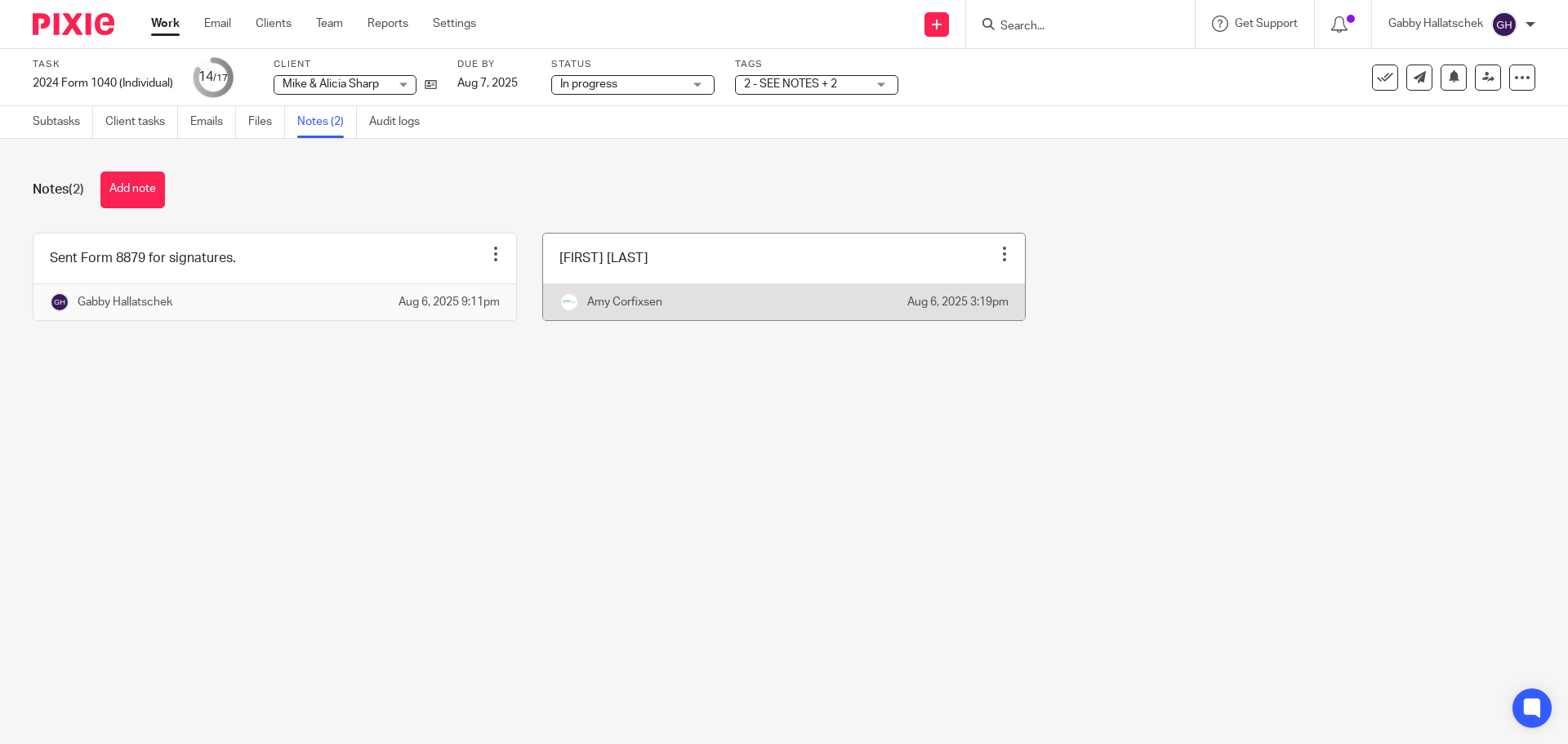 click at bounding box center [784, 277] 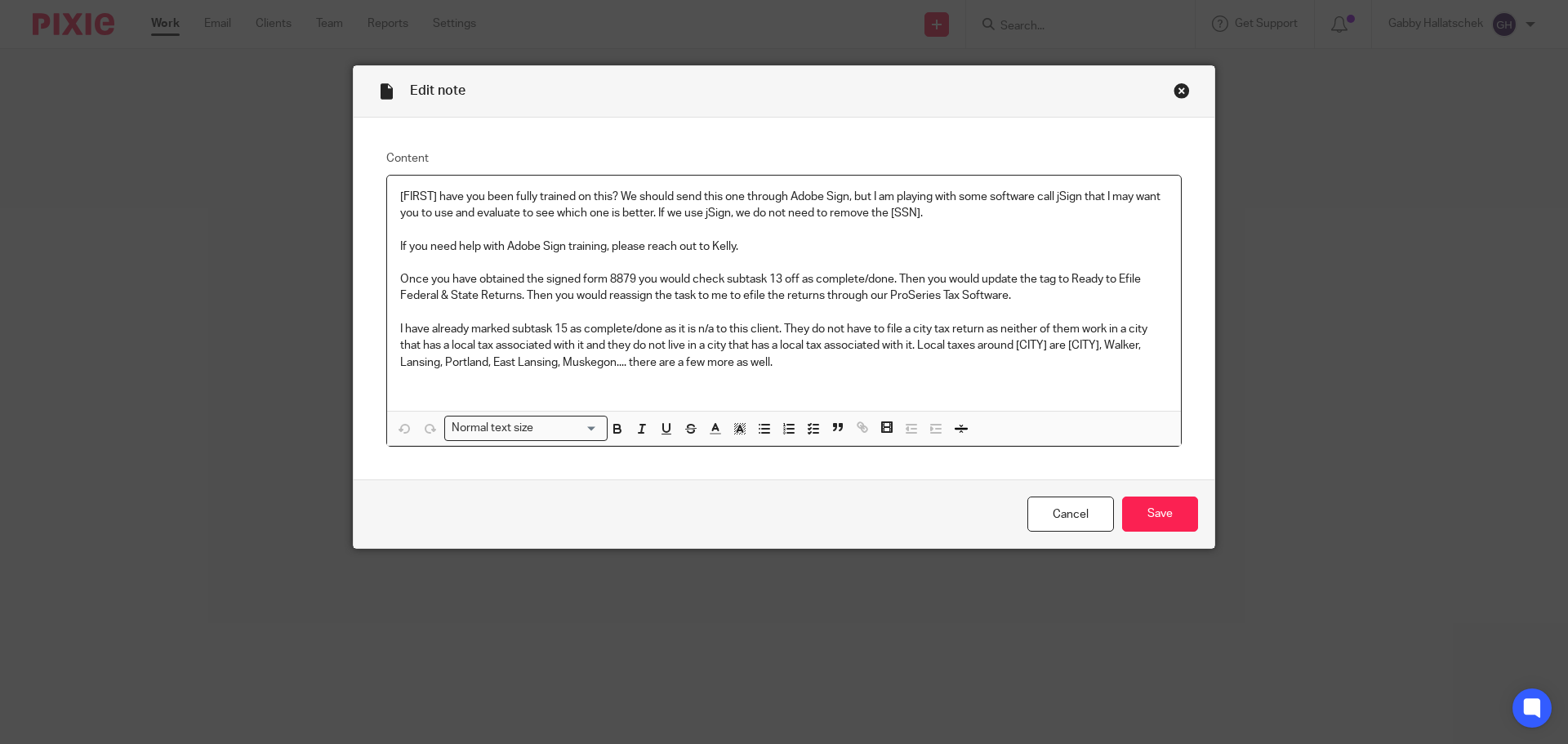 scroll, scrollTop: 0, scrollLeft: 0, axis: both 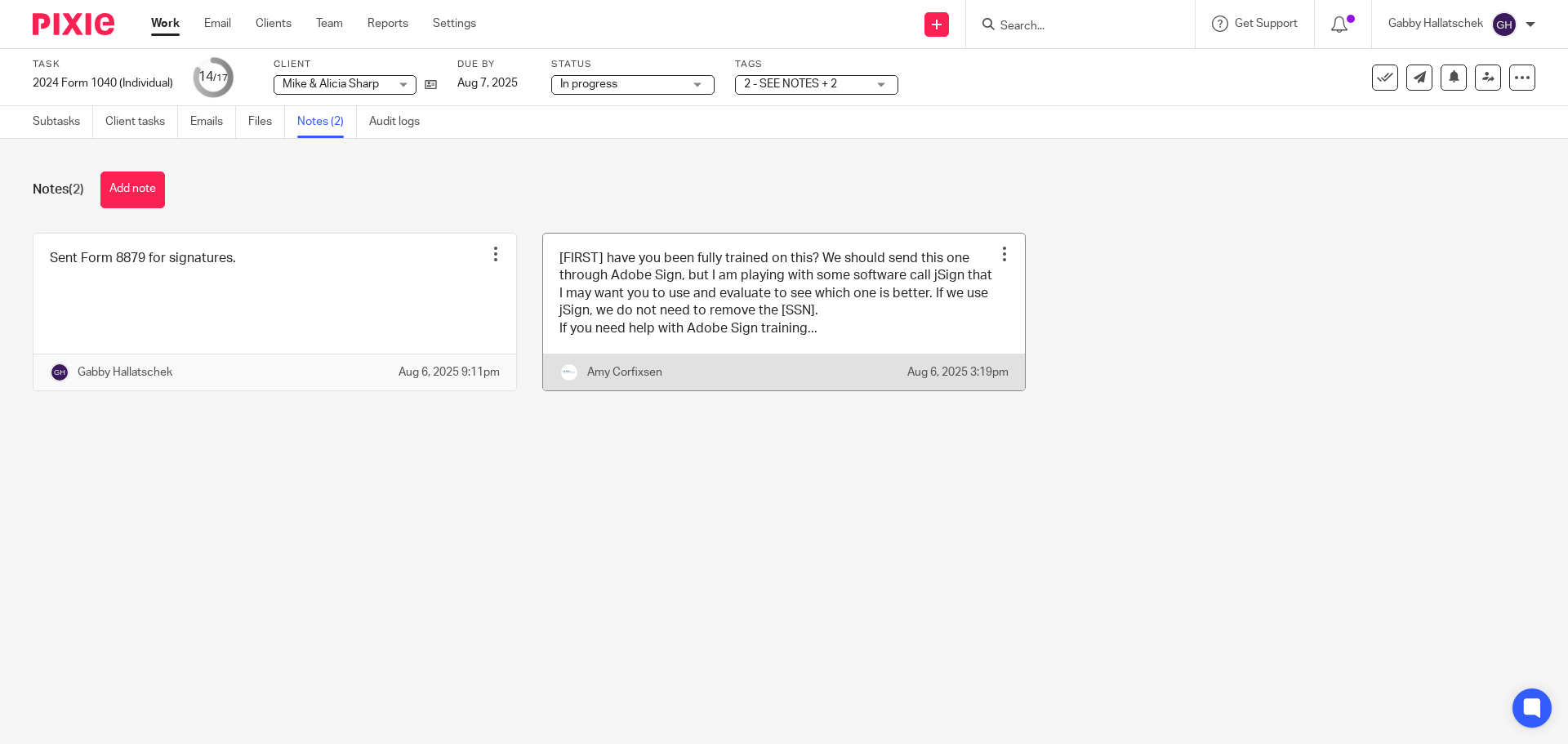 click at bounding box center (784, 312) 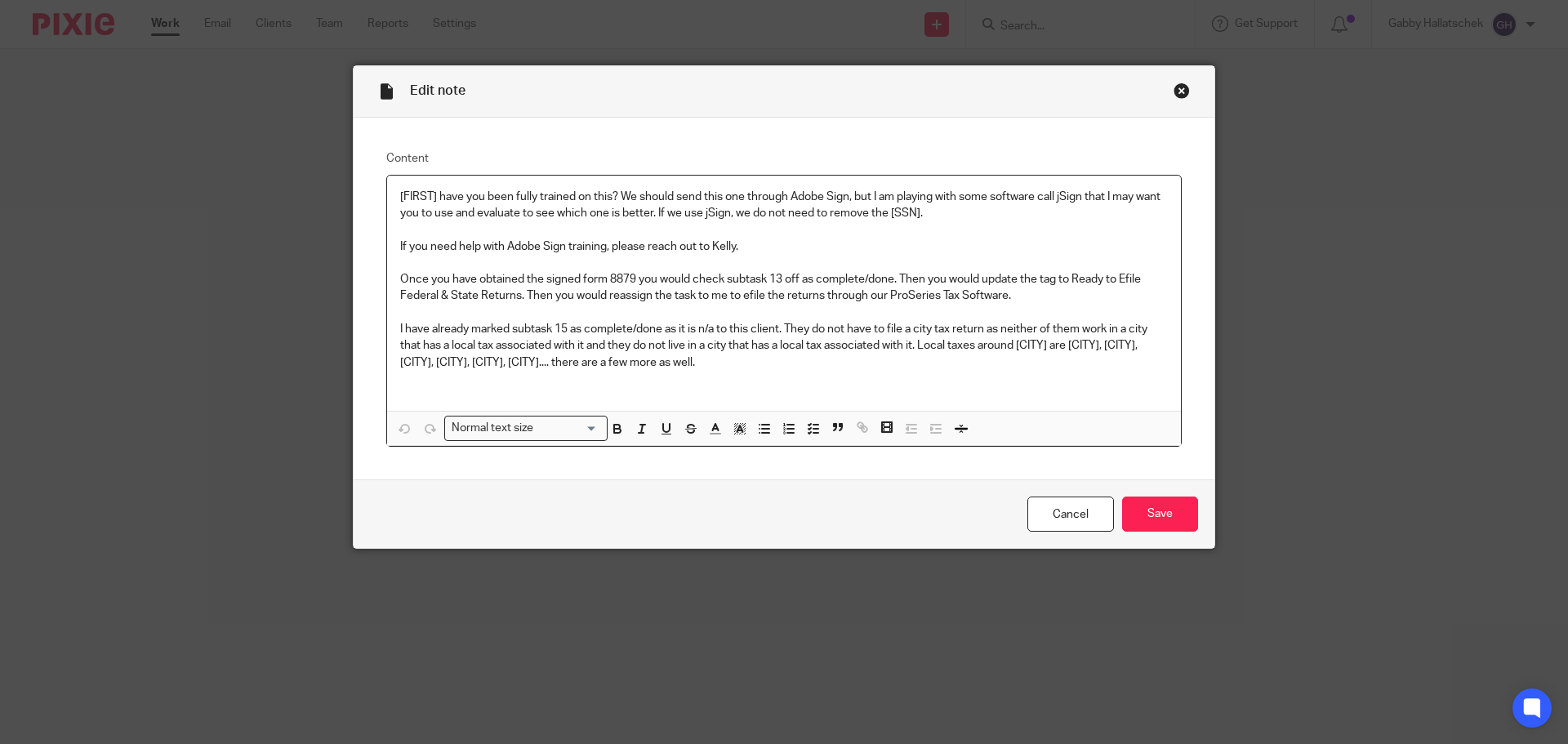 scroll, scrollTop: 0, scrollLeft: 0, axis: both 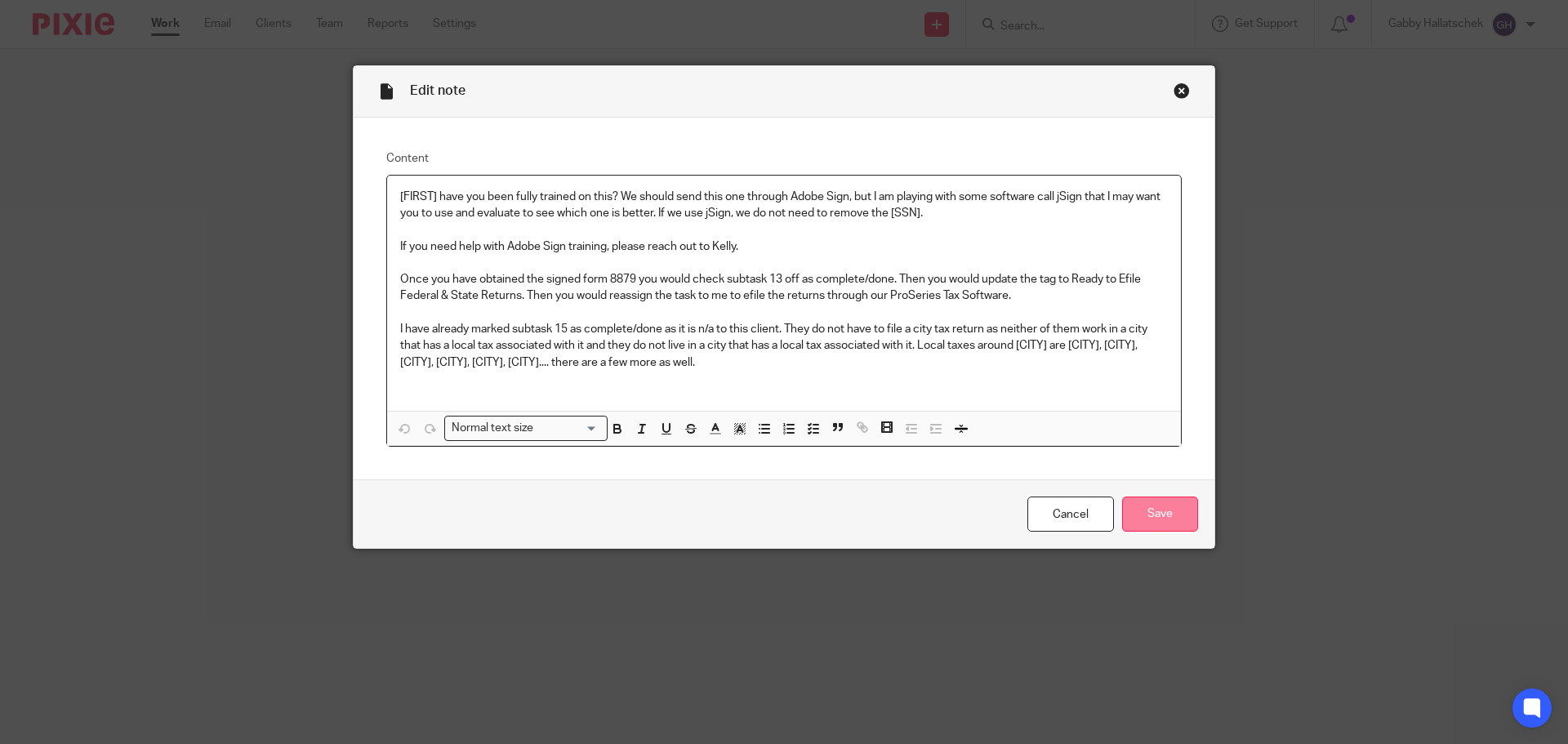 click on "Save" at bounding box center (1160, 514) 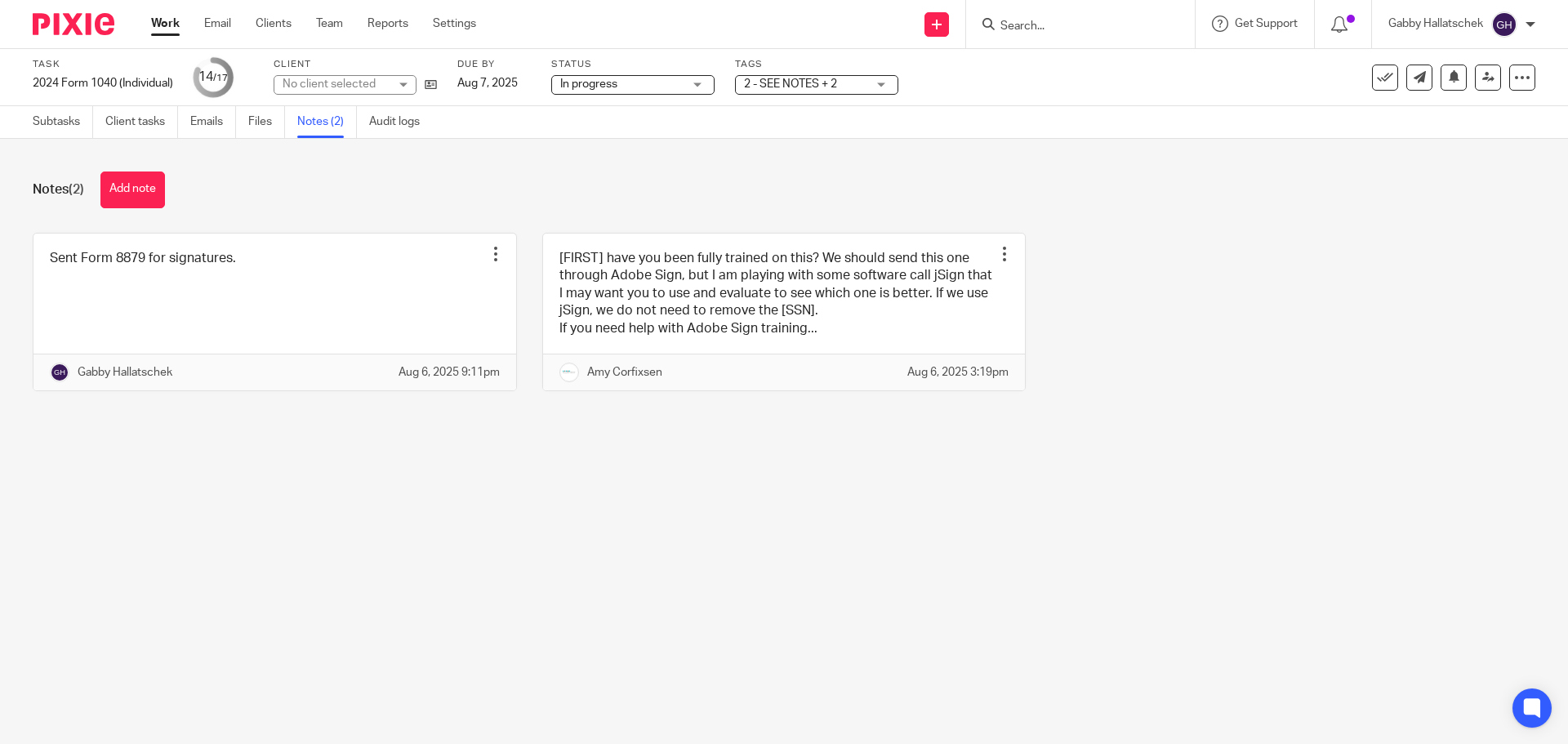 scroll, scrollTop: 0, scrollLeft: 0, axis: both 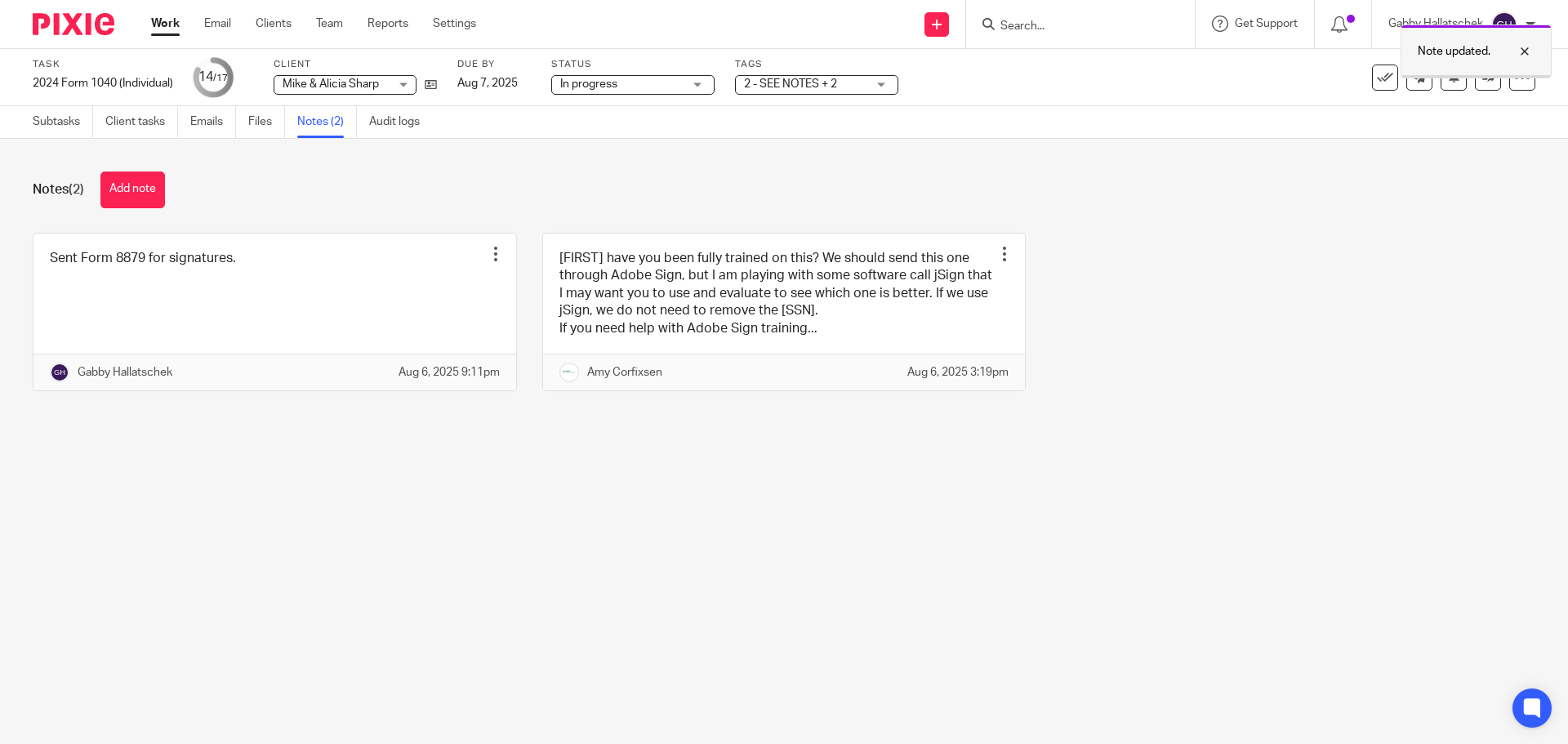 click at bounding box center [1512, 51] 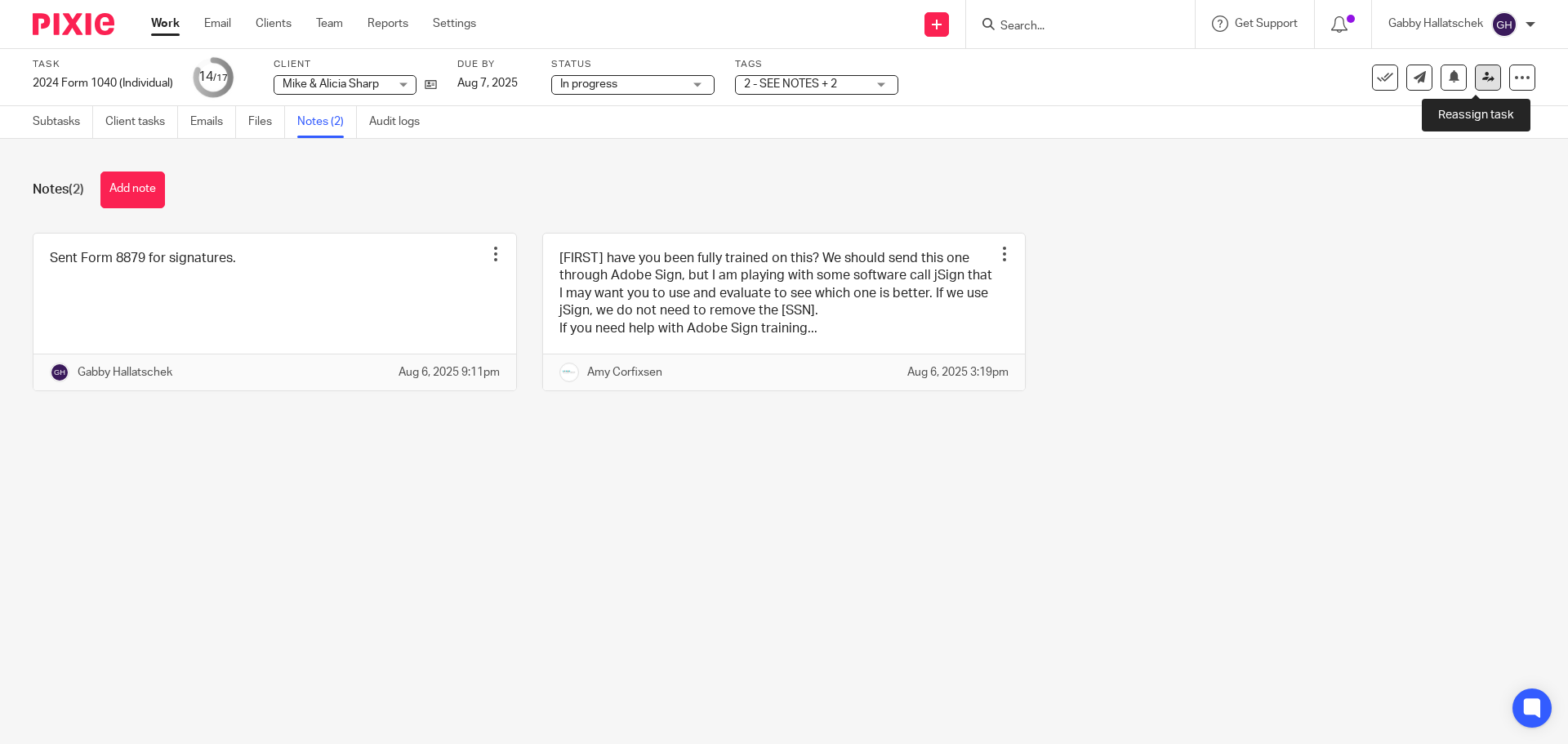 click at bounding box center (1488, 77) 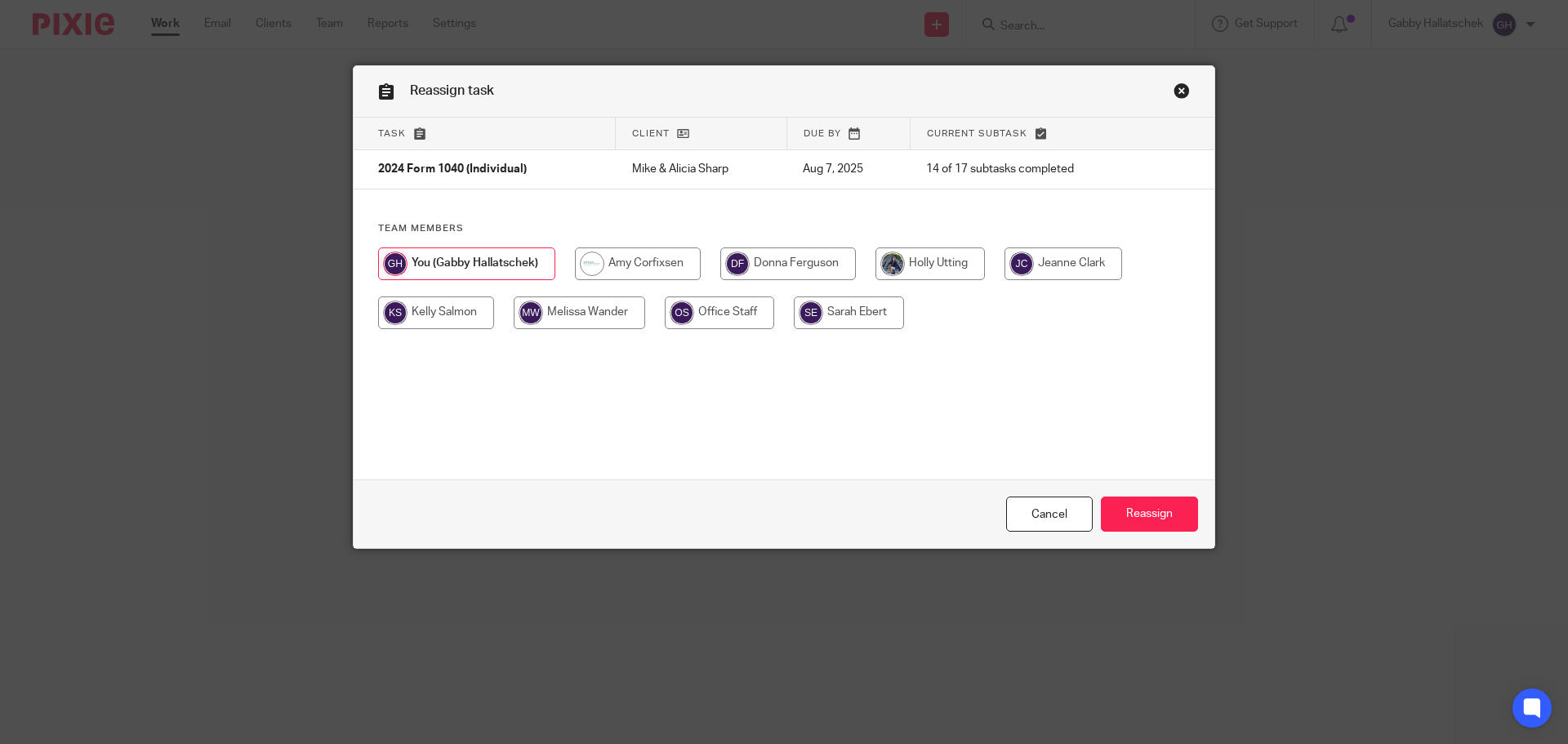 scroll, scrollTop: 0, scrollLeft: 0, axis: both 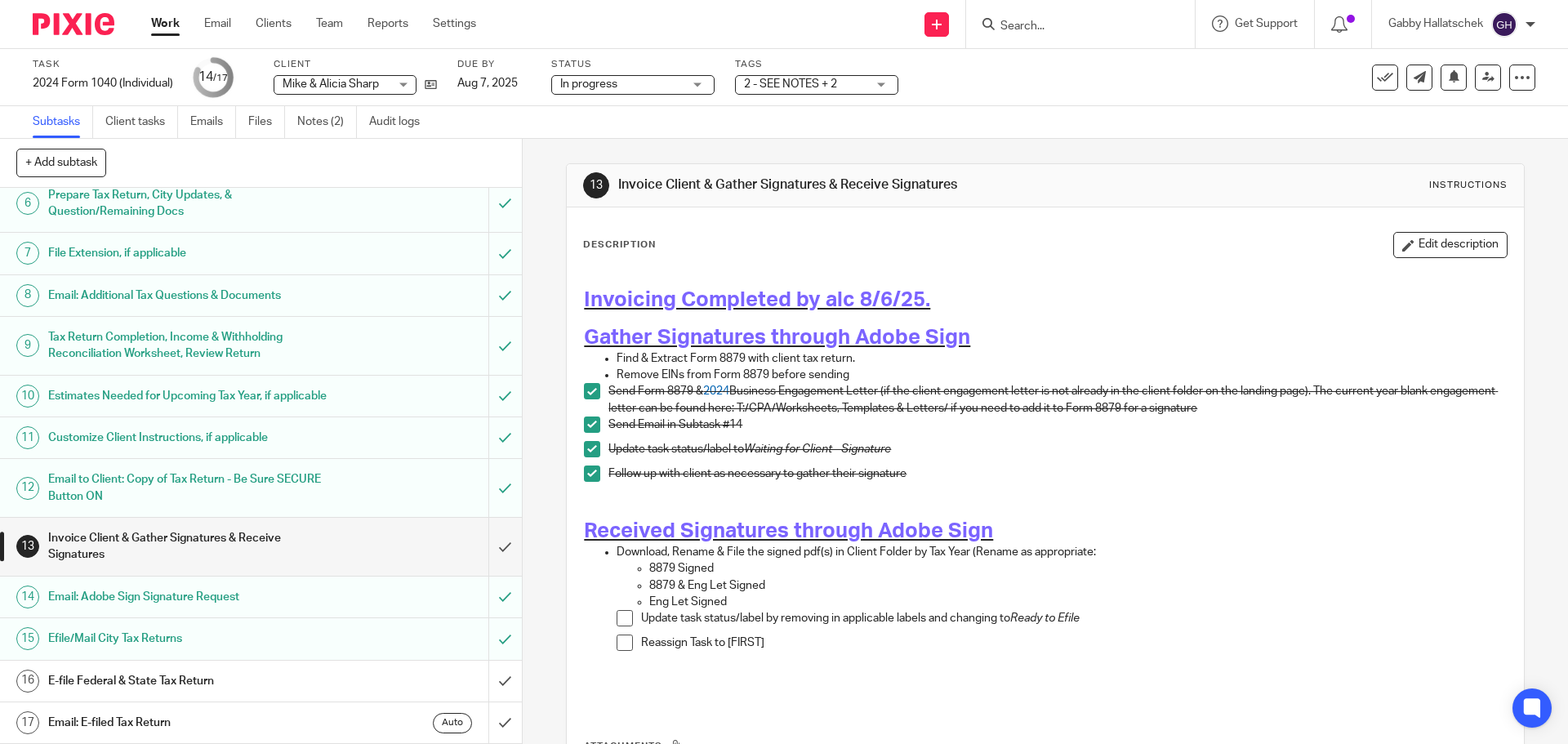 click on "Invoice Client & Gather Signatures & Receive Signatures" at bounding box center (189, 546) 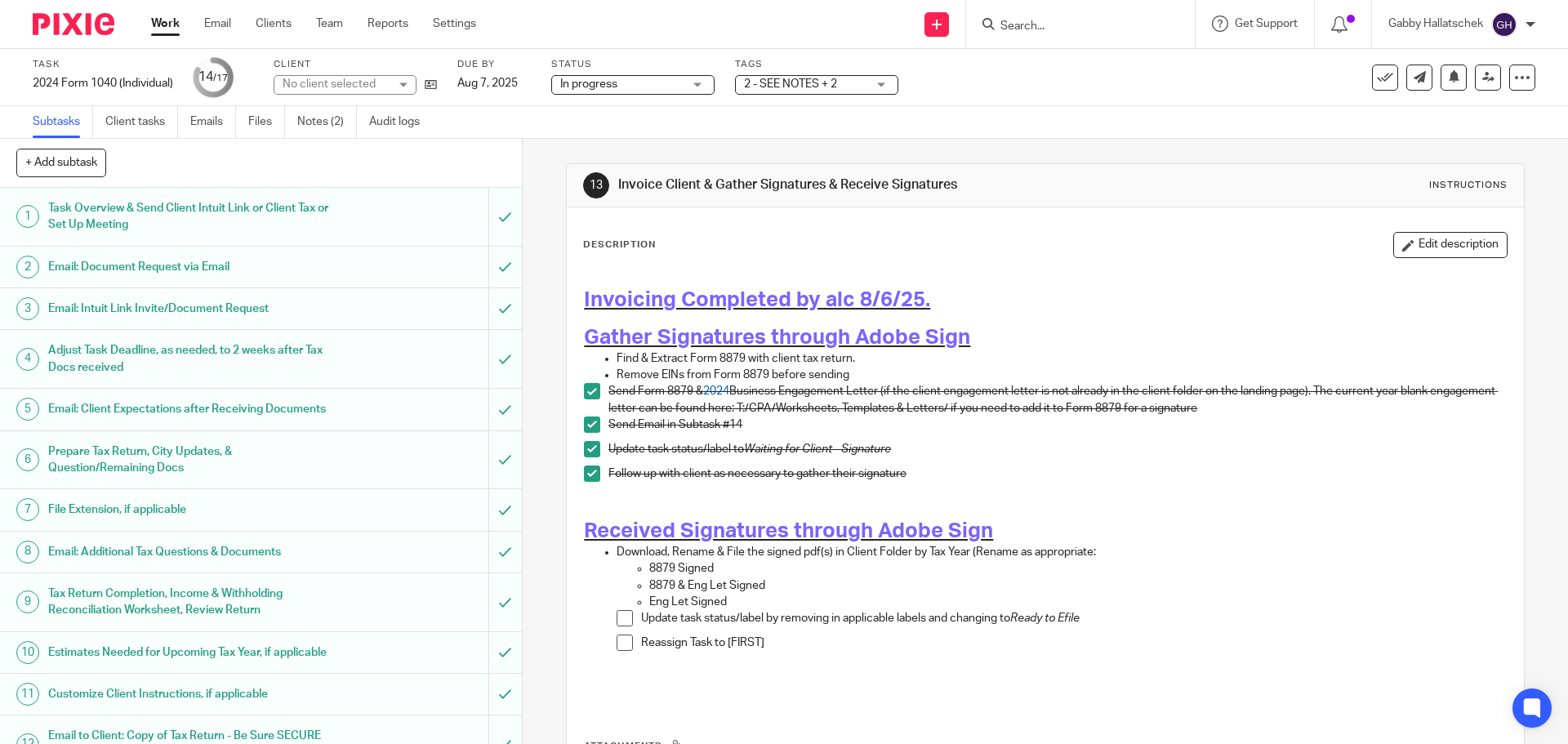 scroll, scrollTop: 0, scrollLeft: 0, axis: both 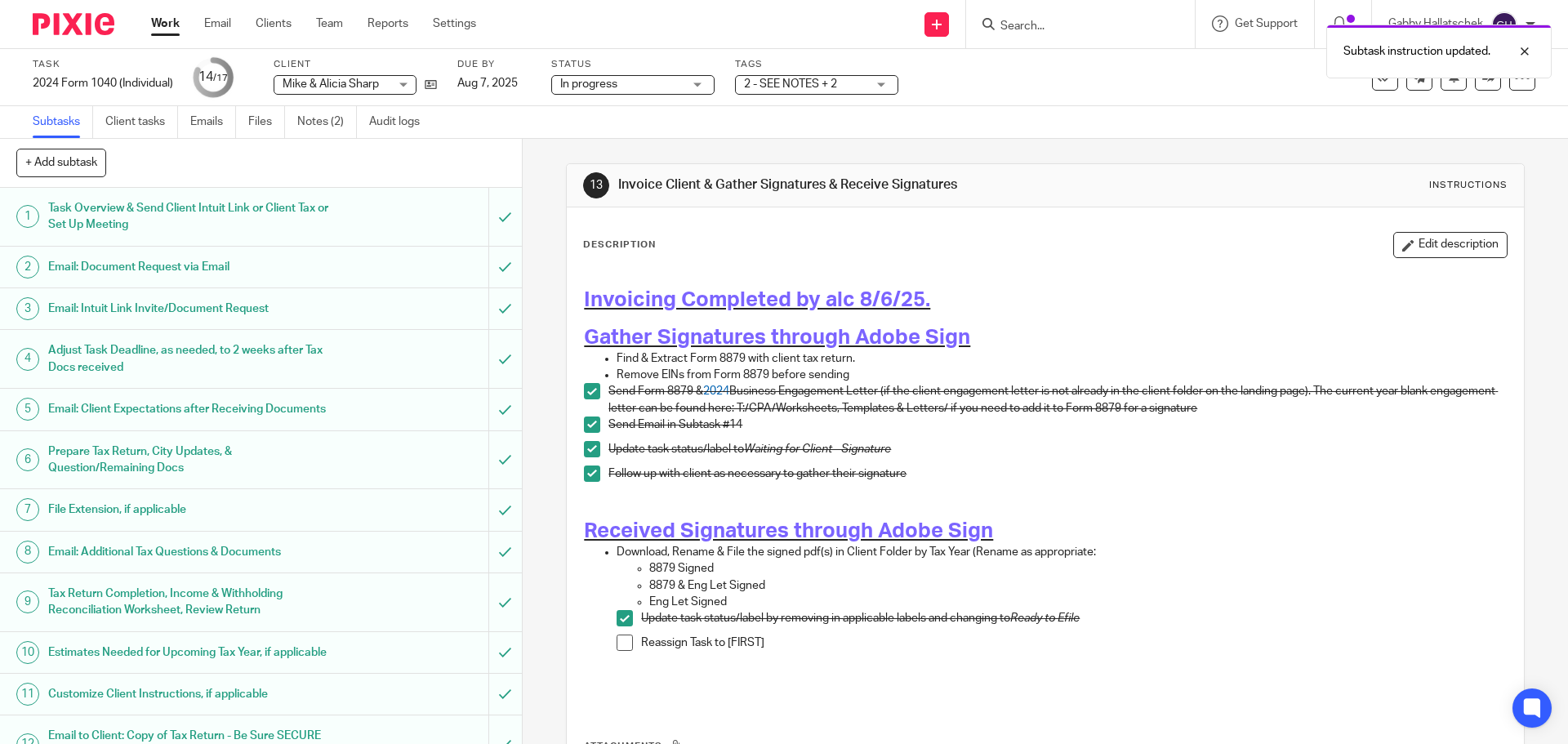 click at bounding box center (625, 643) 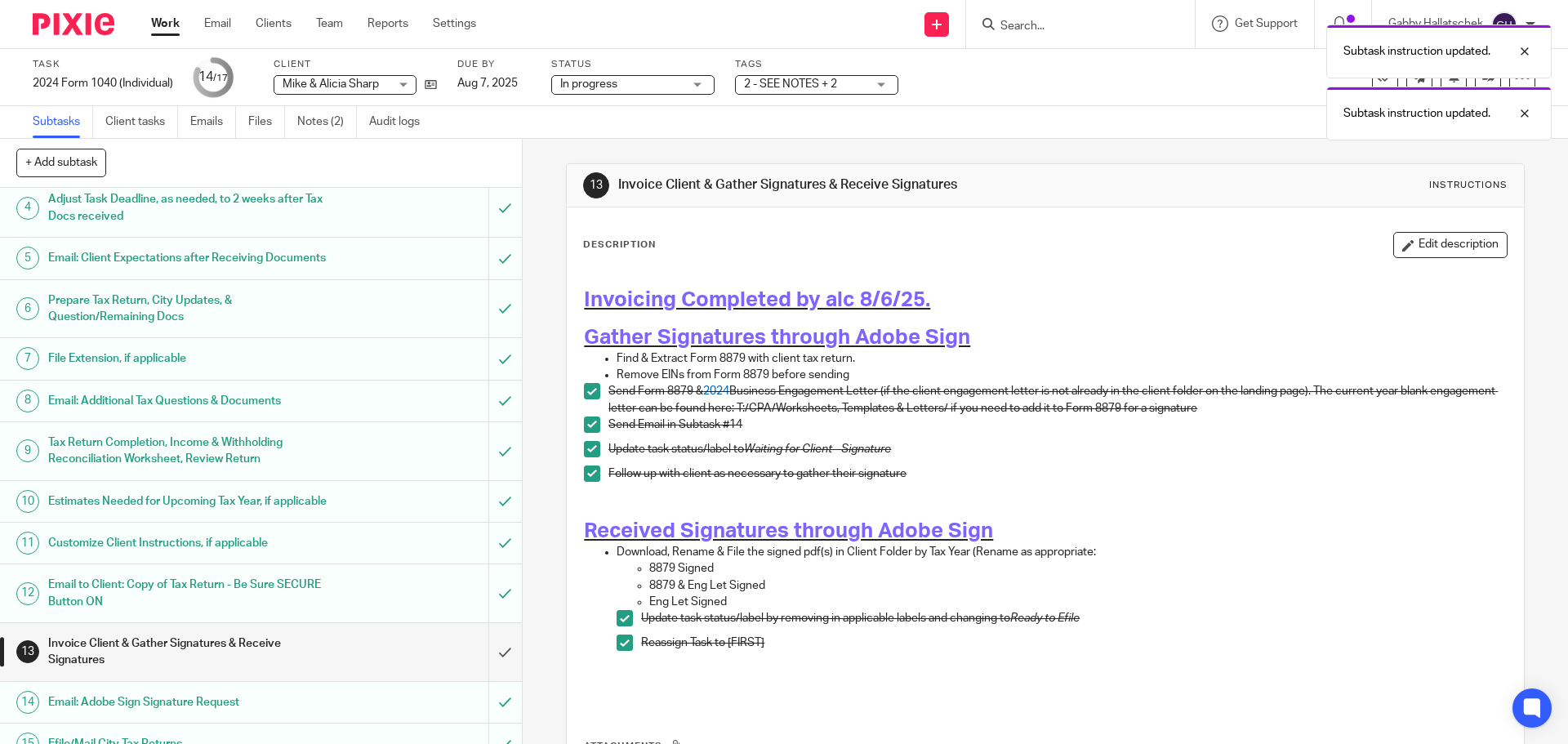 scroll, scrollTop: 290, scrollLeft: 0, axis: vertical 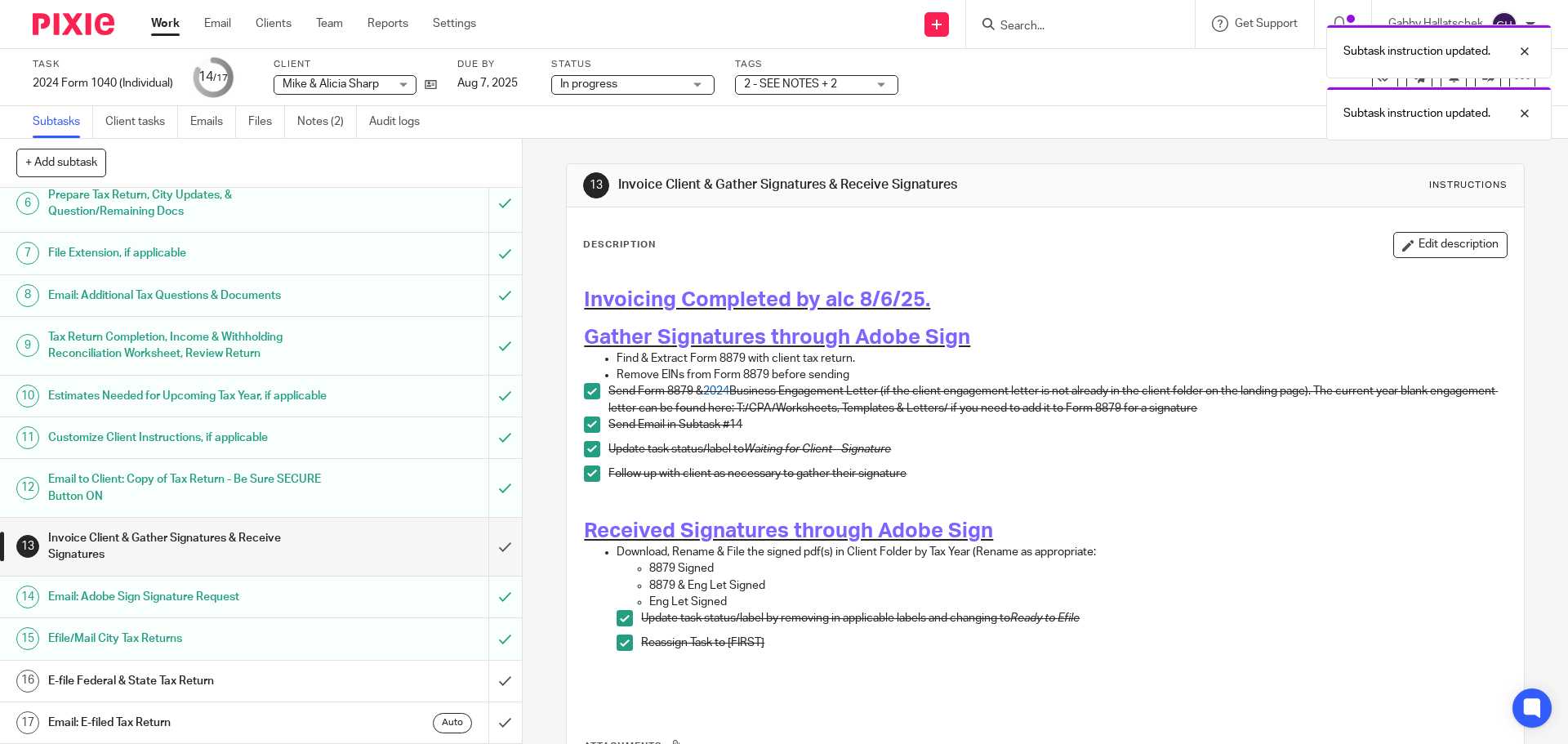 click on "Update task status/label by removing in applicable labels and changing to  Ready to Efile" at bounding box center [1073, 618] 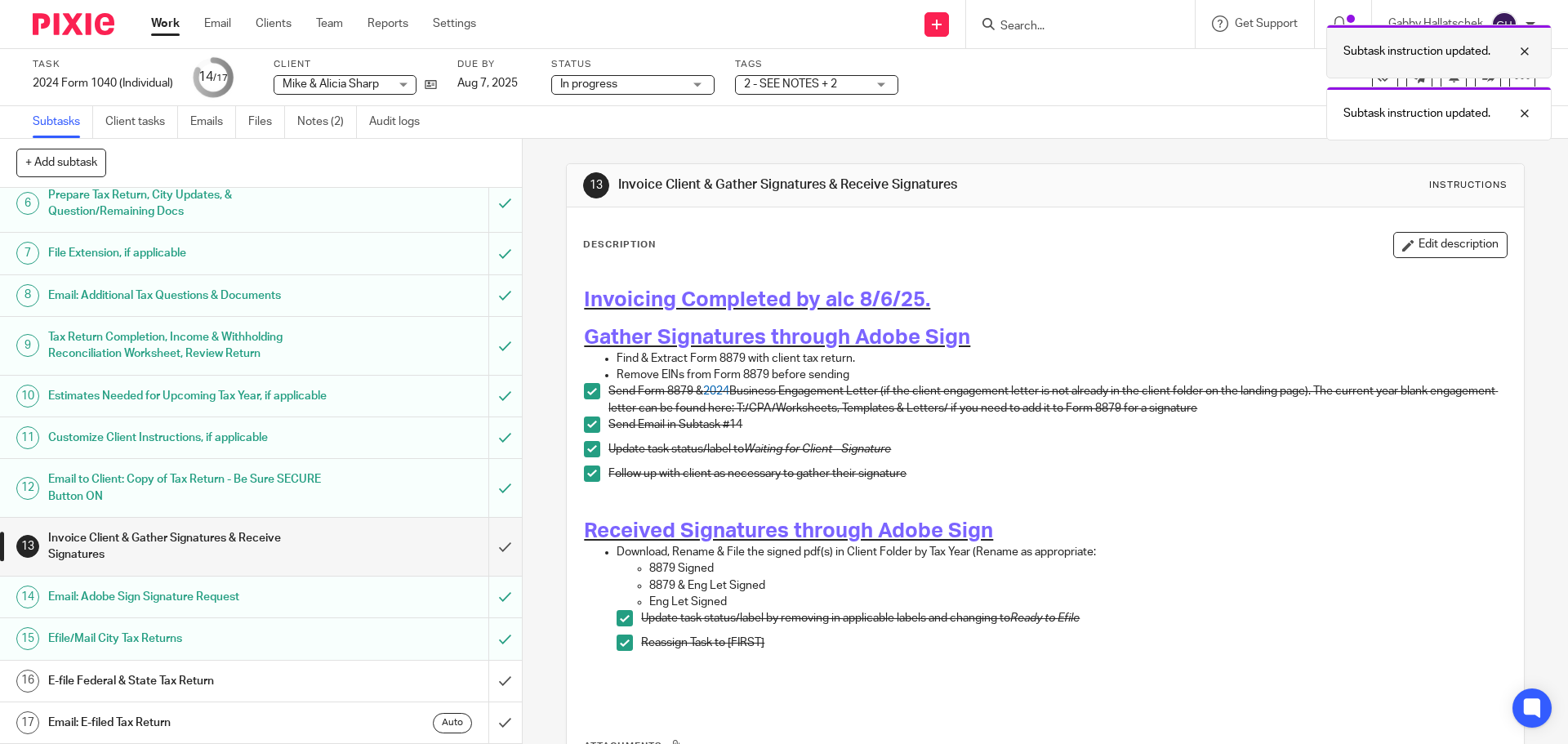 click at bounding box center [1512, 51] 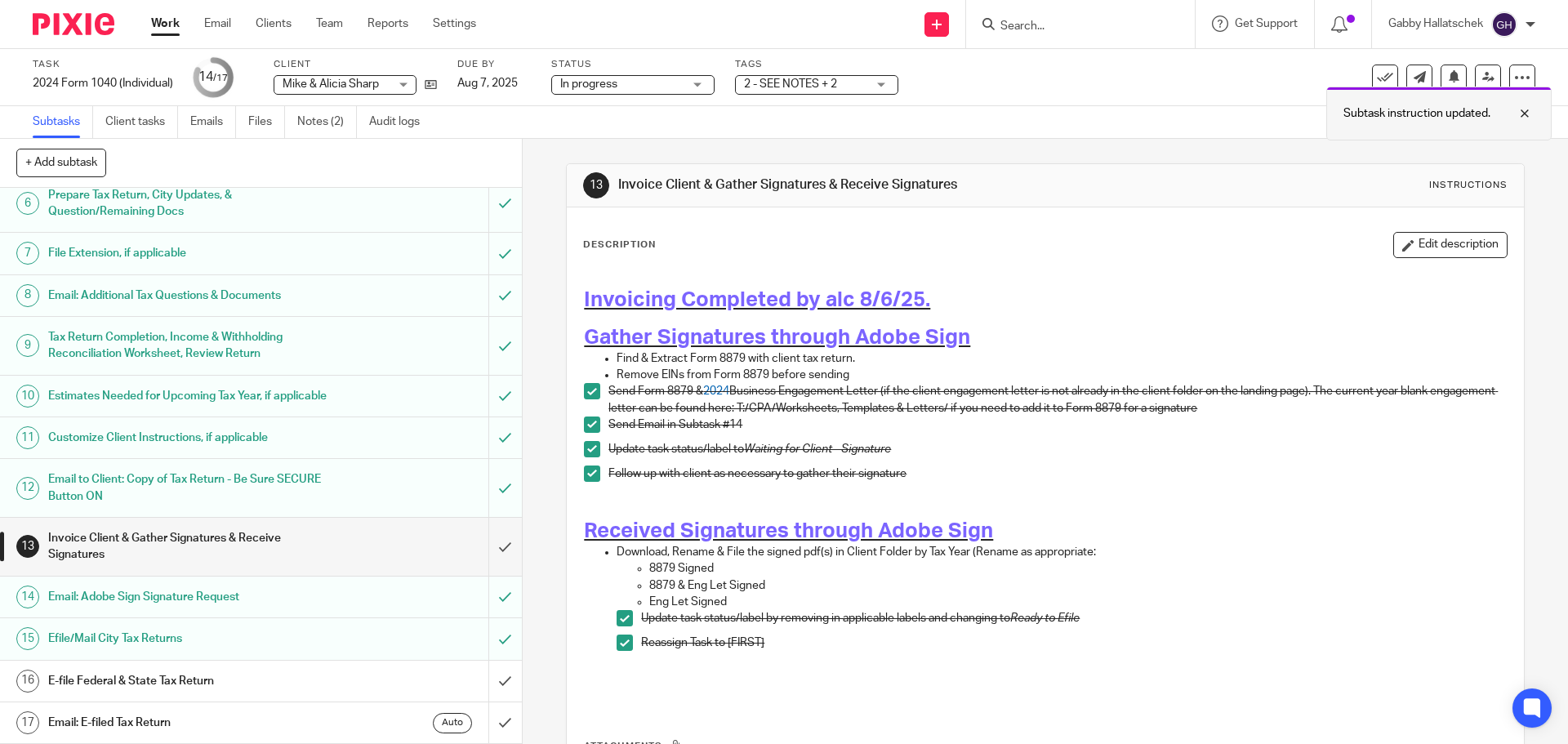 click on "Work
Email
Clients
Team
Reports
Settings
Work
Email
Clients
Team
Reports
Settings
Send new email
Create task
Add client" at bounding box center (784, 372) 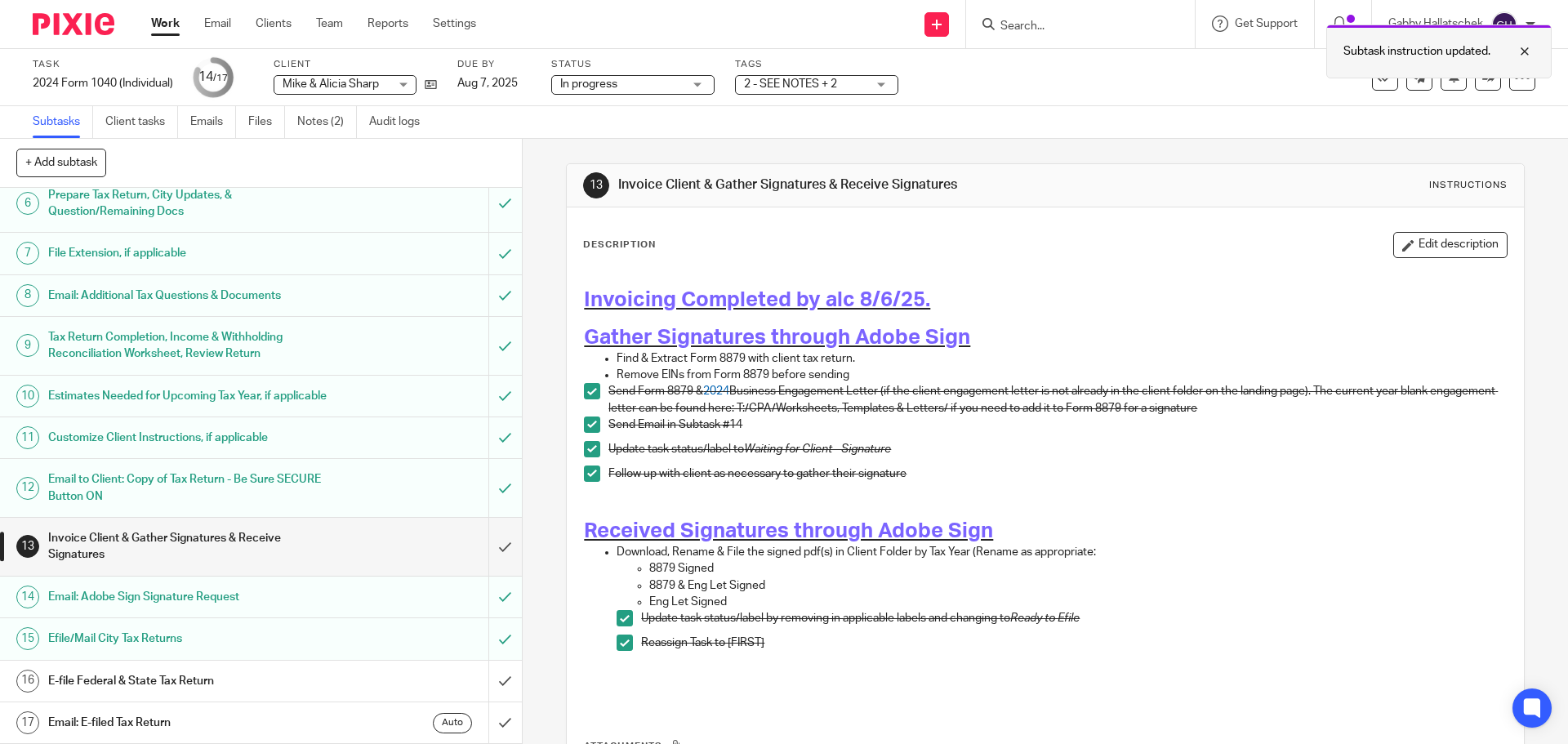 click at bounding box center [1512, 51] 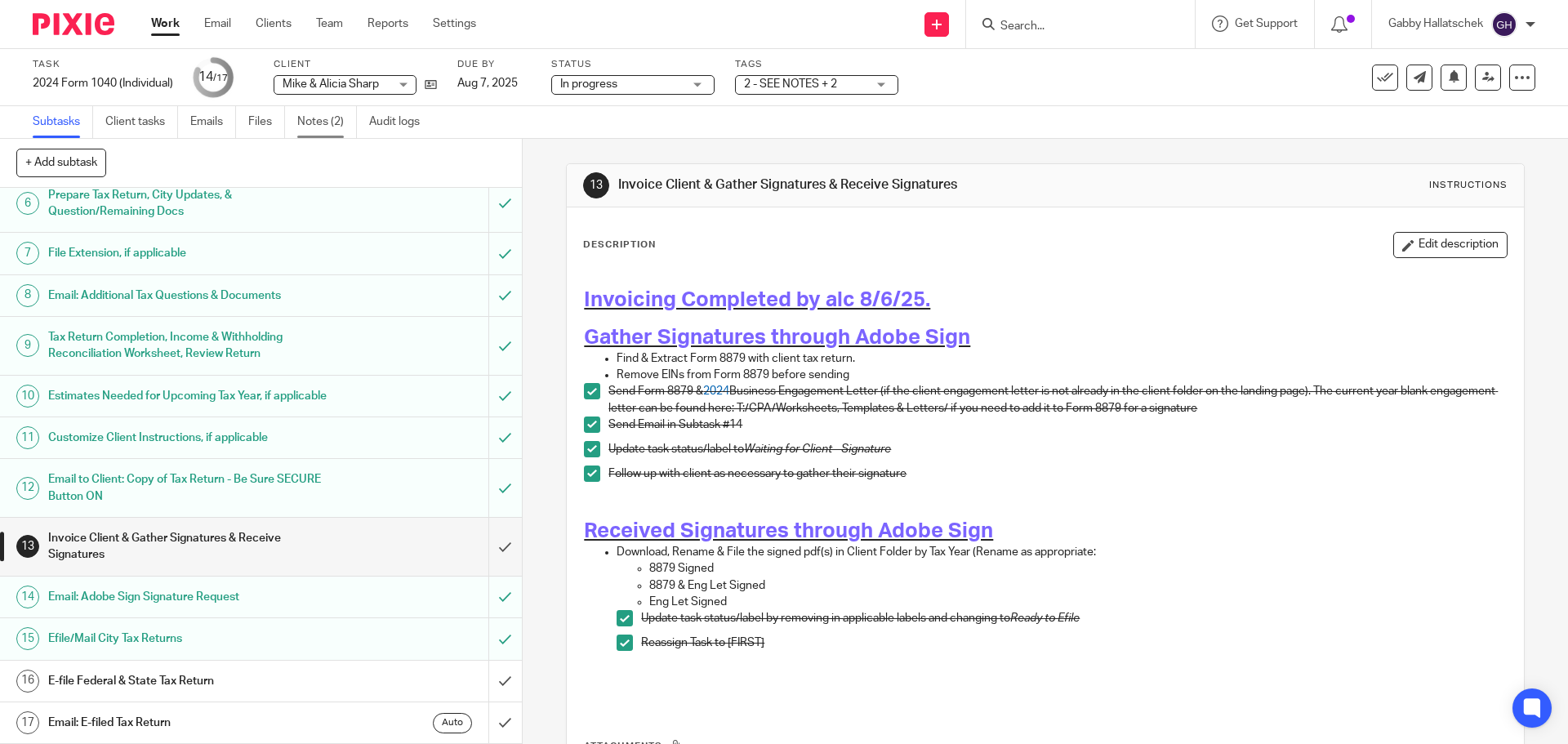 click on "Notes (2)" at bounding box center [327, 122] 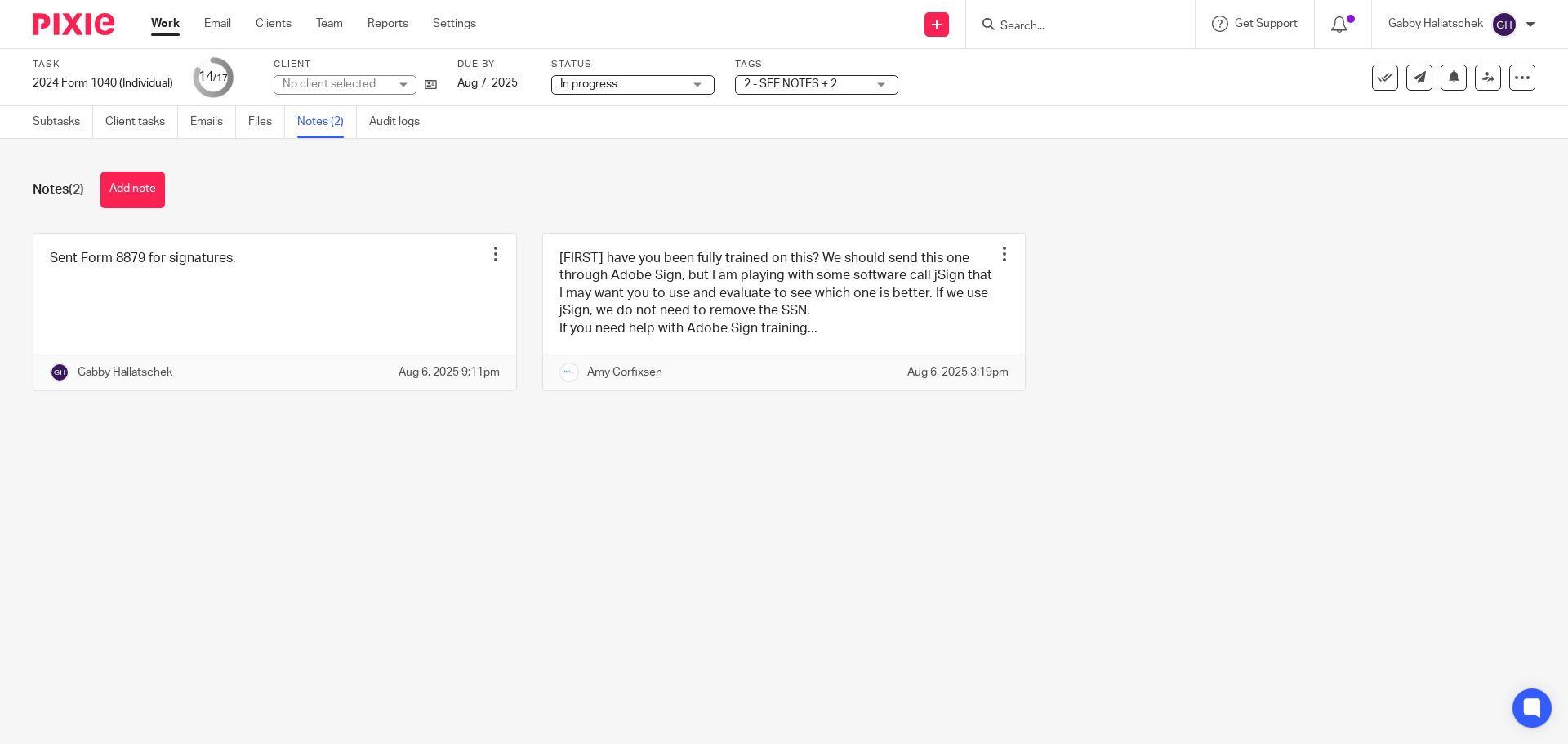 scroll, scrollTop: 0, scrollLeft: 0, axis: both 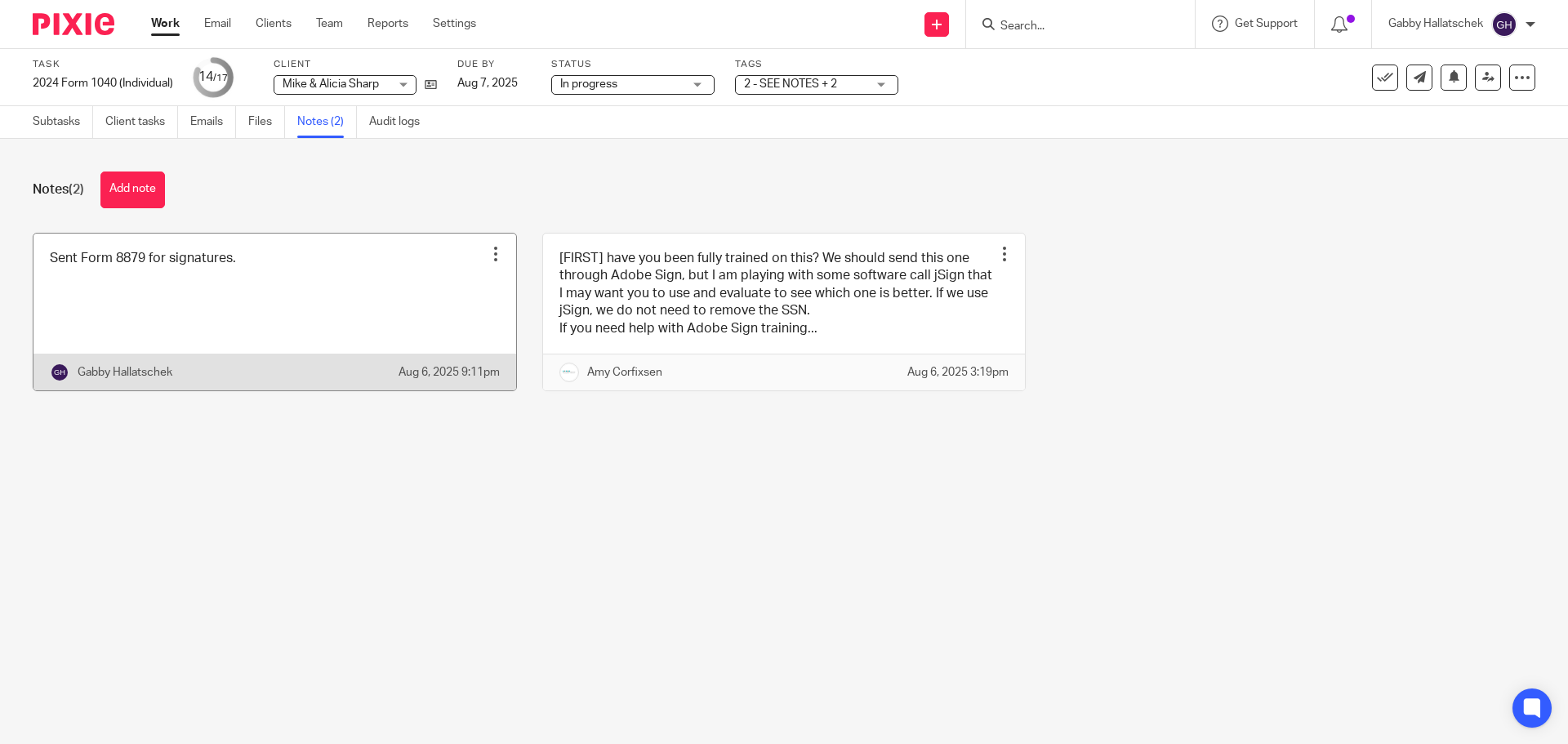 click at bounding box center [496, 254] 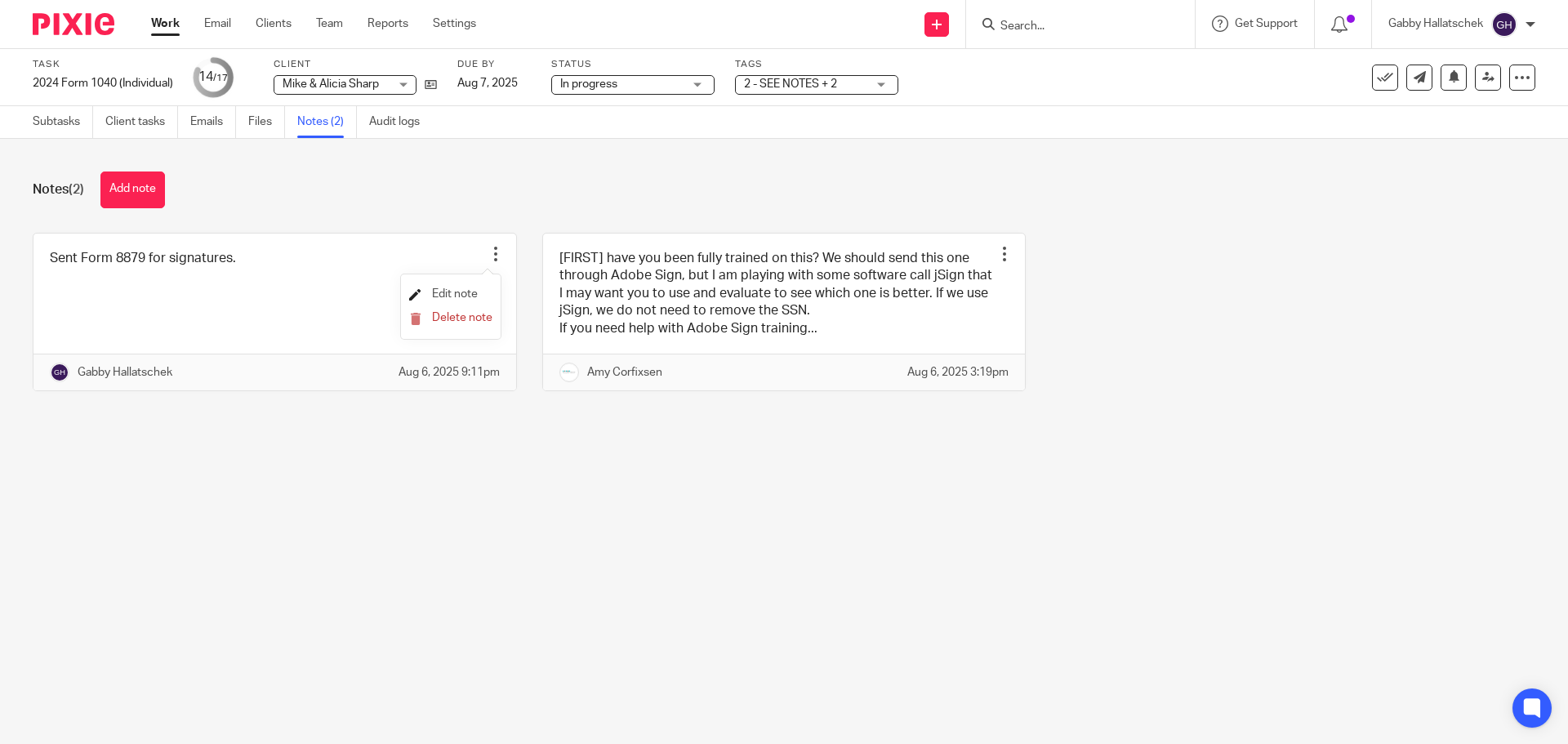 click on "Edit note" at bounding box center [455, 294] 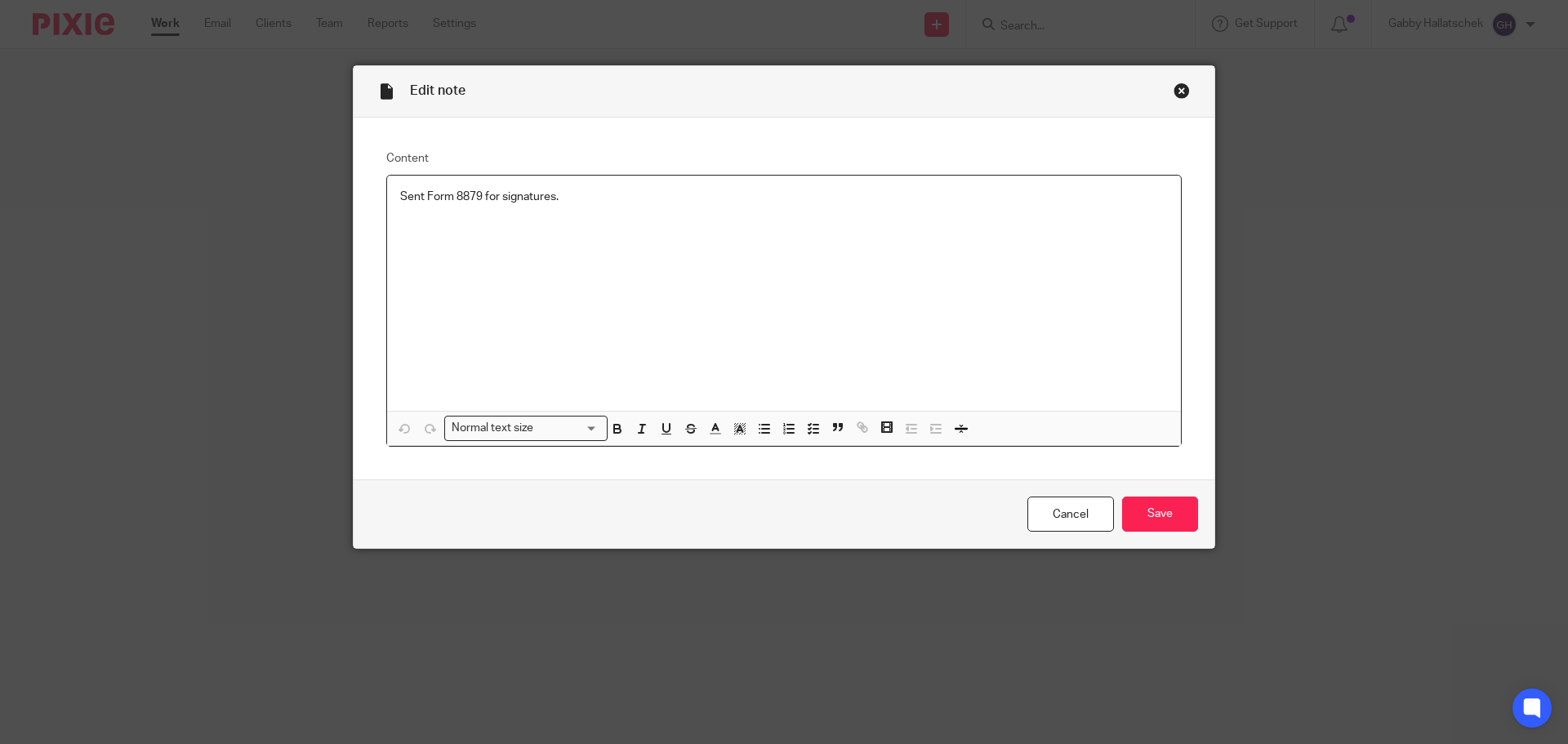 scroll, scrollTop: 0, scrollLeft: 0, axis: both 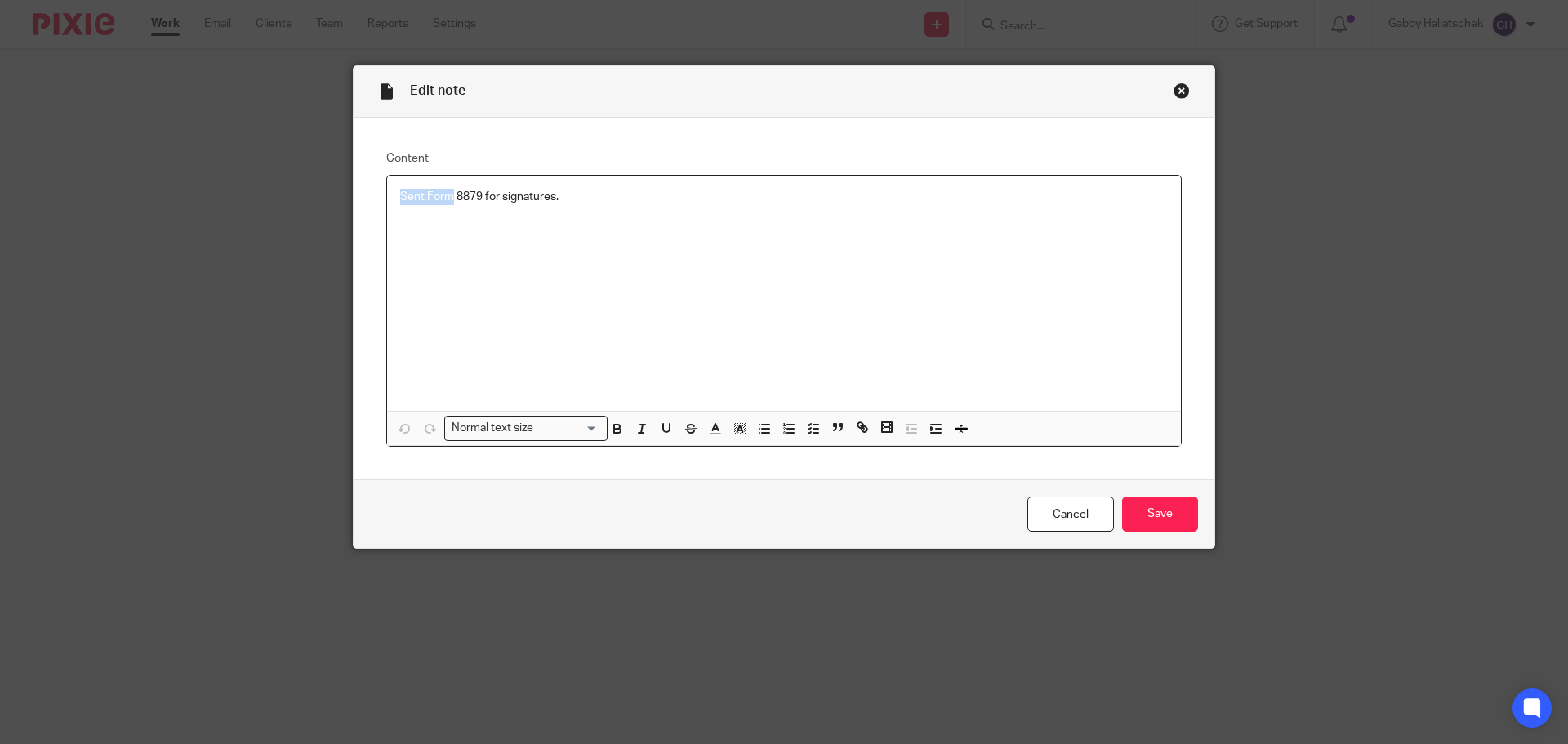 drag, startPoint x: 447, startPoint y: 194, endPoint x: 380, endPoint y: 175, distance: 69.64194 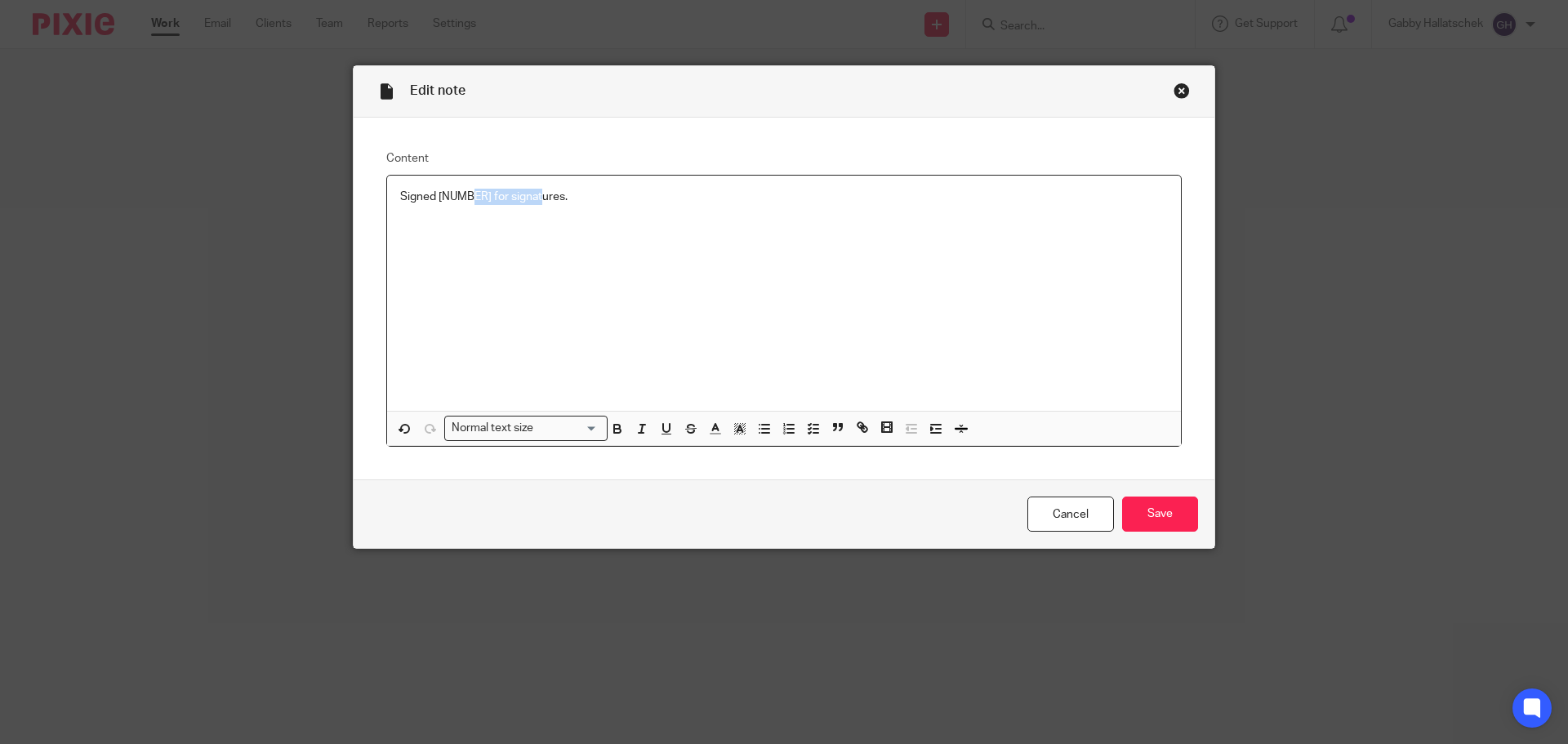 drag, startPoint x: 464, startPoint y: 193, endPoint x: 532, endPoint y: 192, distance: 68.00735 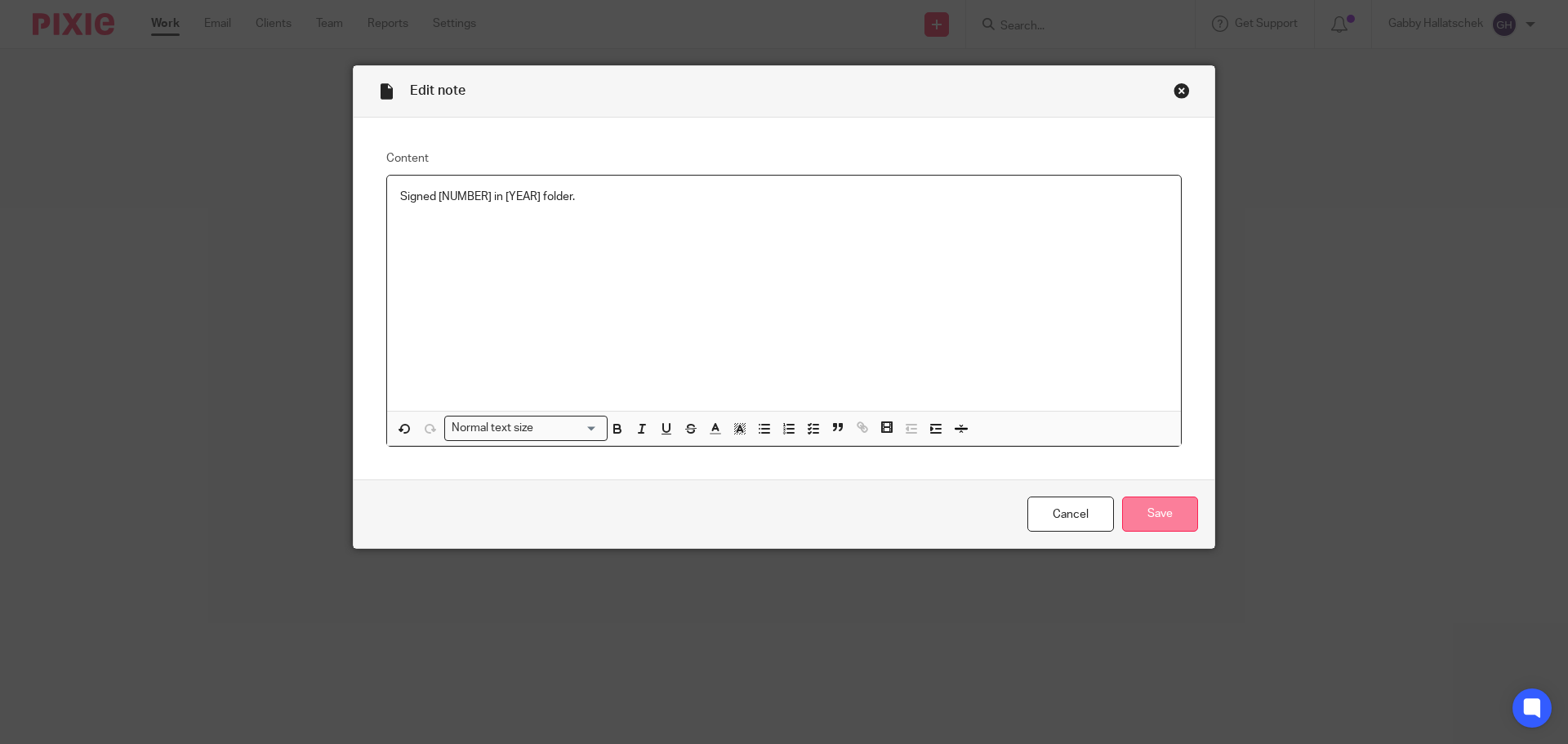 click on "Save" at bounding box center [1160, 514] 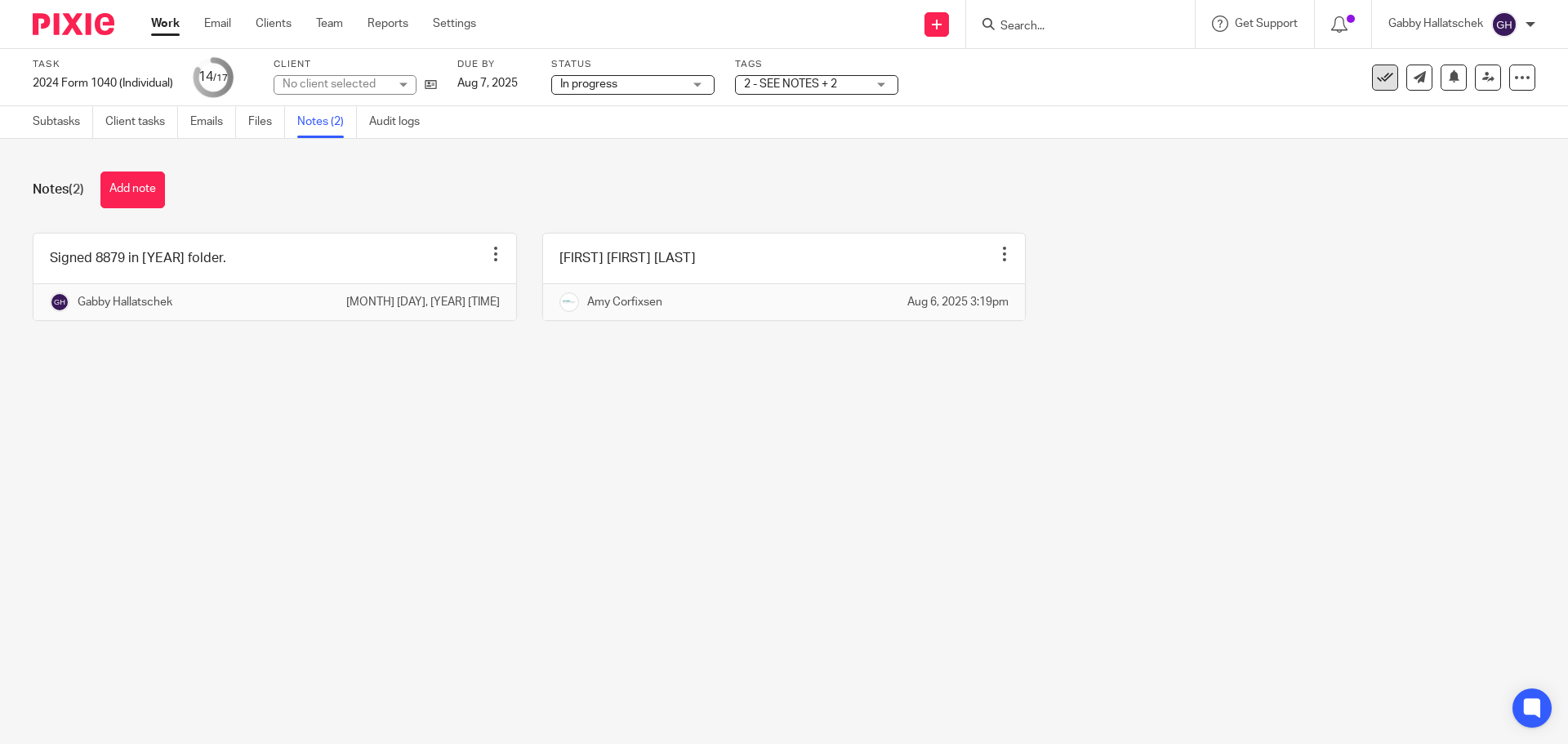 scroll, scrollTop: 0, scrollLeft: 0, axis: both 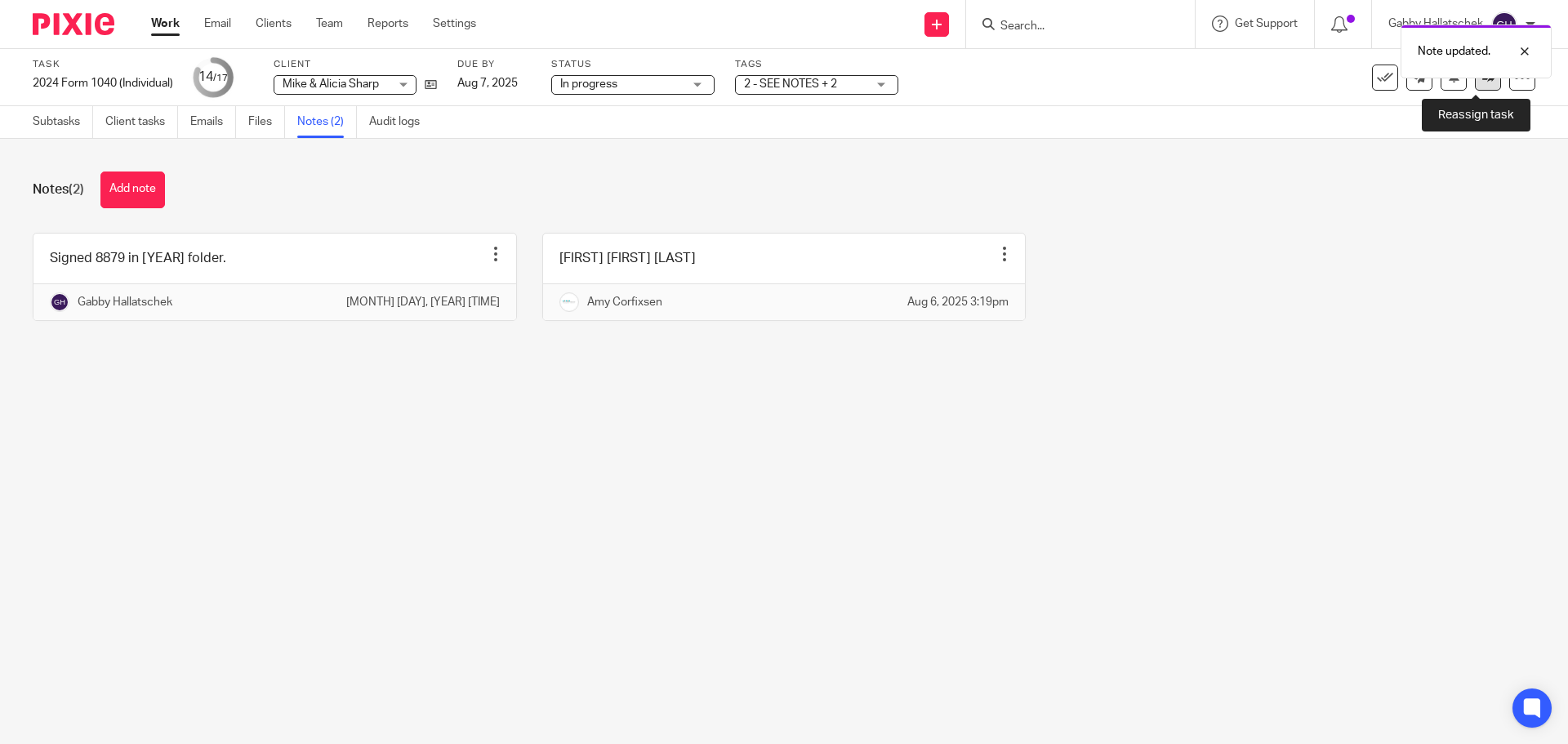 click at bounding box center (1488, 77) 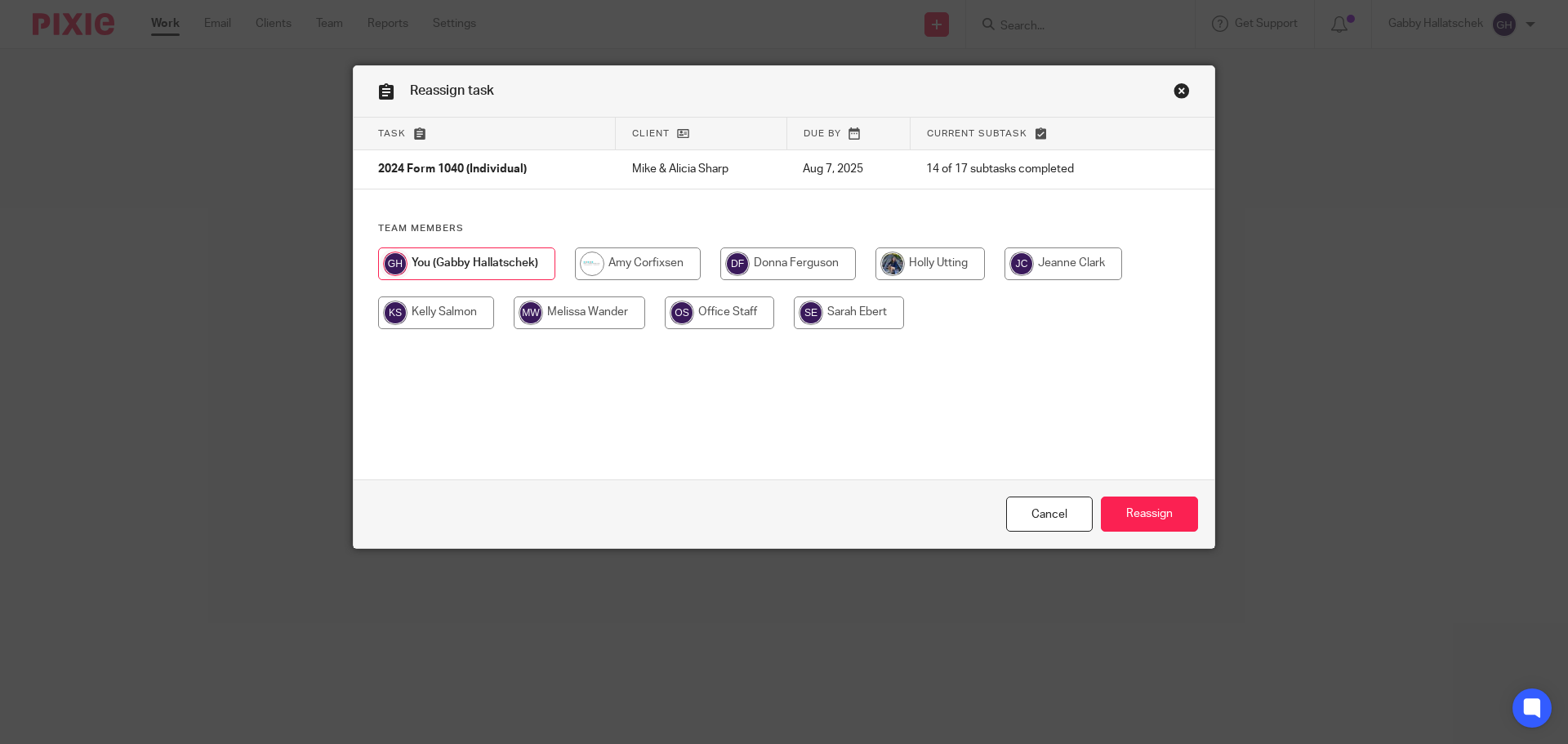 scroll, scrollTop: 0, scrollLeft: 0, axis: both 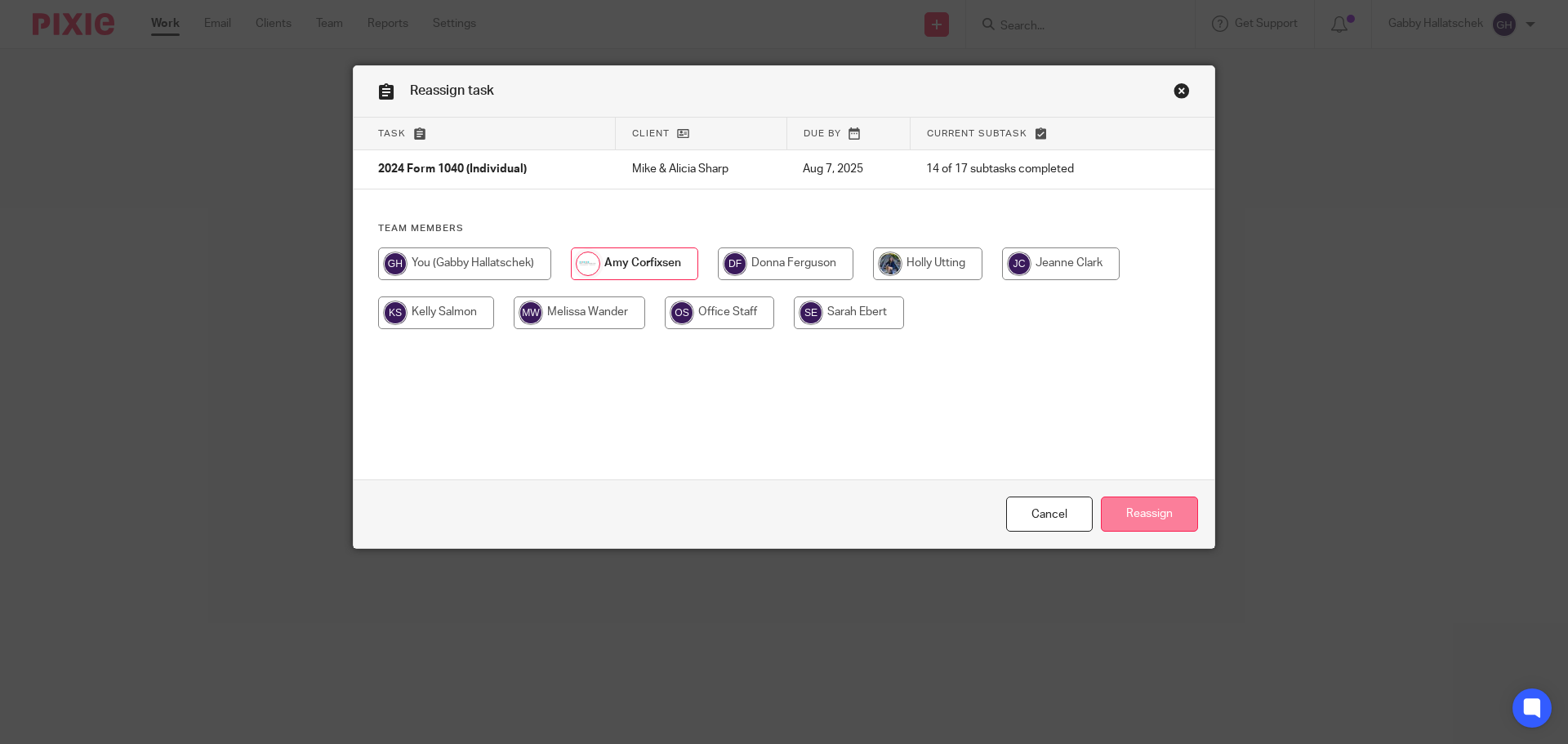 click on "Reassign" at bounding box center [1149, 514] 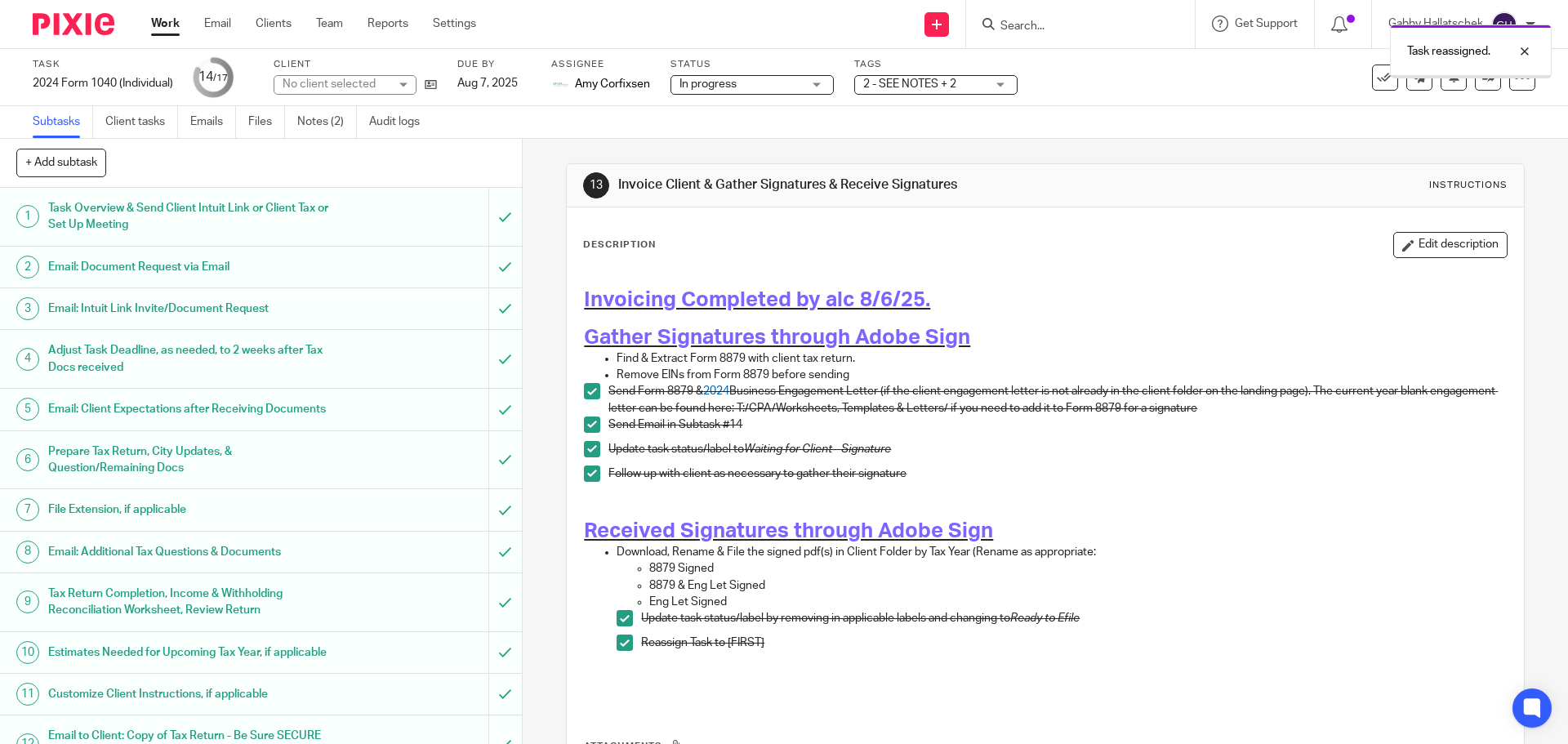 scroll, scrollTop: 0, scrollLeft: 0, axis: both 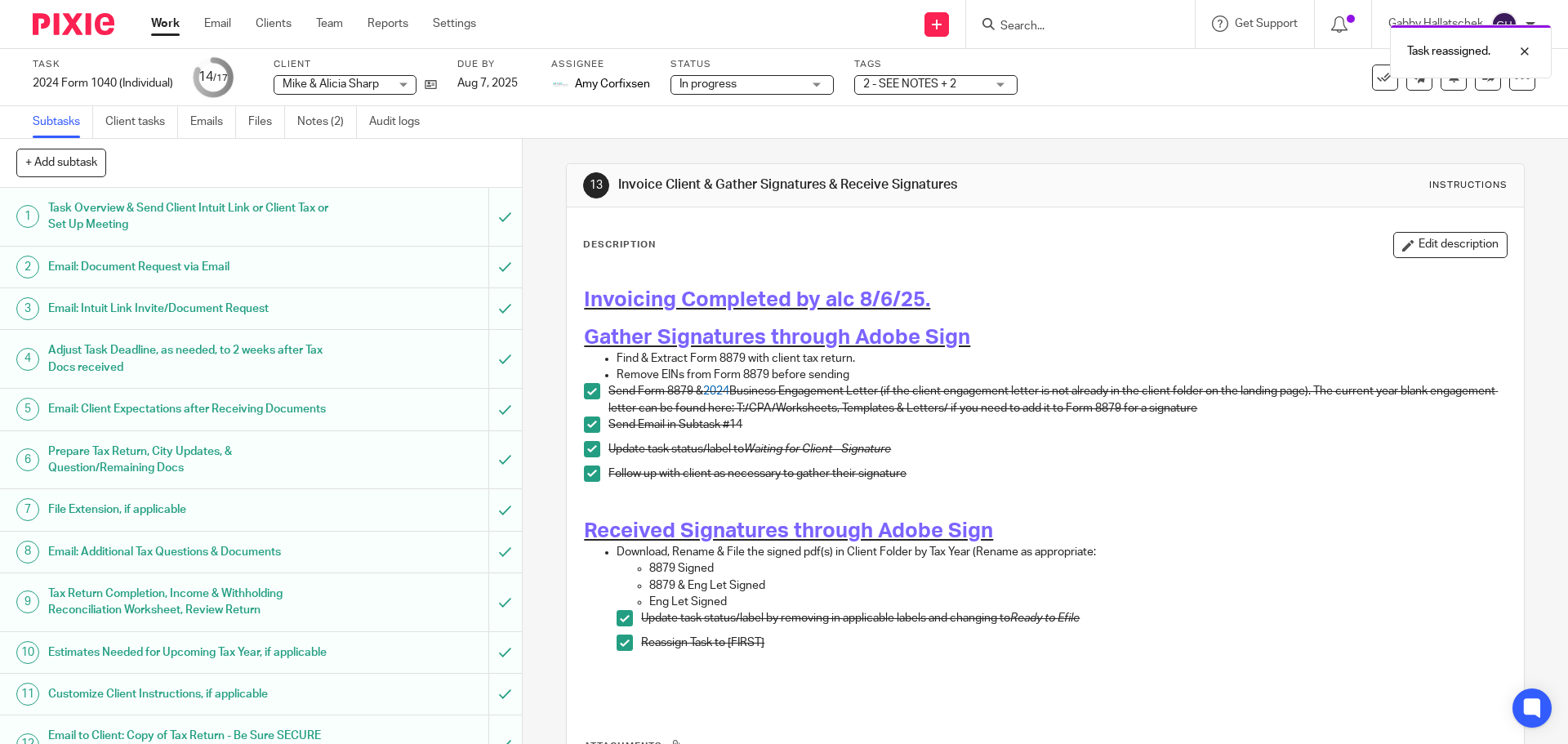 click on "Work" at bounding box center (165, 24) 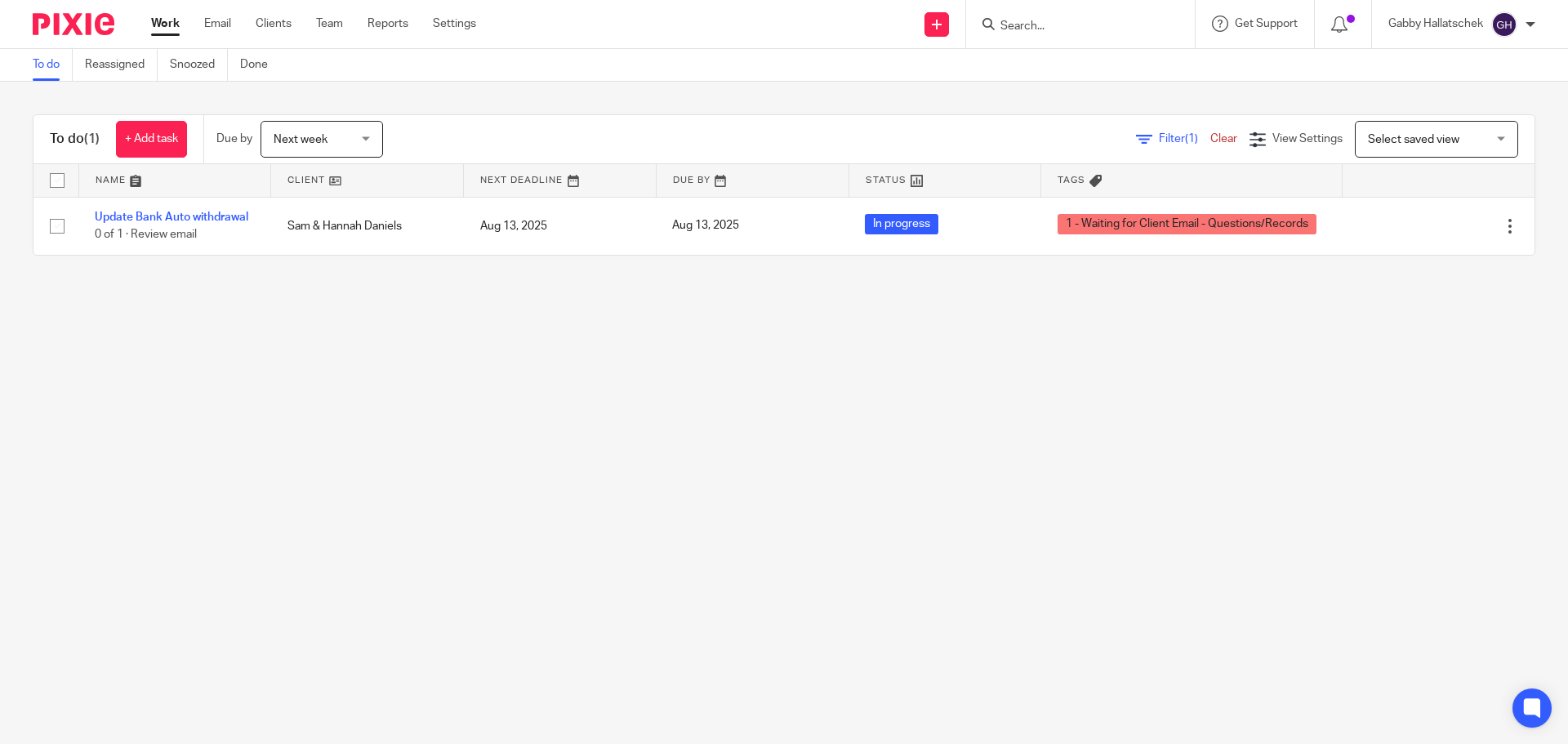 scroll, scrollTop: 0, scrollLeft: 0, axis: both 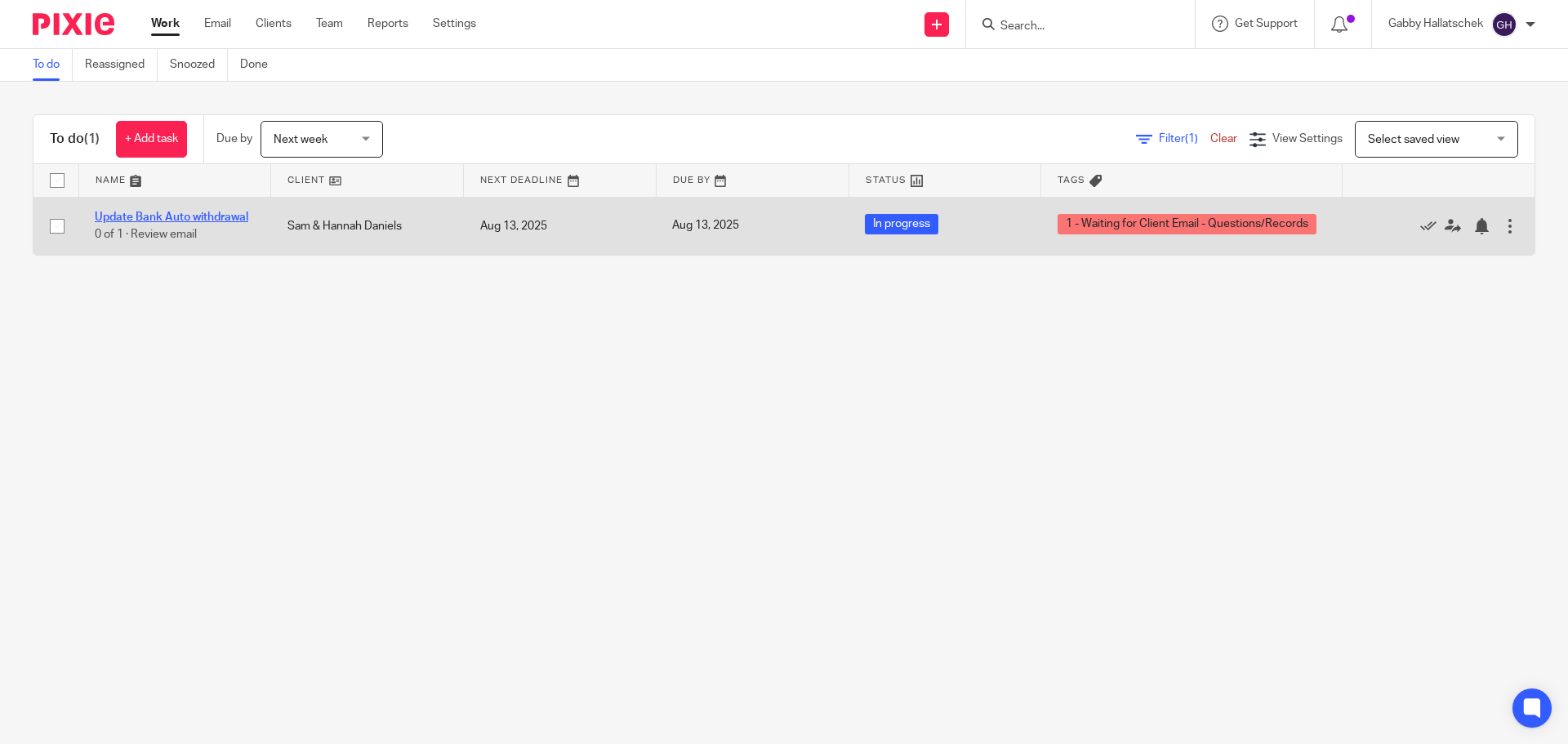 click on "Update Bank Auto withdrawal" at bounding box center (172, 217) 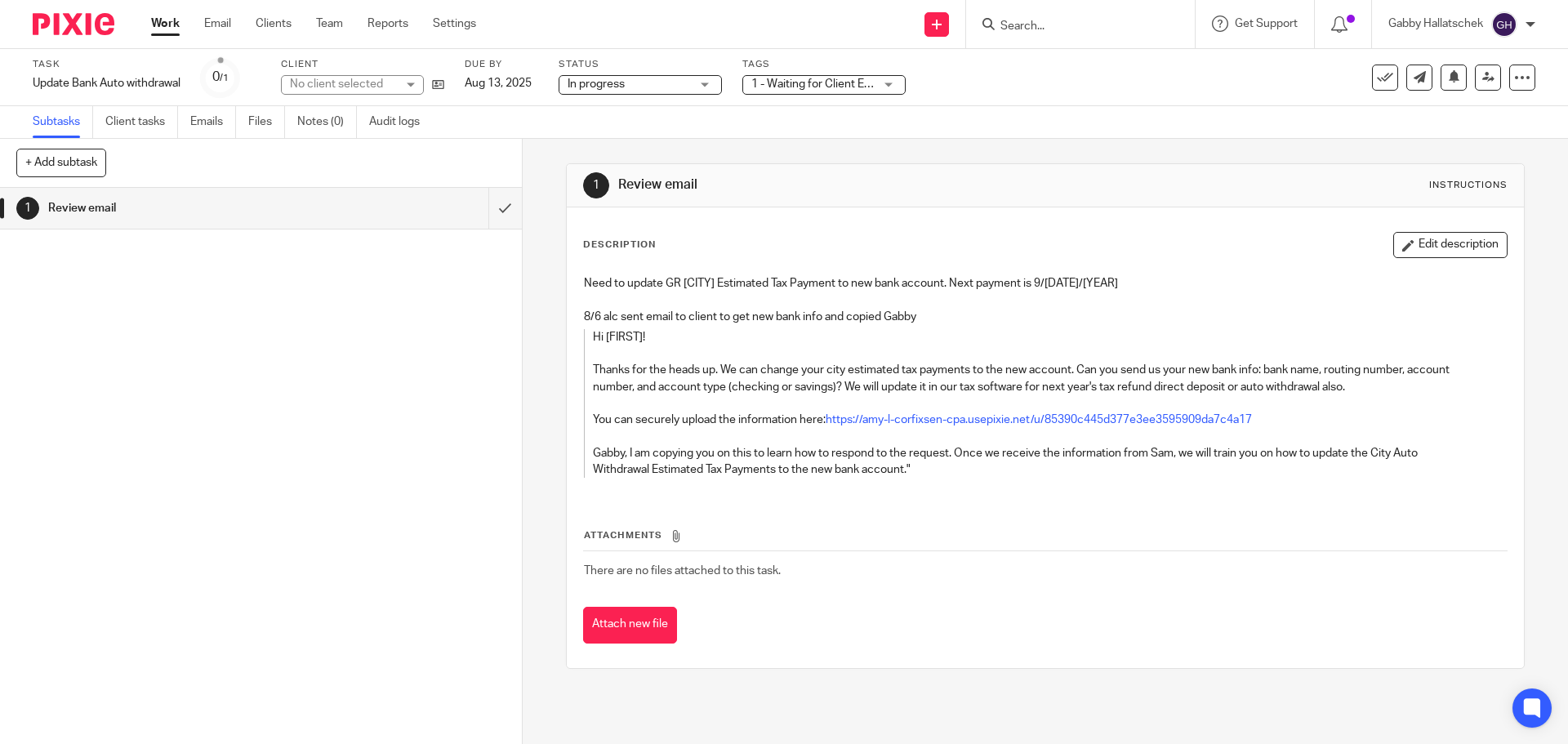 scroll, scrollTop: 0, scrollLeft: 0, axis: both 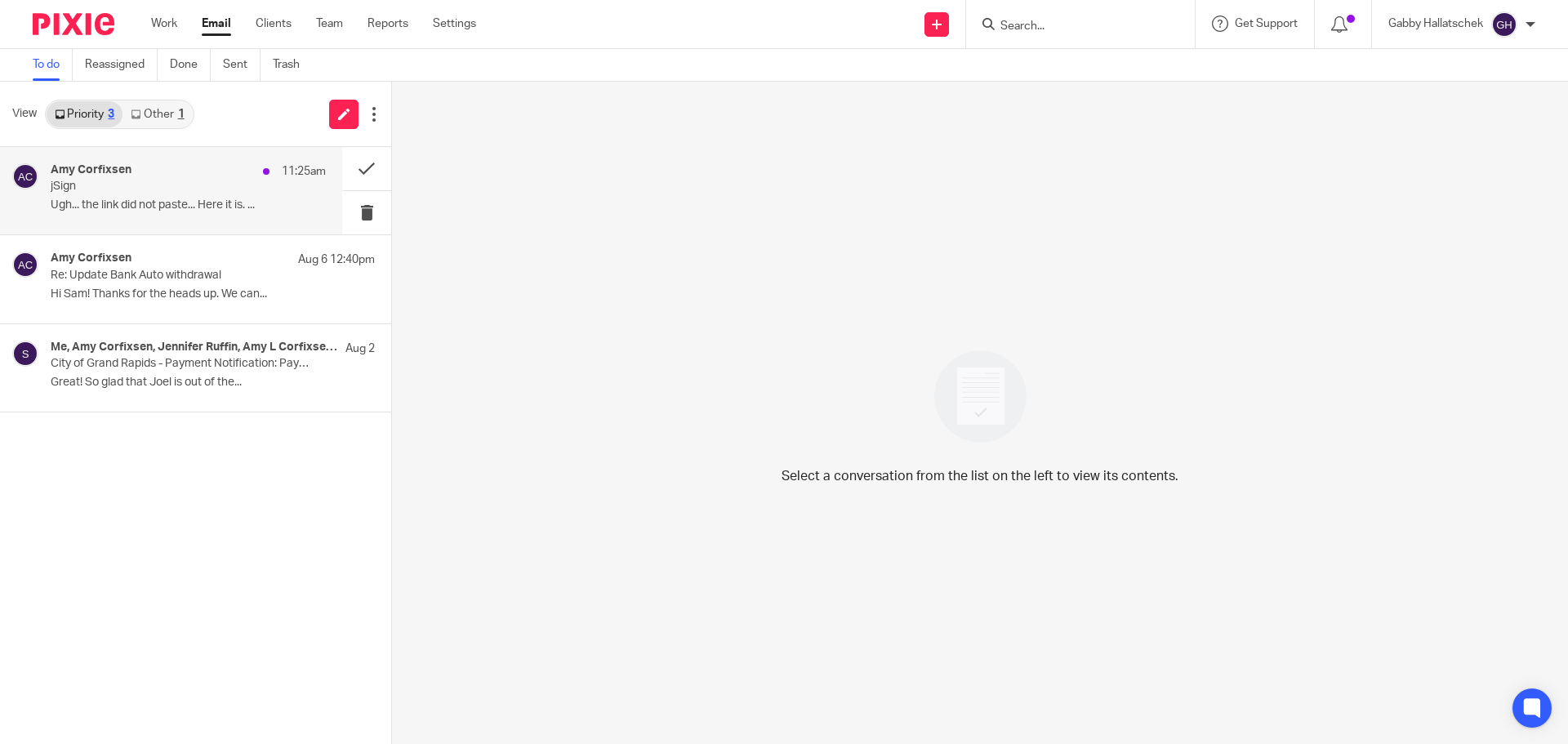 click on "jSign" at bounding box center [161, 186] 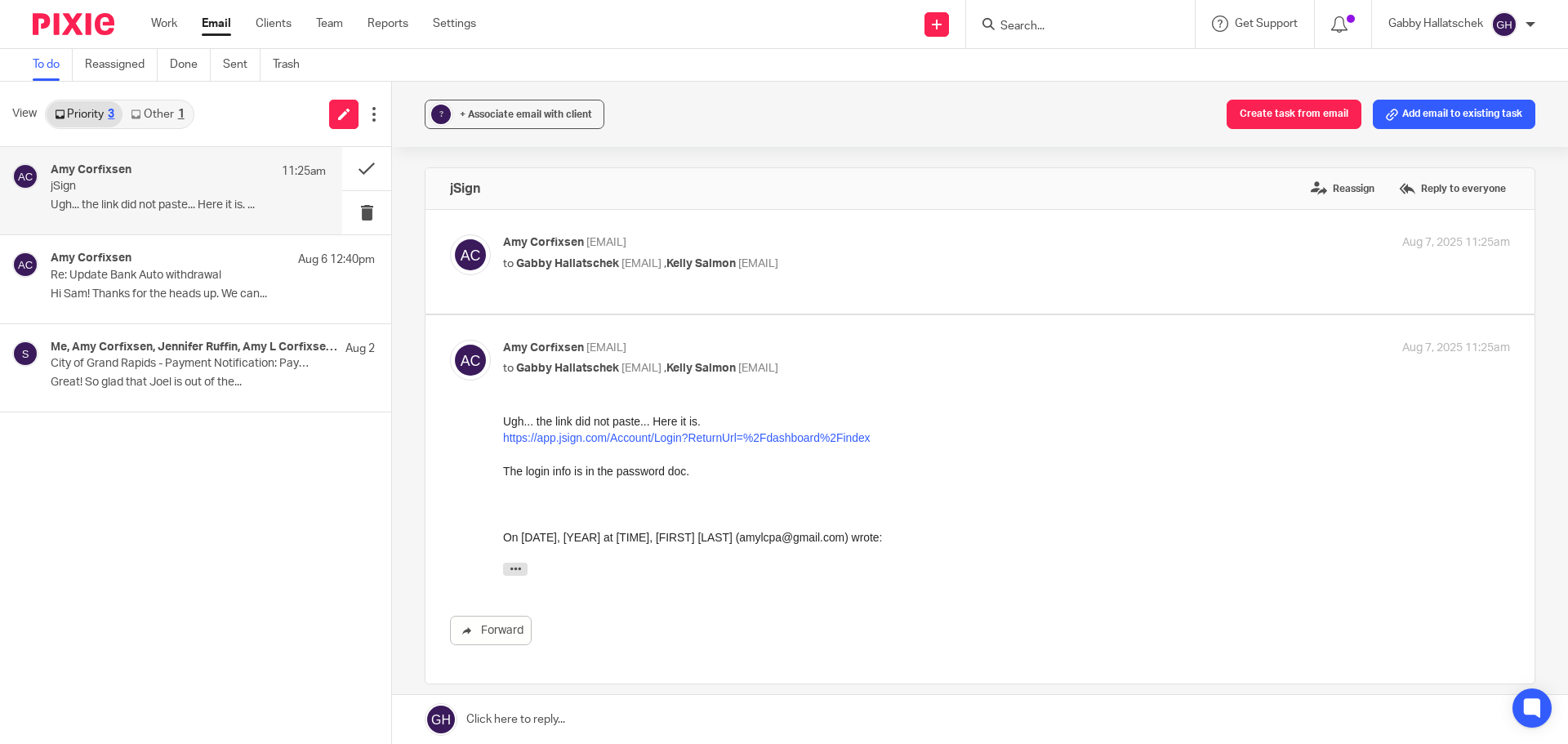 scroll, scrollTop: 0, scrollLeft: 0, axis: both 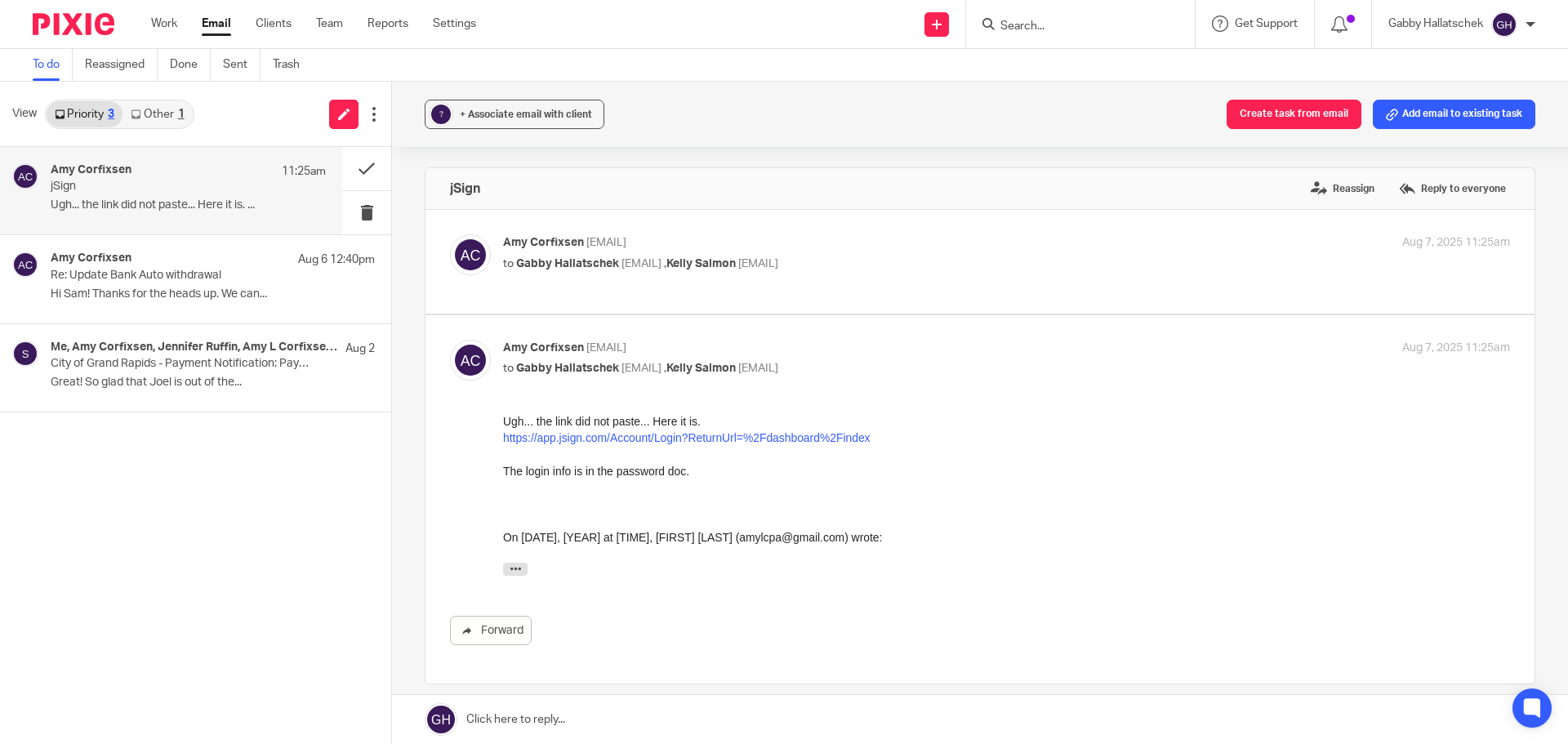 click at bounding box center [980, 261] 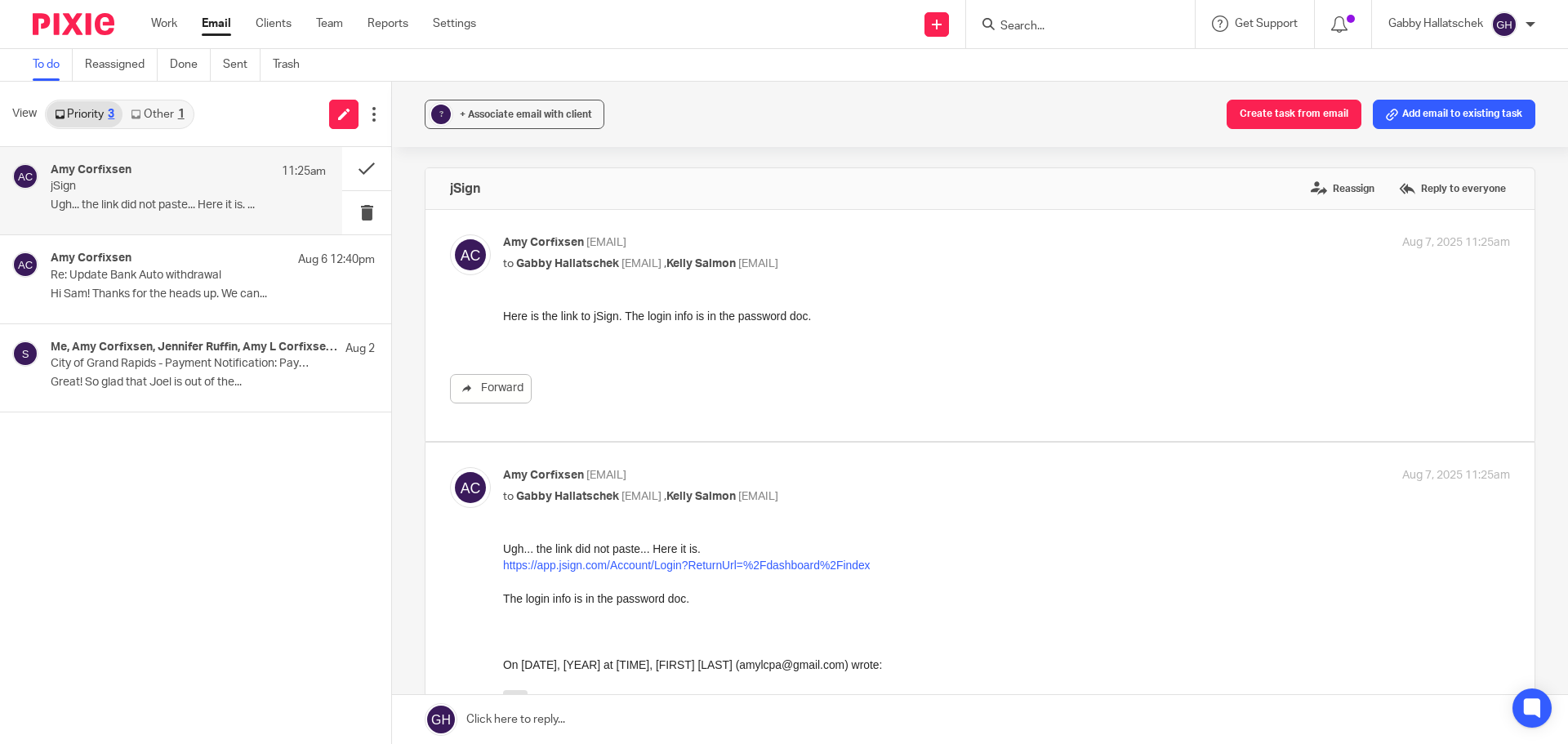 scroll, scrollTop: 0, scrollLeft: 0, axis: both 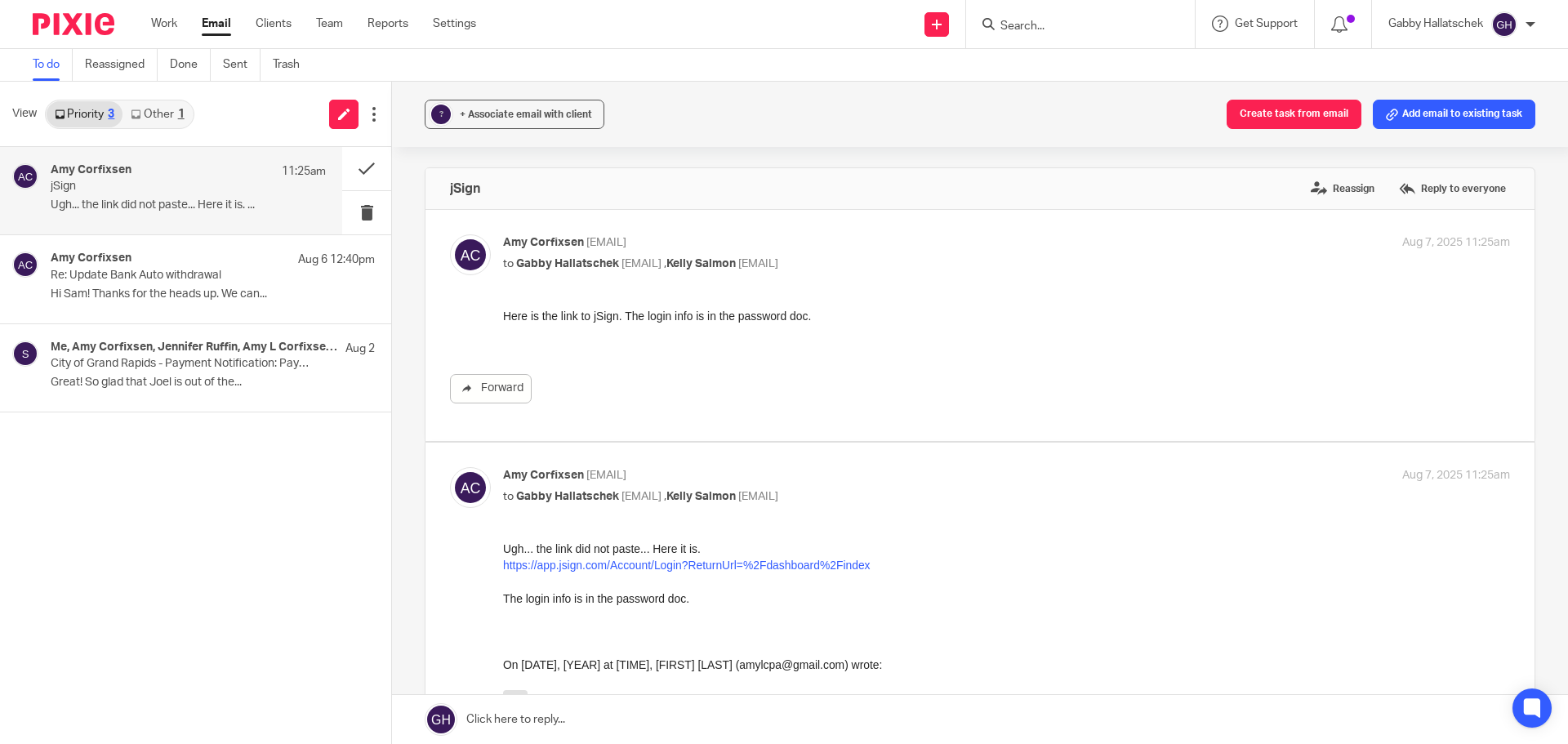 click on "https://app.jsign.com/Account/Login?ReturnUrl=%2Fdashboard%2Findex" at bounding box center [687, 565] 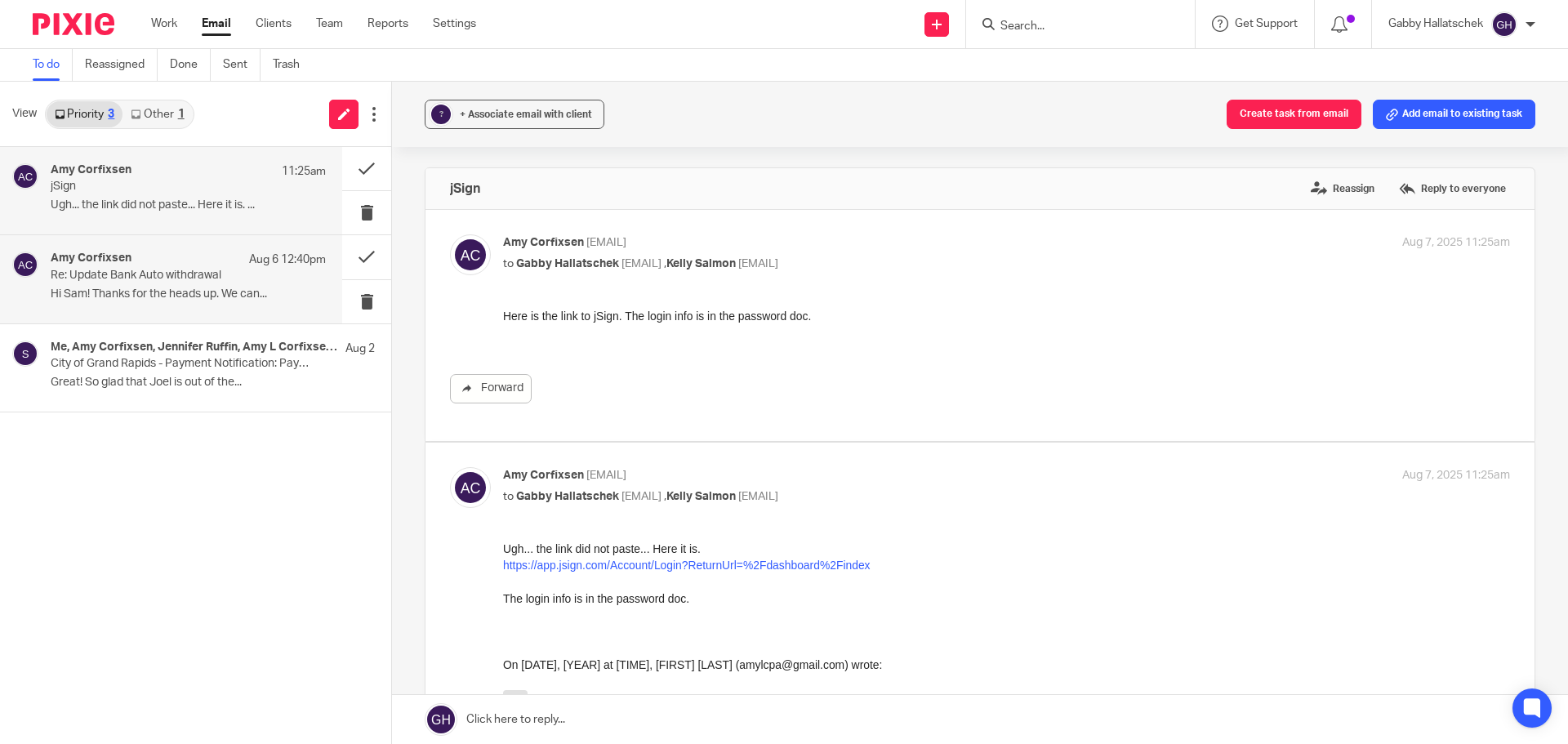 click on "[FIRST] [LAST]
[MONTH] [DAY] [TIME]" at bounding box center (188, 260) 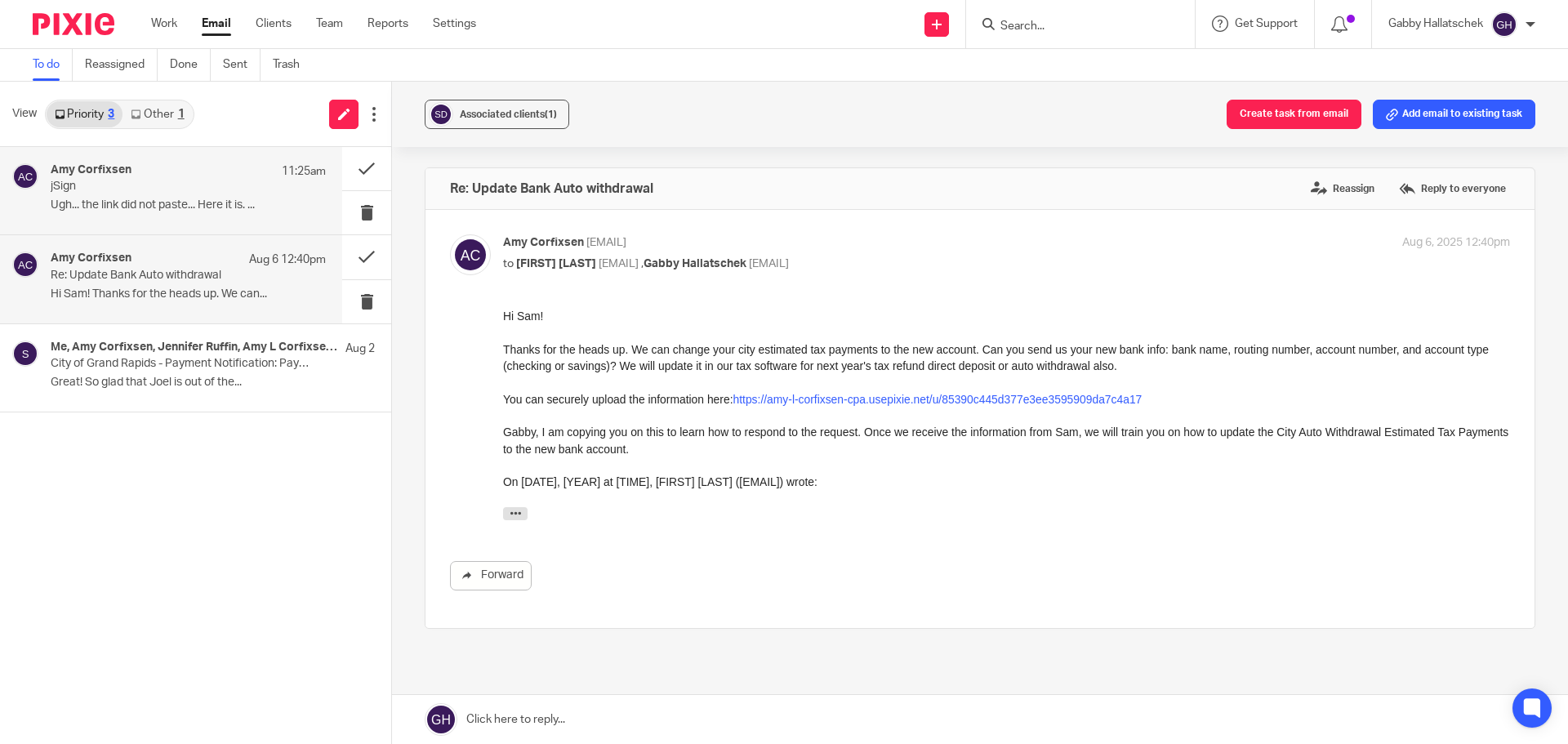 scroll, scrollTop: 0, scrollLeft: 0, axis: both 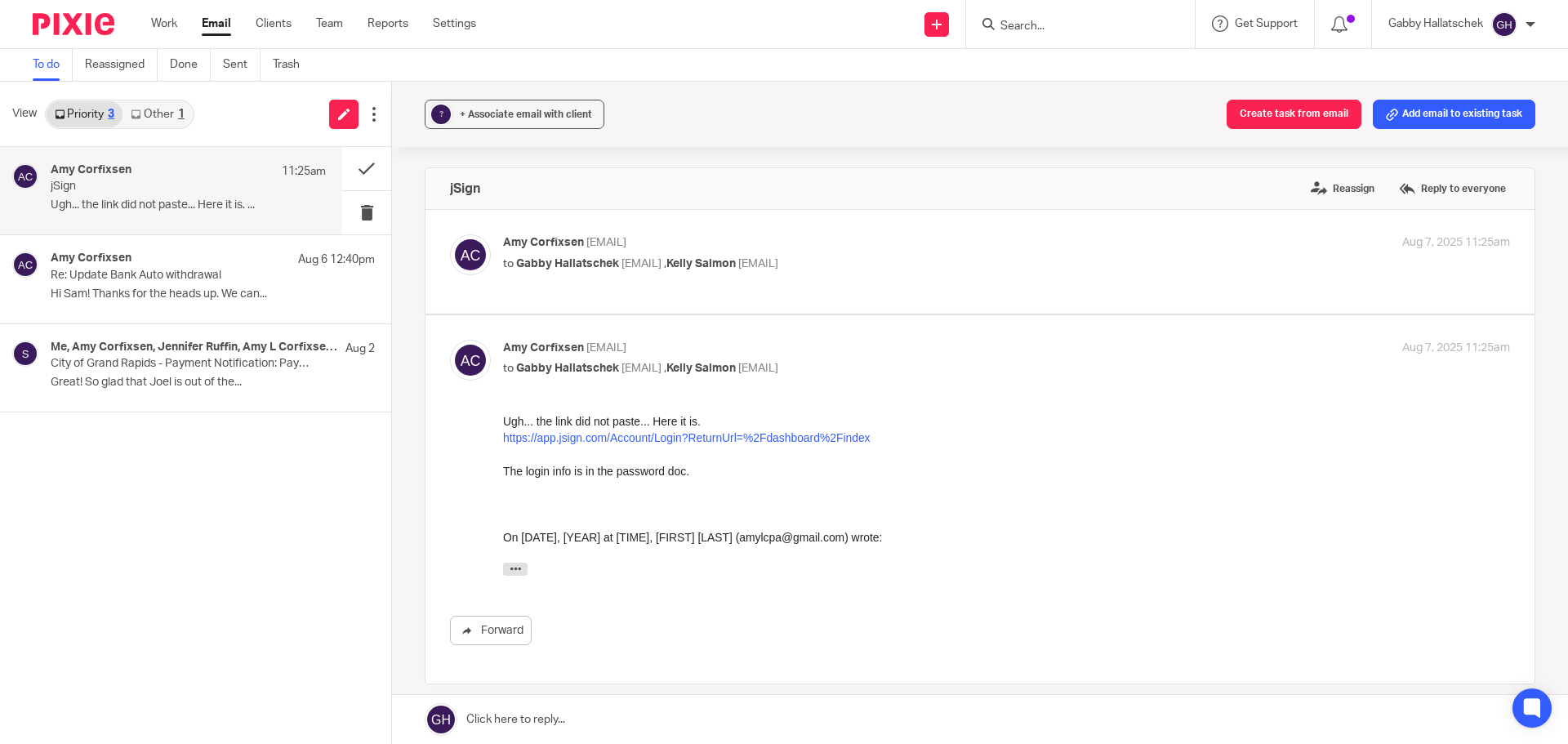 click on "Other
1" at bounding box center (157, 114) 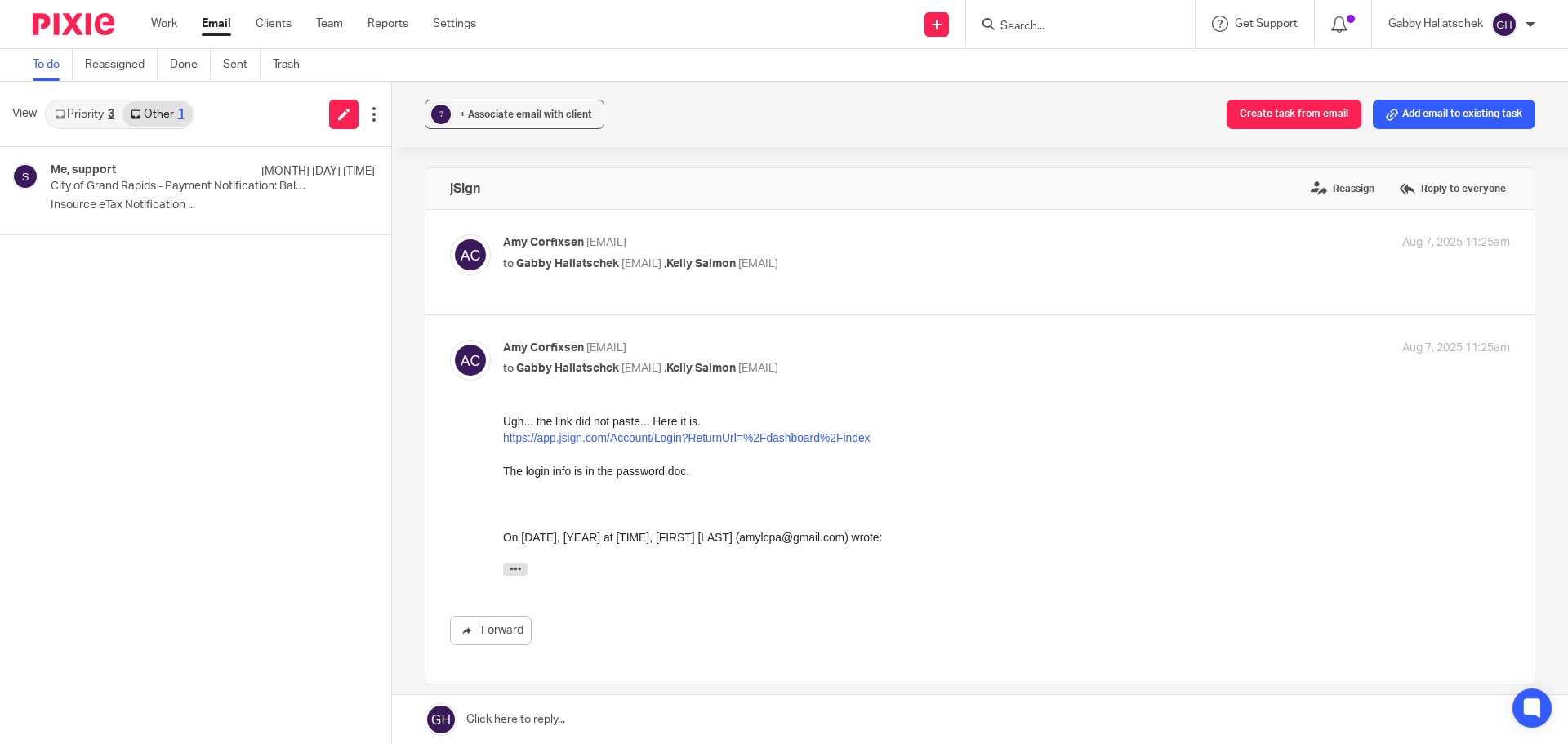 click on "Priority
3" at bounding box center [84, 114] 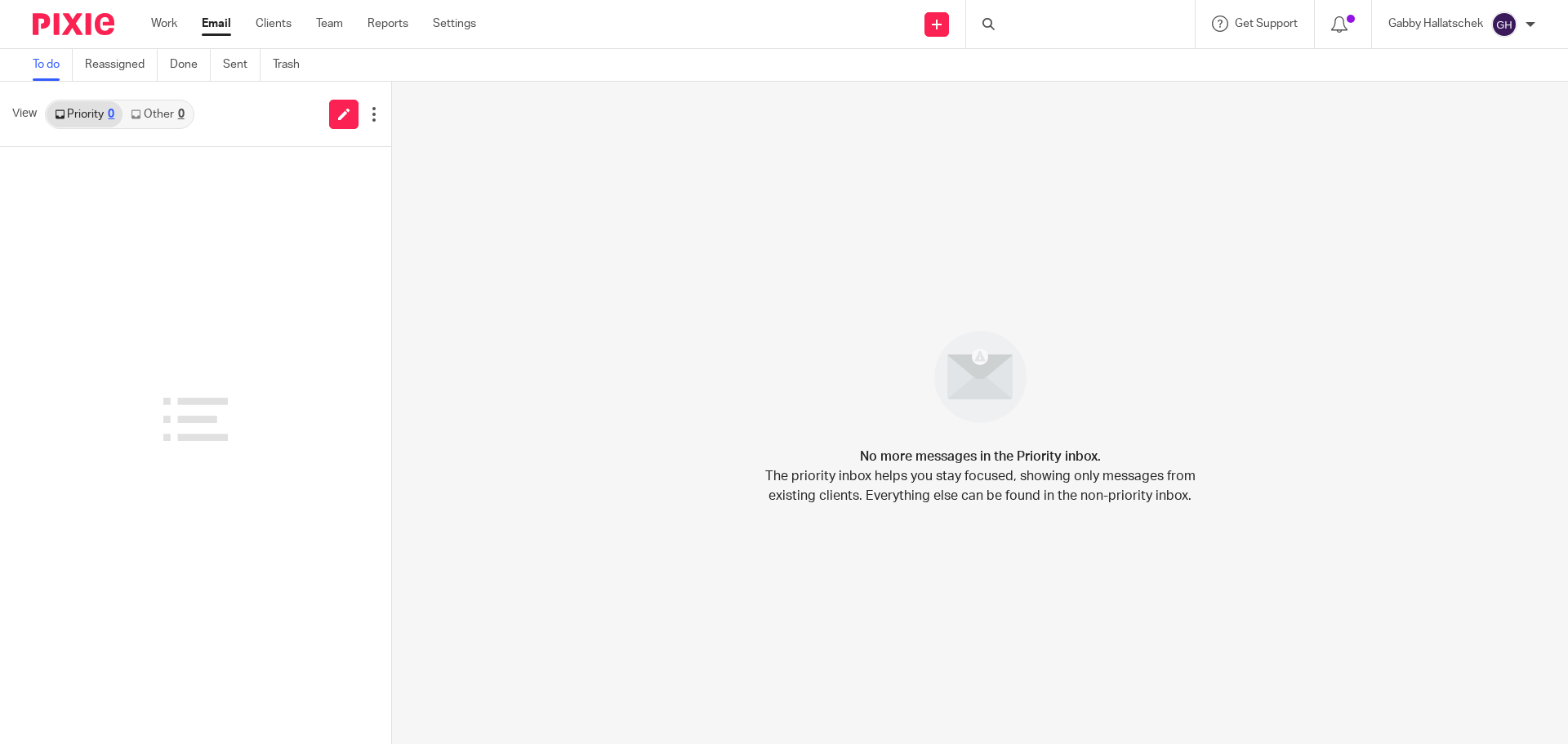 scroll, scrollTop: 0, scrollLeft: 0, axis: both 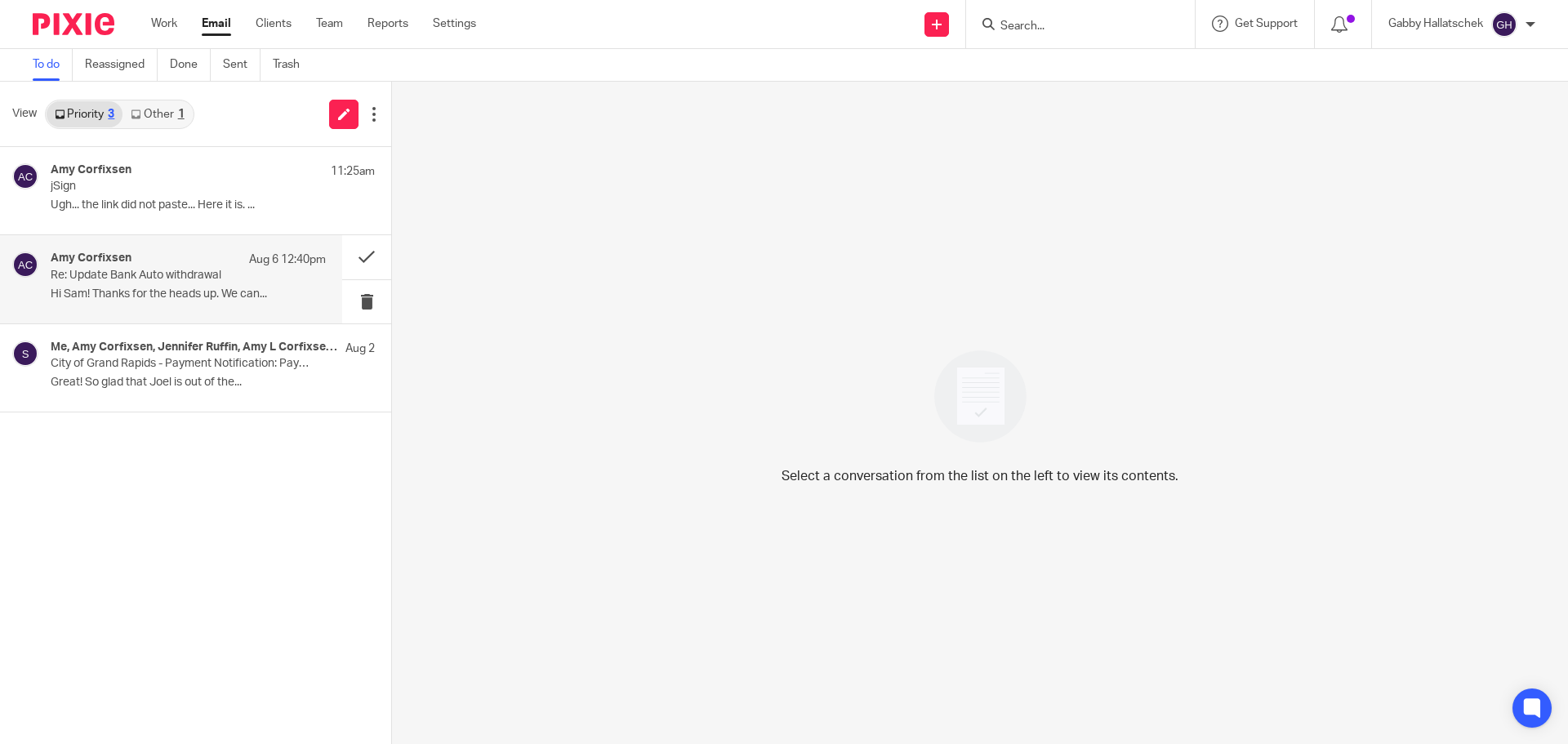 click on "[FIRST] [LAST]
[MONTH] [DAY] [TIME]" at bounding box center [188, 260] 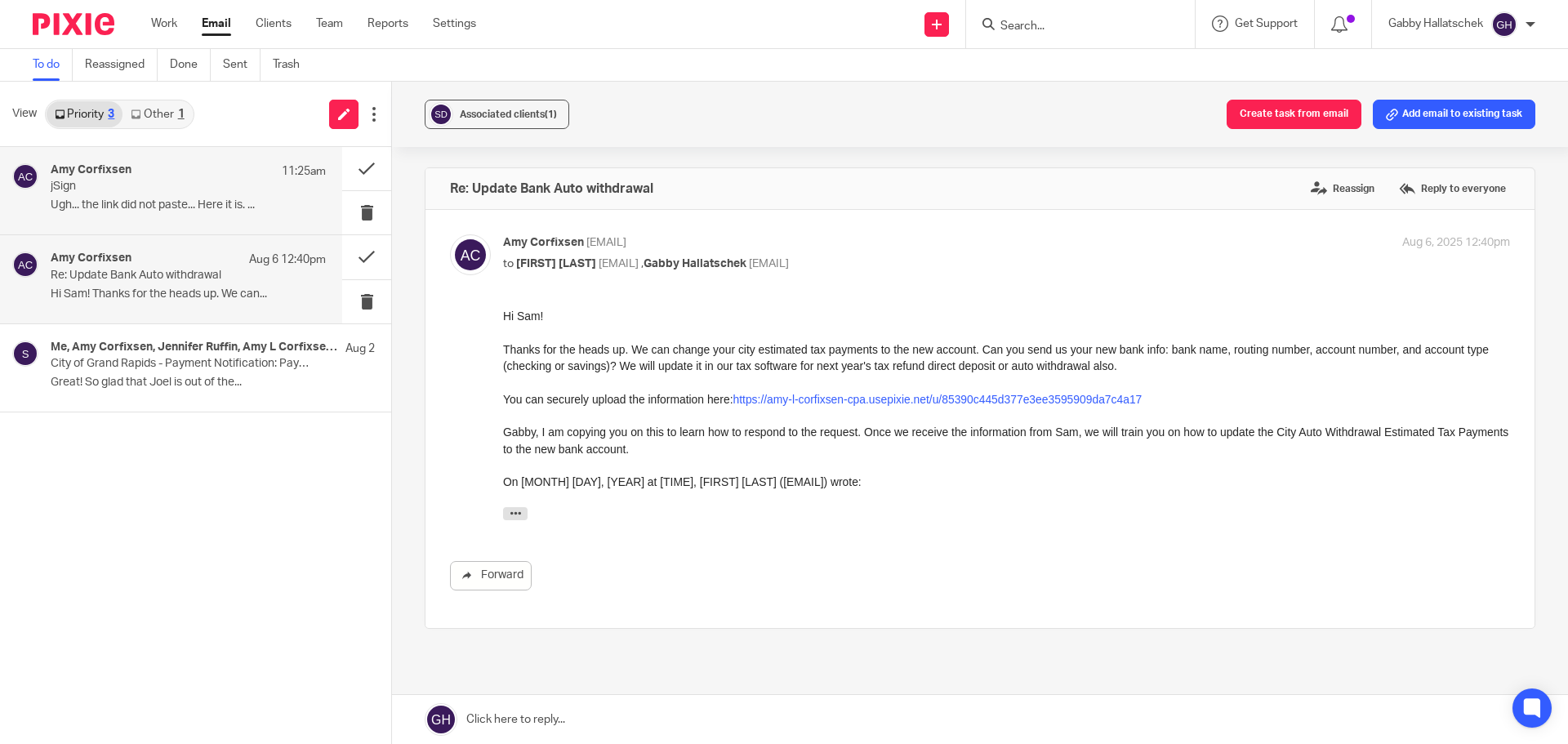 scroll, scrollTop: 0, scrollLeft: 0, axis: both 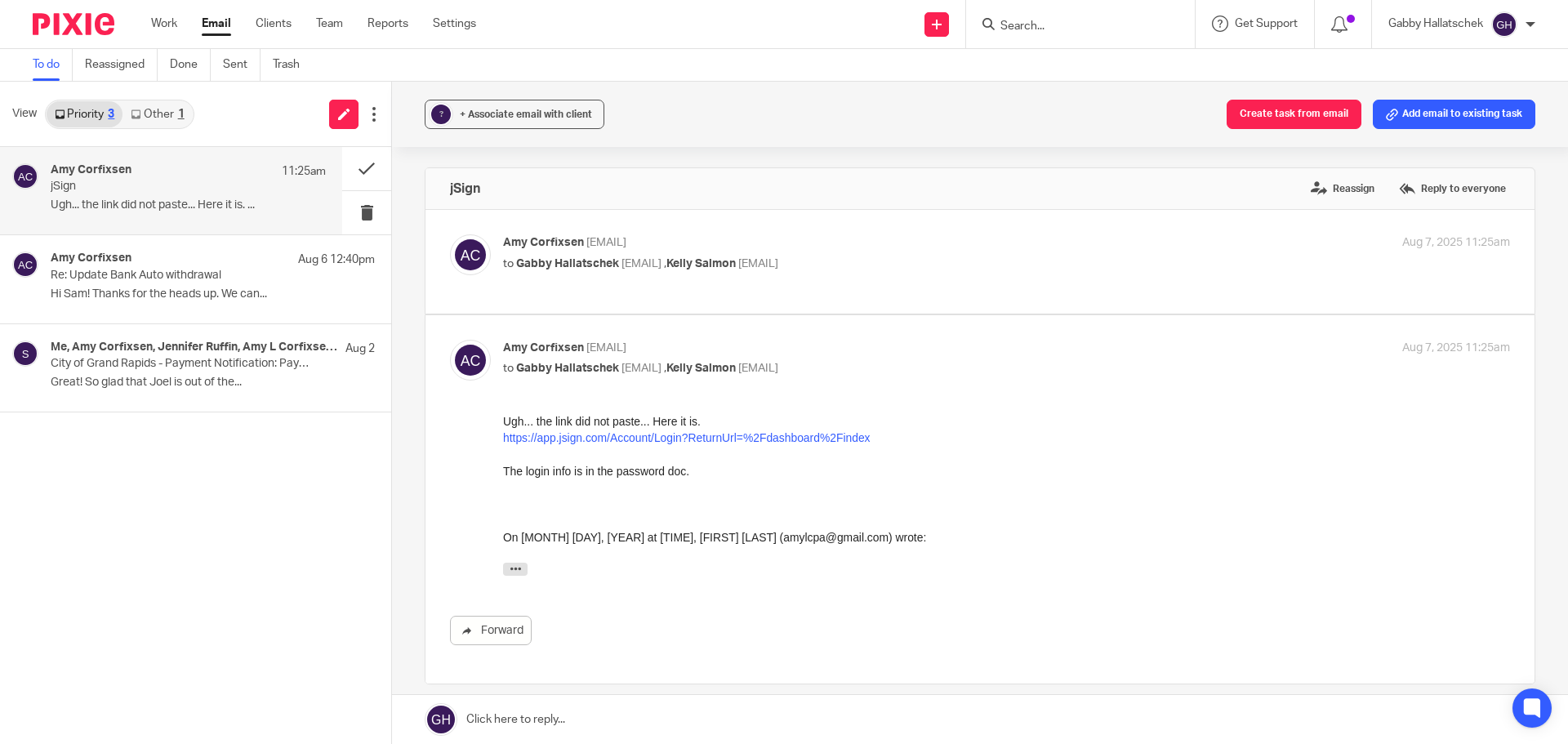 click on "https://app.jsign.com/Account/Login?ReturnUrl=%2Fdashboard%2Findex" at bounding box center (687, 437) 